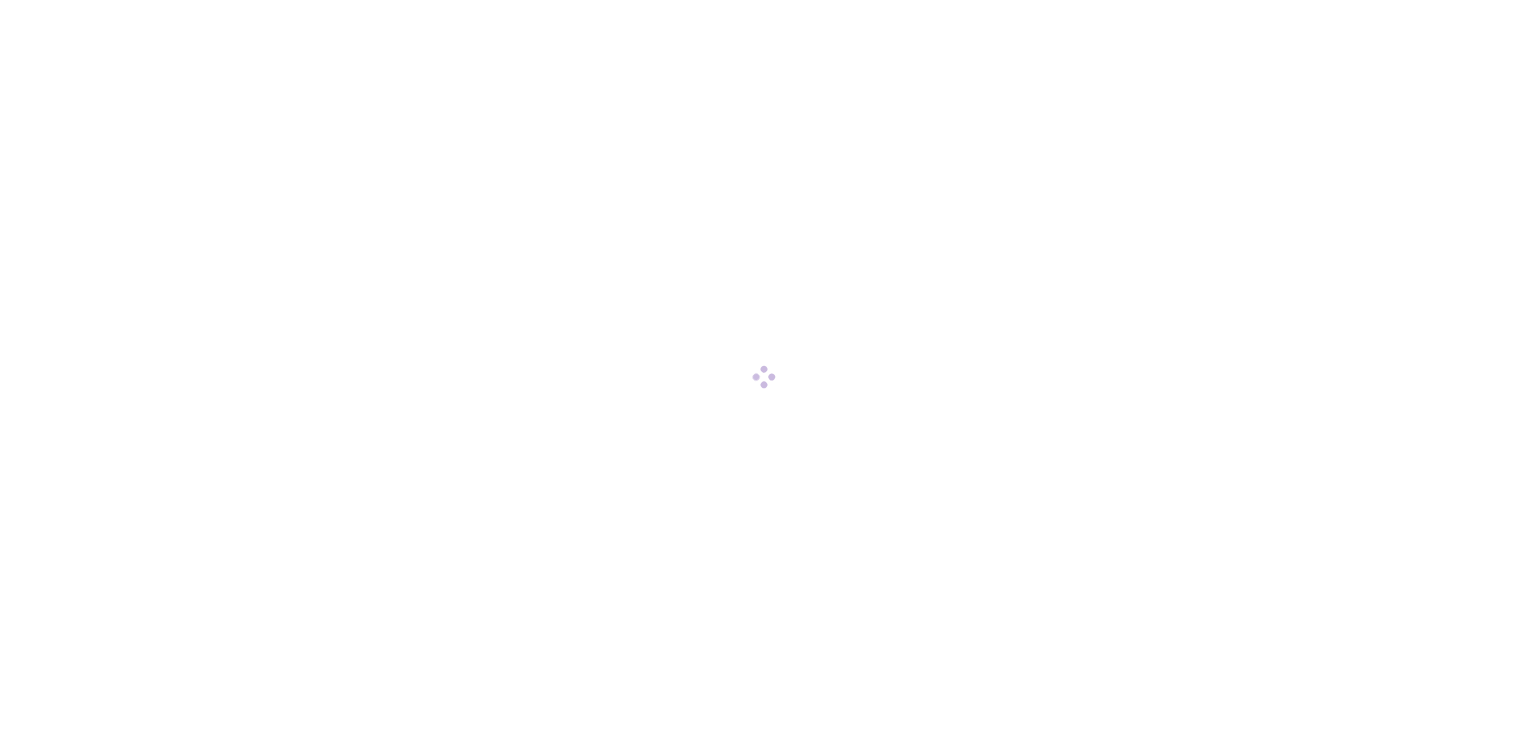 scroll, scrollTop: 0, scrollLeft: 0, axis: both 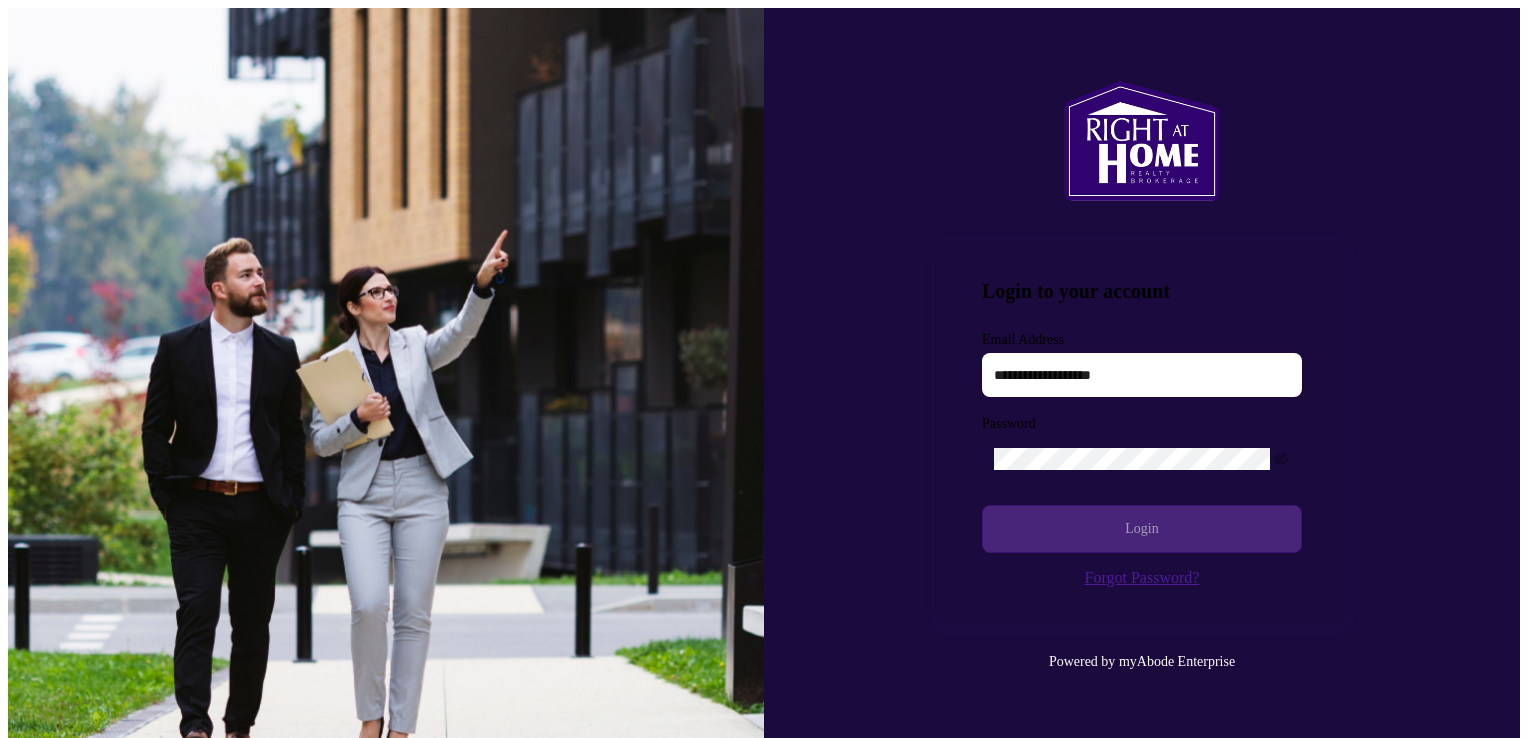 type on "**********" 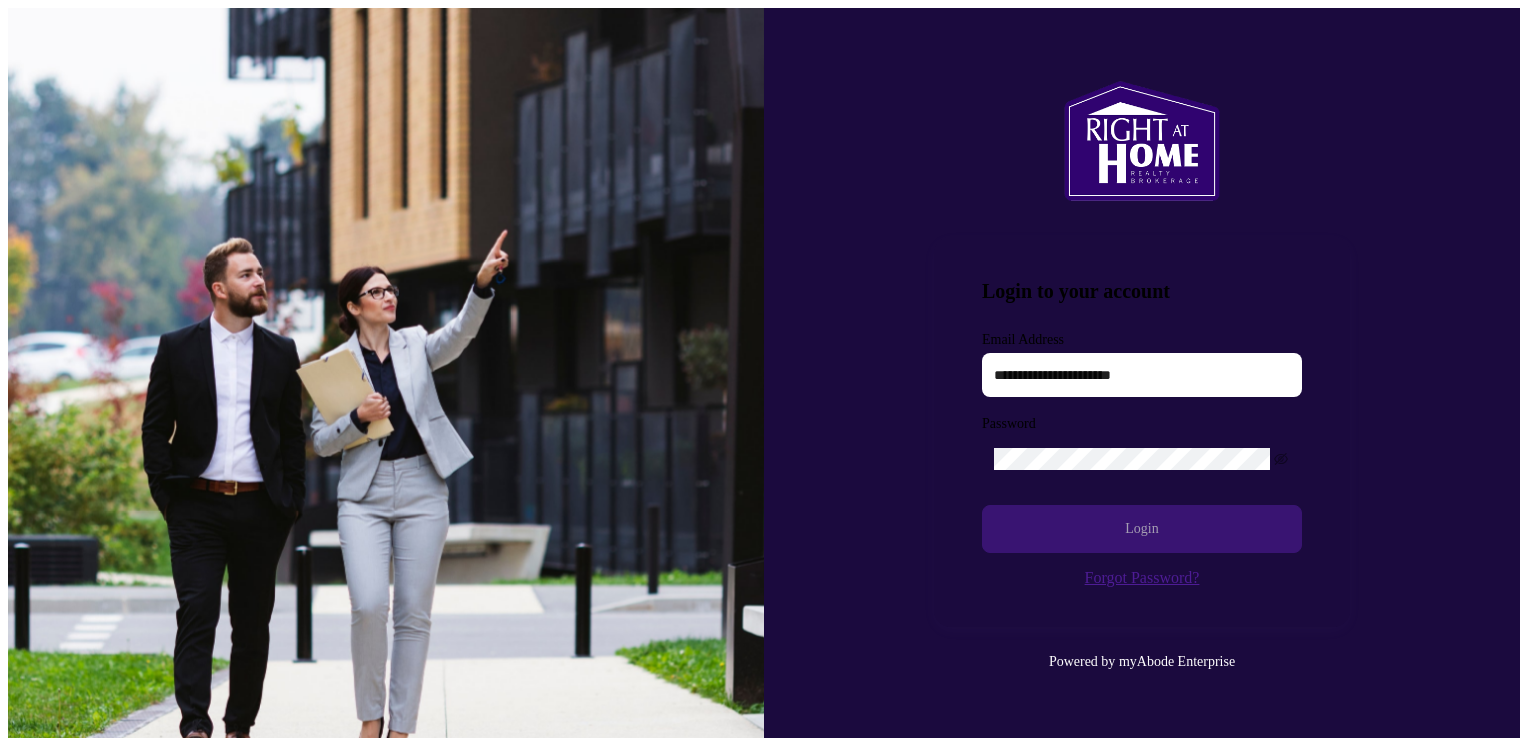 click on "Login" at bounding box center (1141, 529) 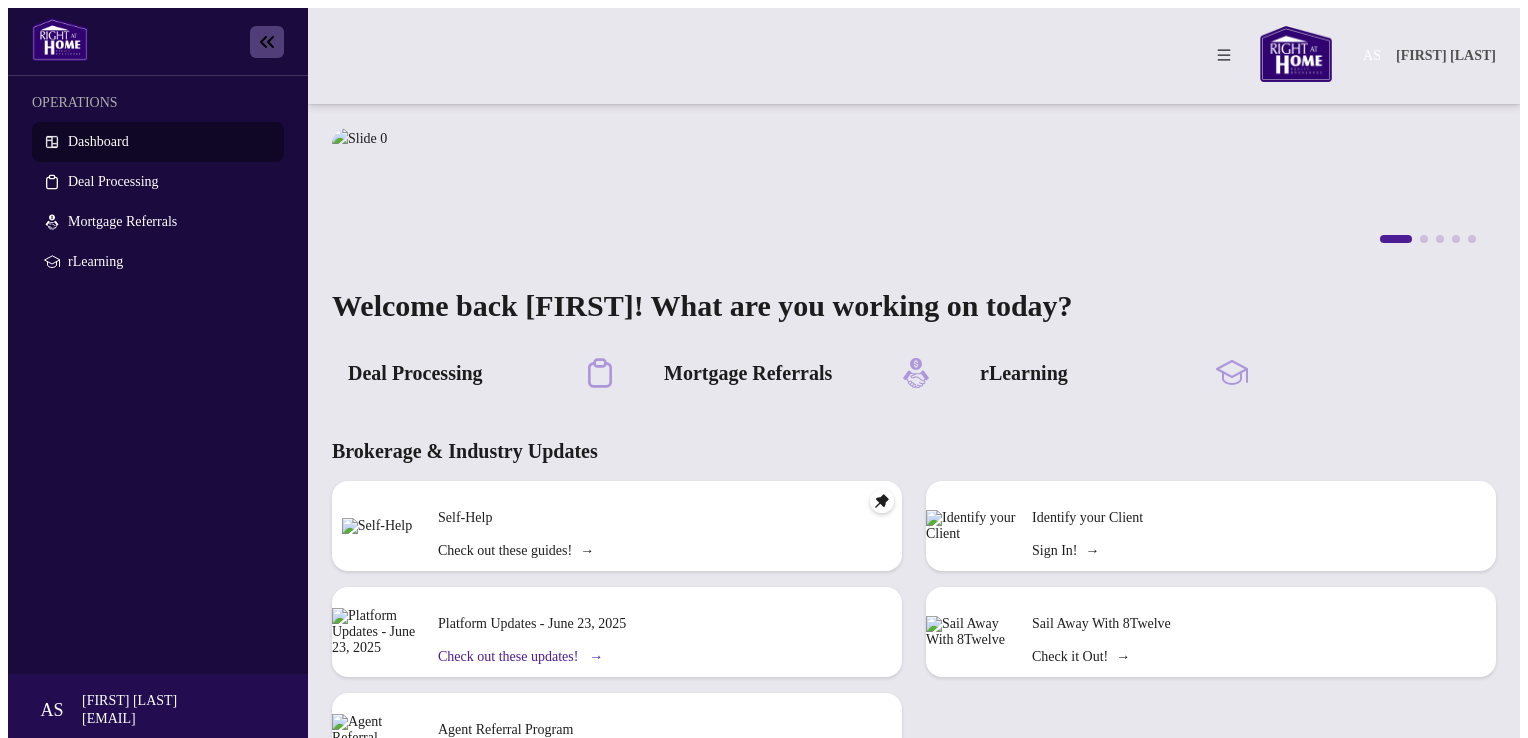 click on "Check out these updates! →" at bounding box center (516, 551) 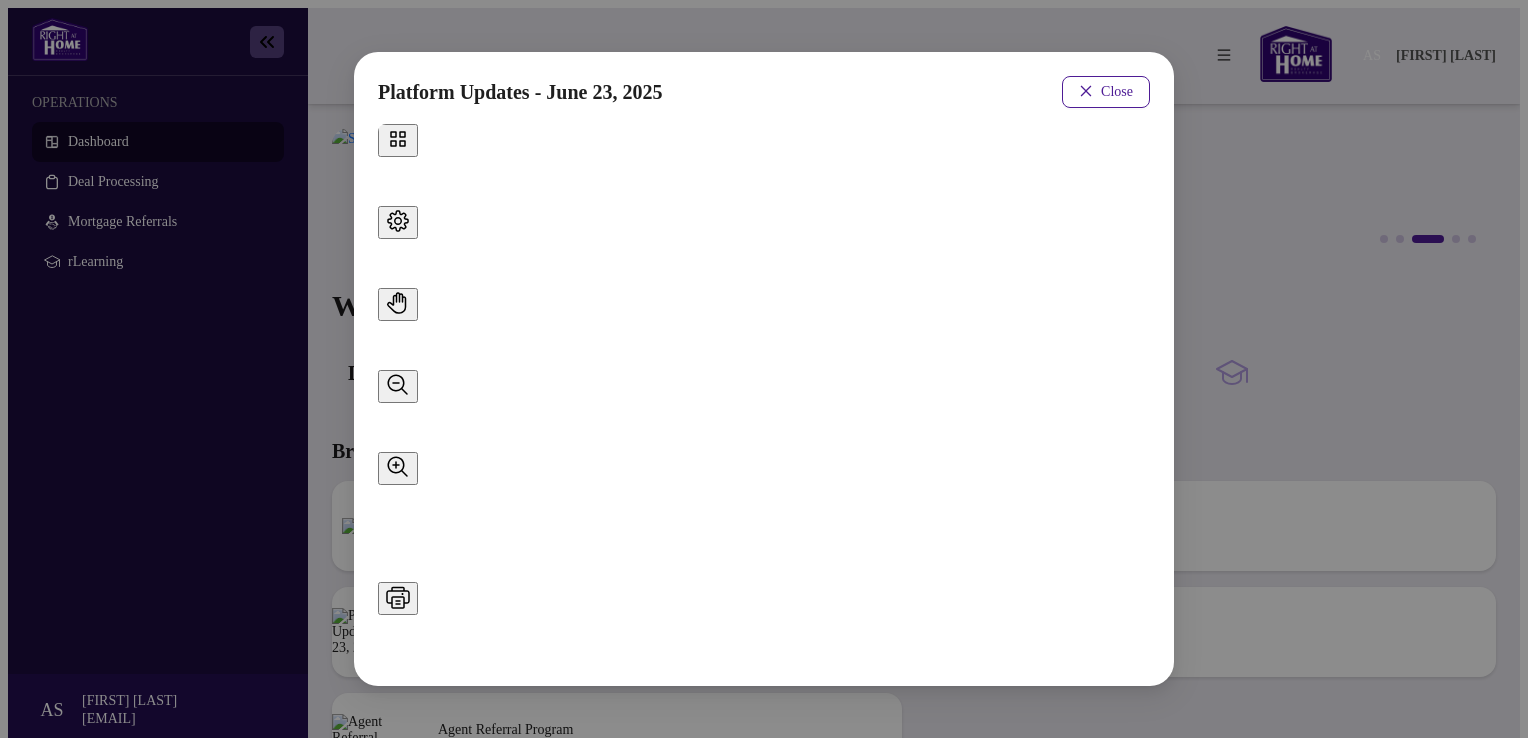 scroll, scrollTop: 563, scrollLeft: 0, axis: vertical 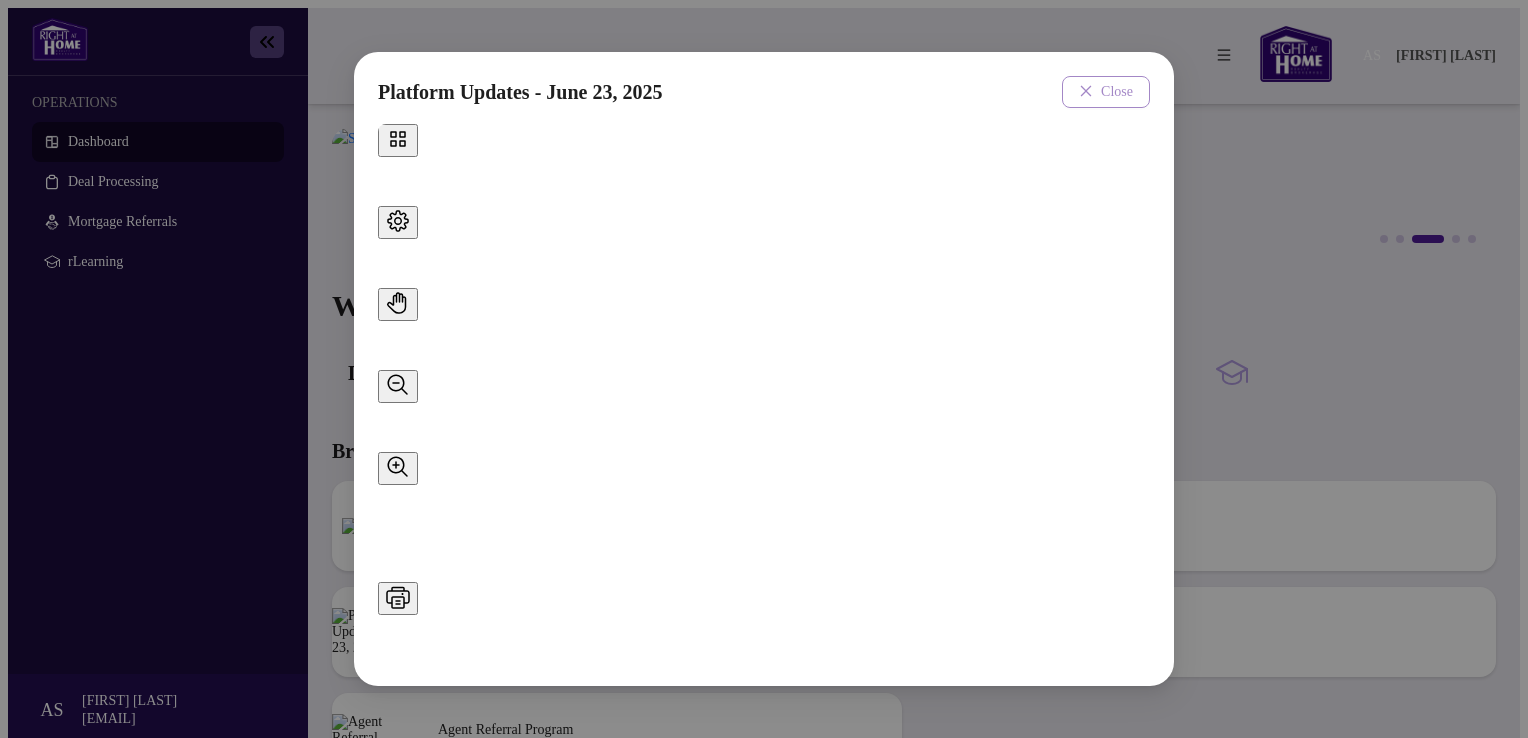 click at bounding box center [1086, 91] 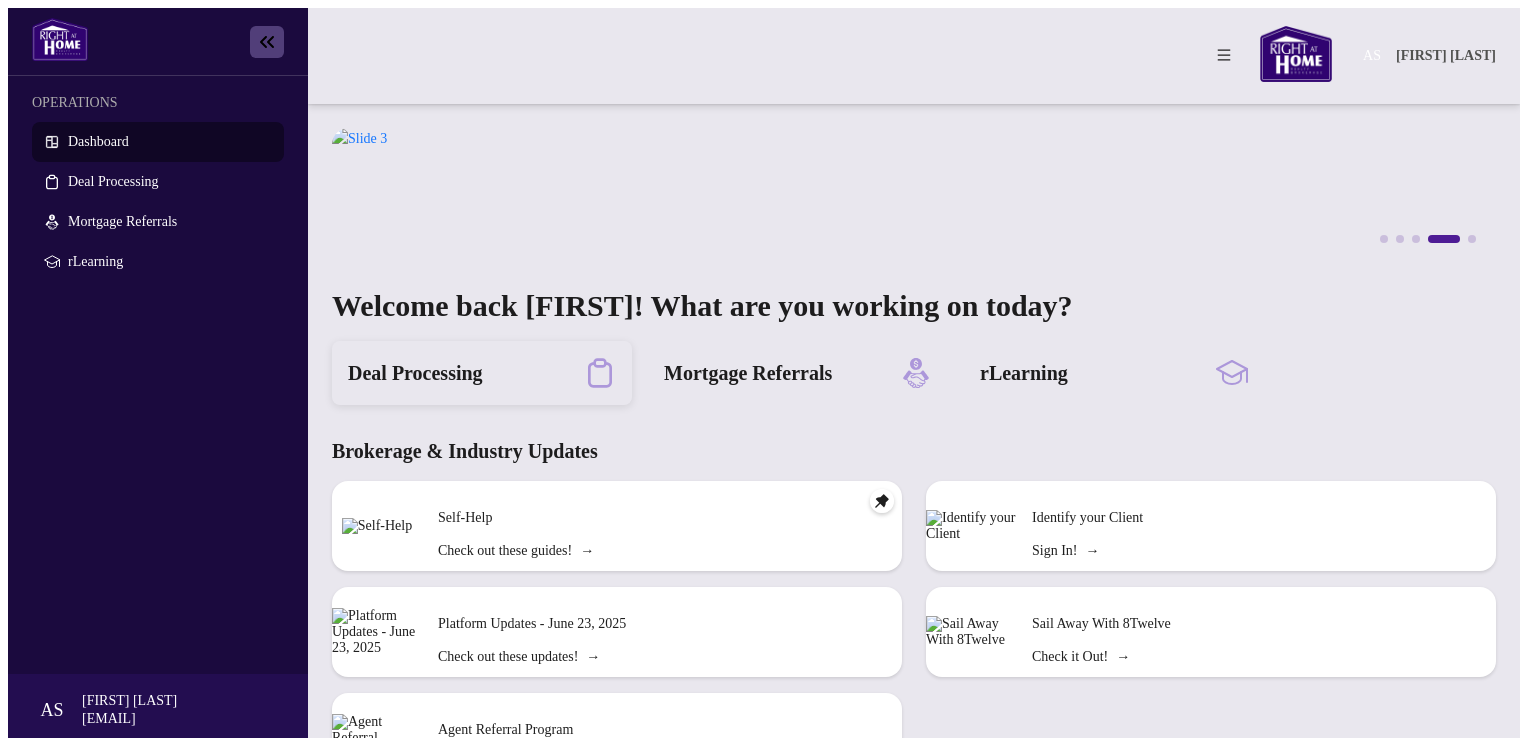 click on "Deal Processing" at bounding box center (415, 373) 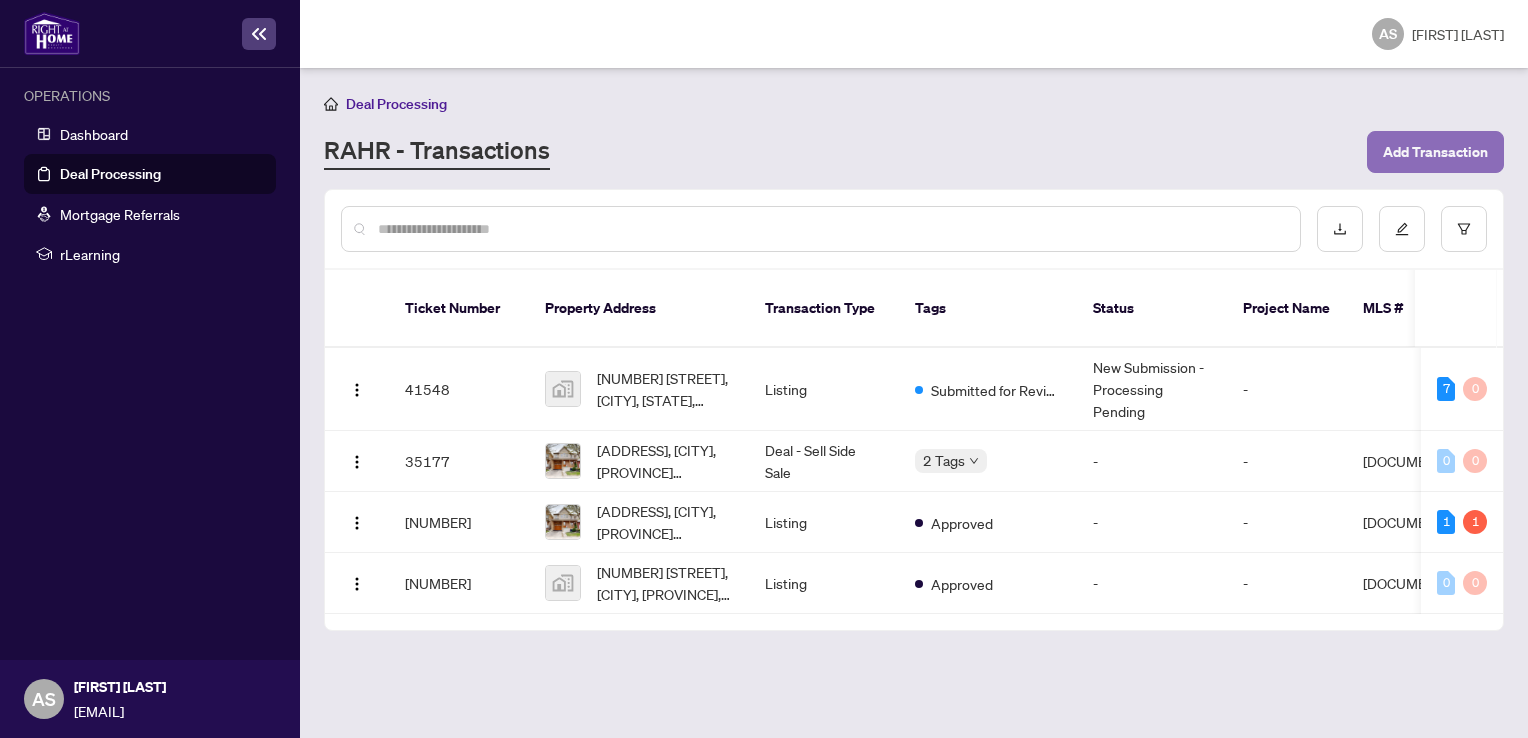 click on "Add Transaction" at bounding box center [1435, 152] 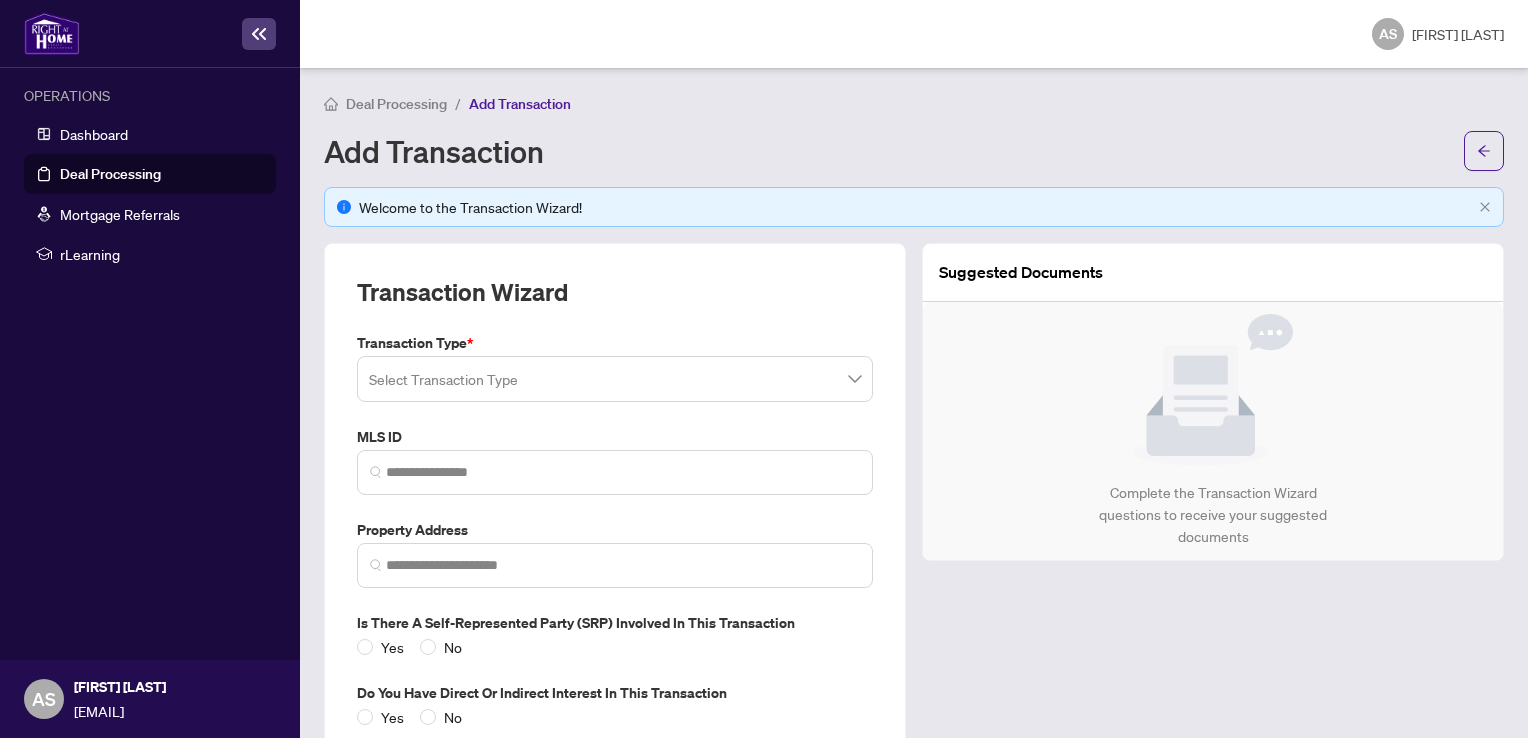 click at bounding box center [615, 379] 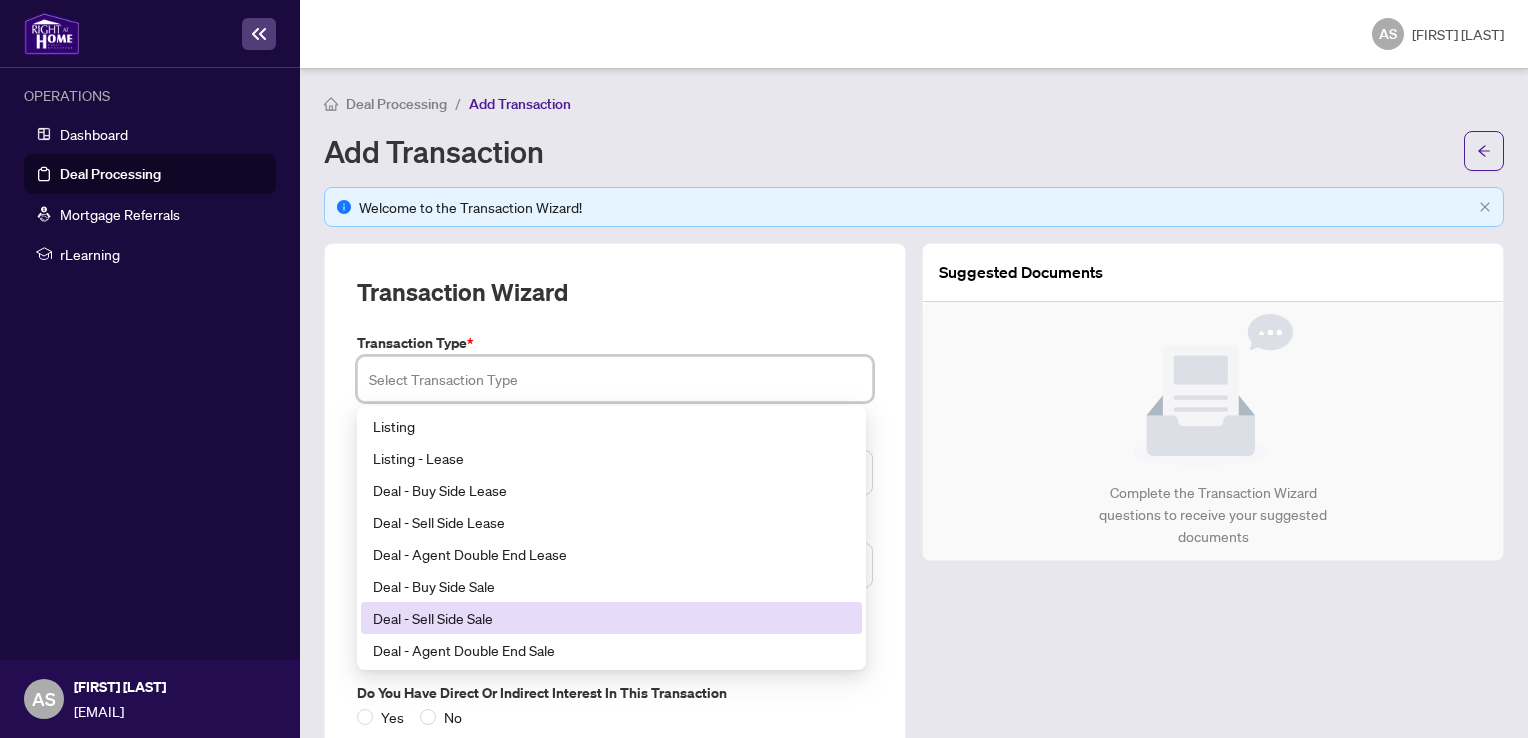 click on "Deal - Sell Side Sale" at bounding box center (611, 618) 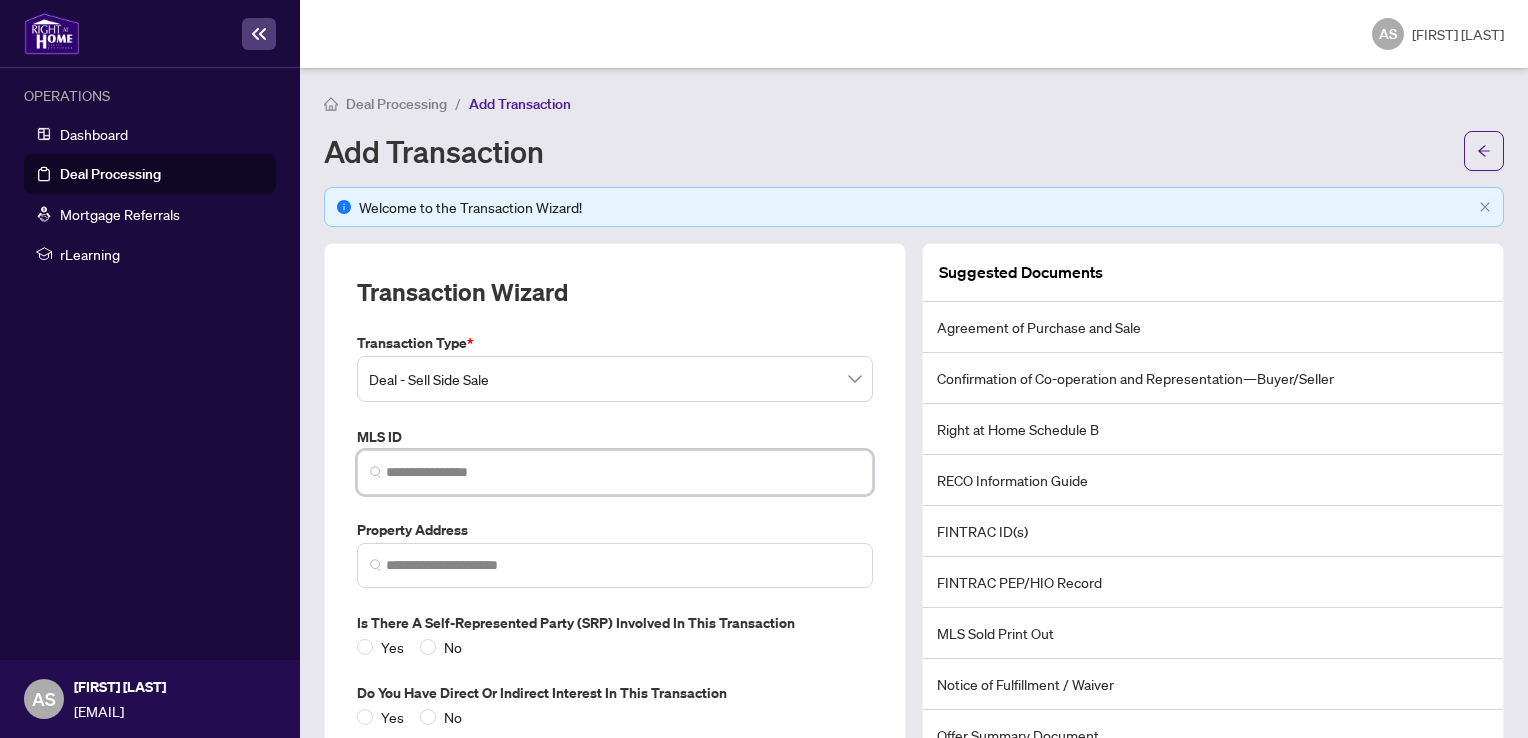 click at bounding box center [623, 472] 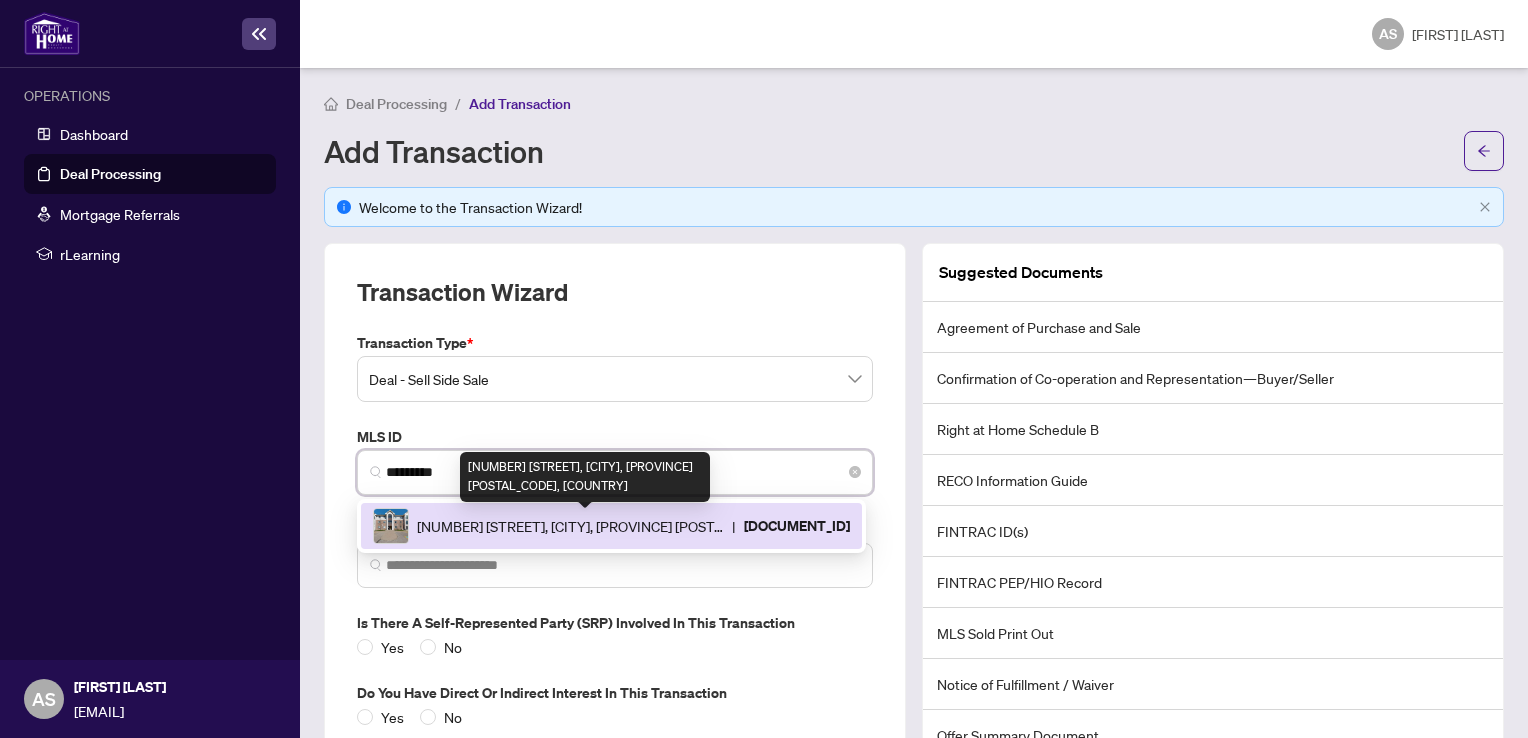 click on "[NUMBER] [STREET], [CITY], [PROVINCE] [POSTAL_CODE], [COUNTRY]" at bounding box center [570, 526] 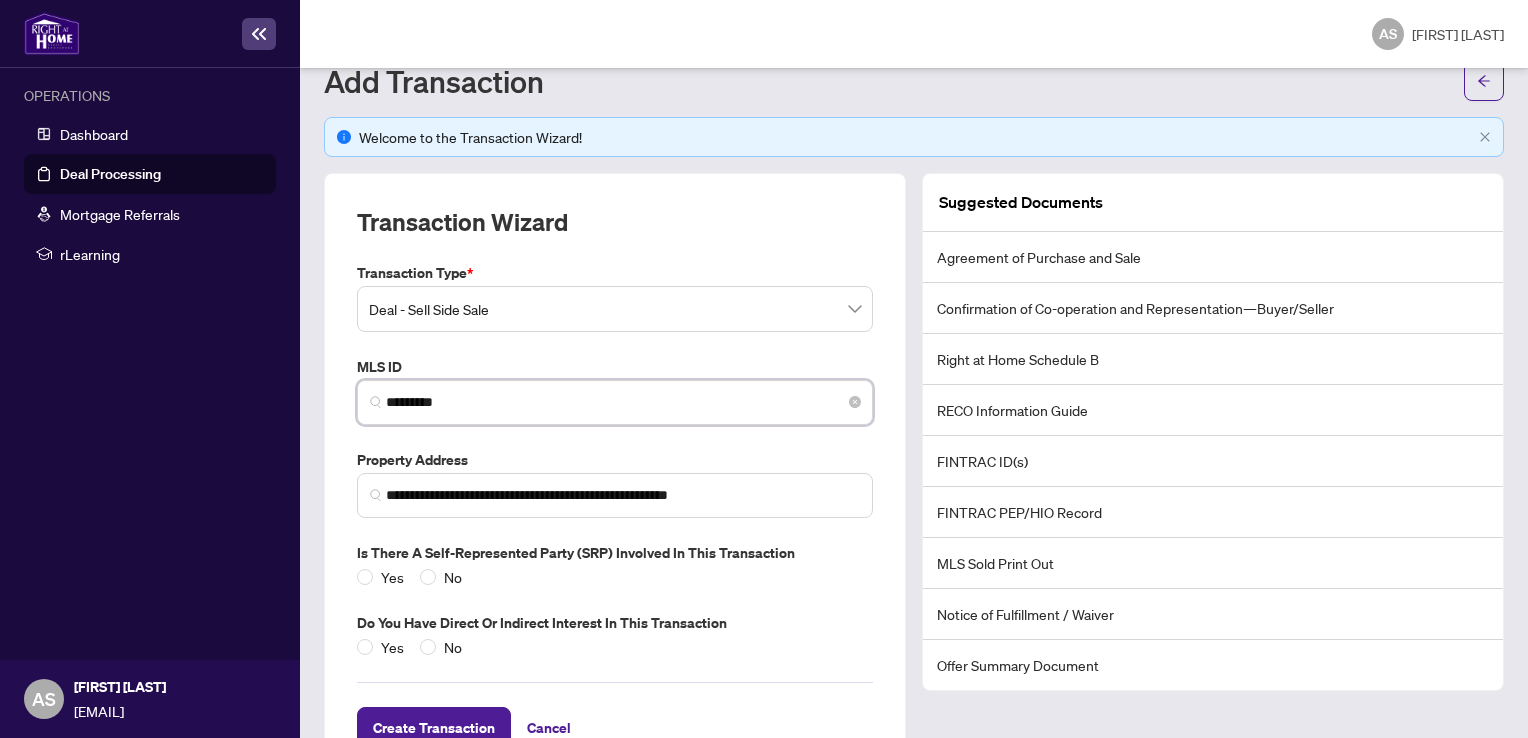 scroll, scrollTop: 135, scrollLeft: 0, axis: vertical 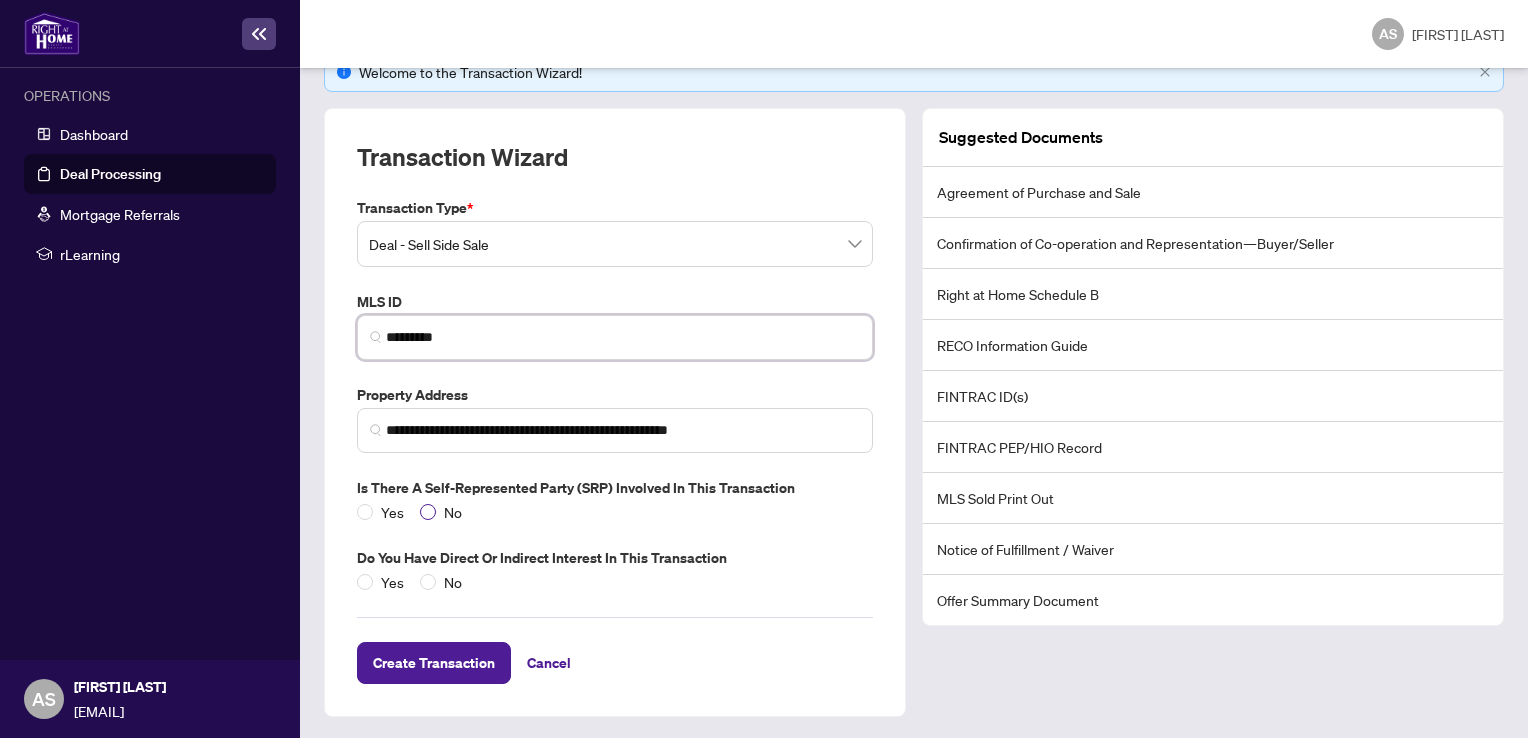 type on "*********" 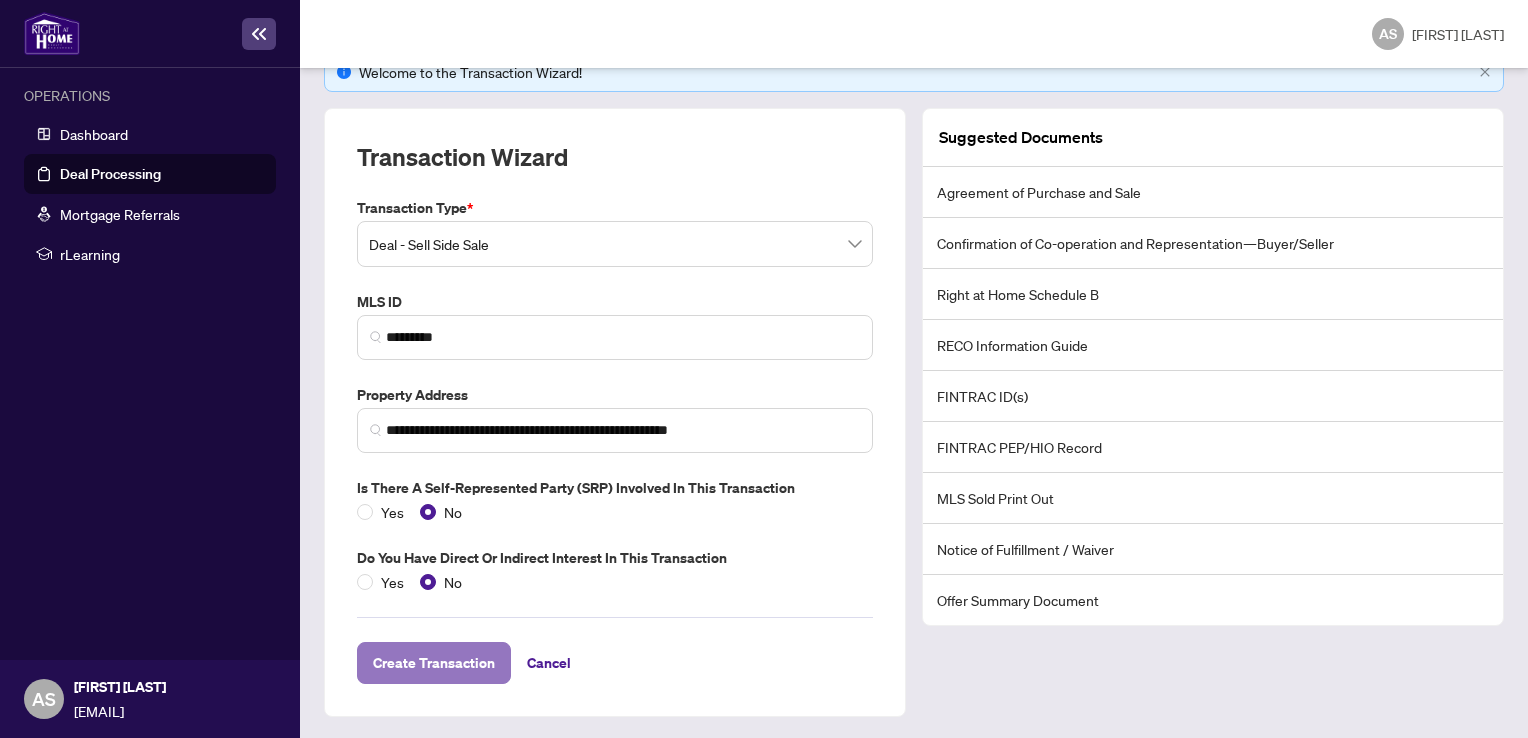 click on "Create Transaction" at bounding box center (434, 663) 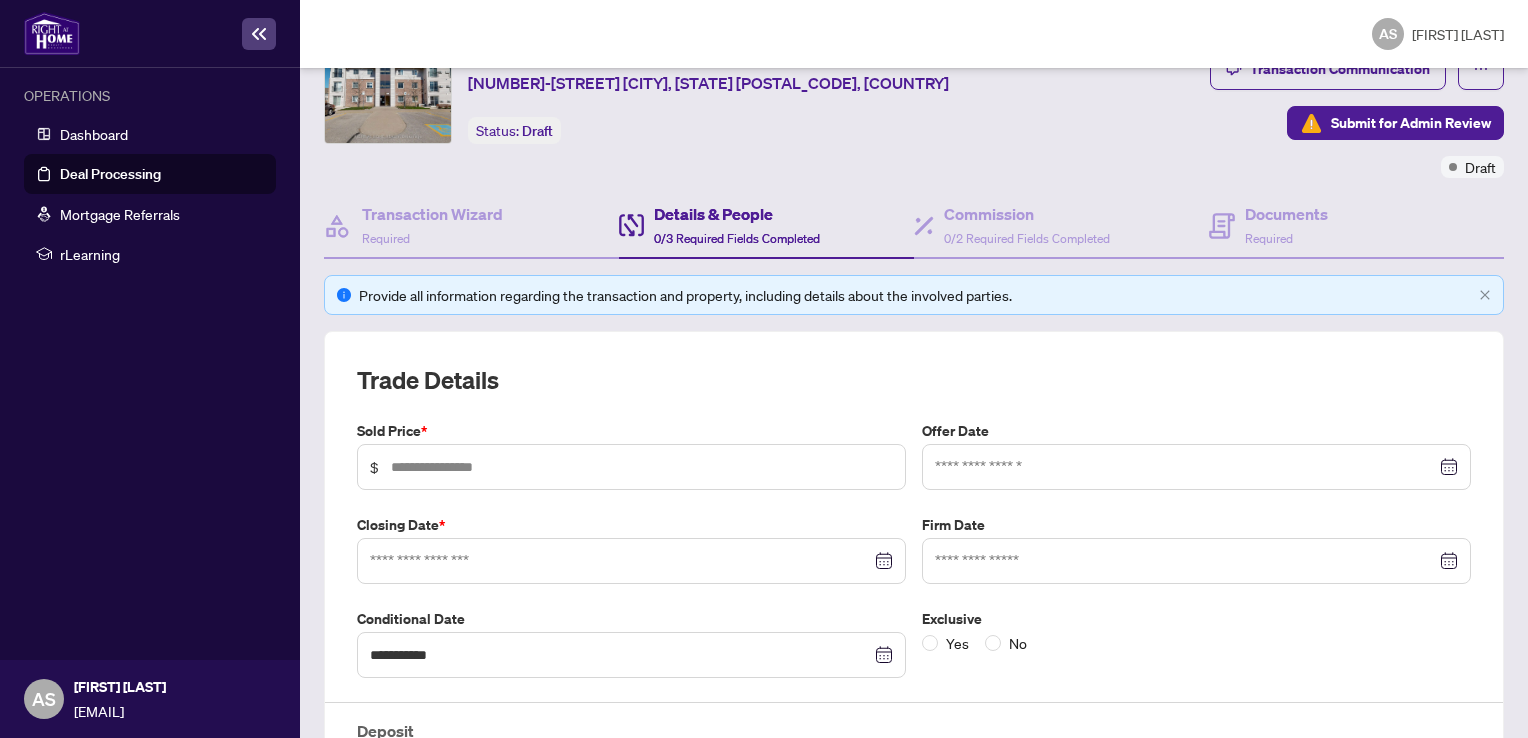 scroll, scrollTop: 200, scrollLeft: 0, axis: vertical 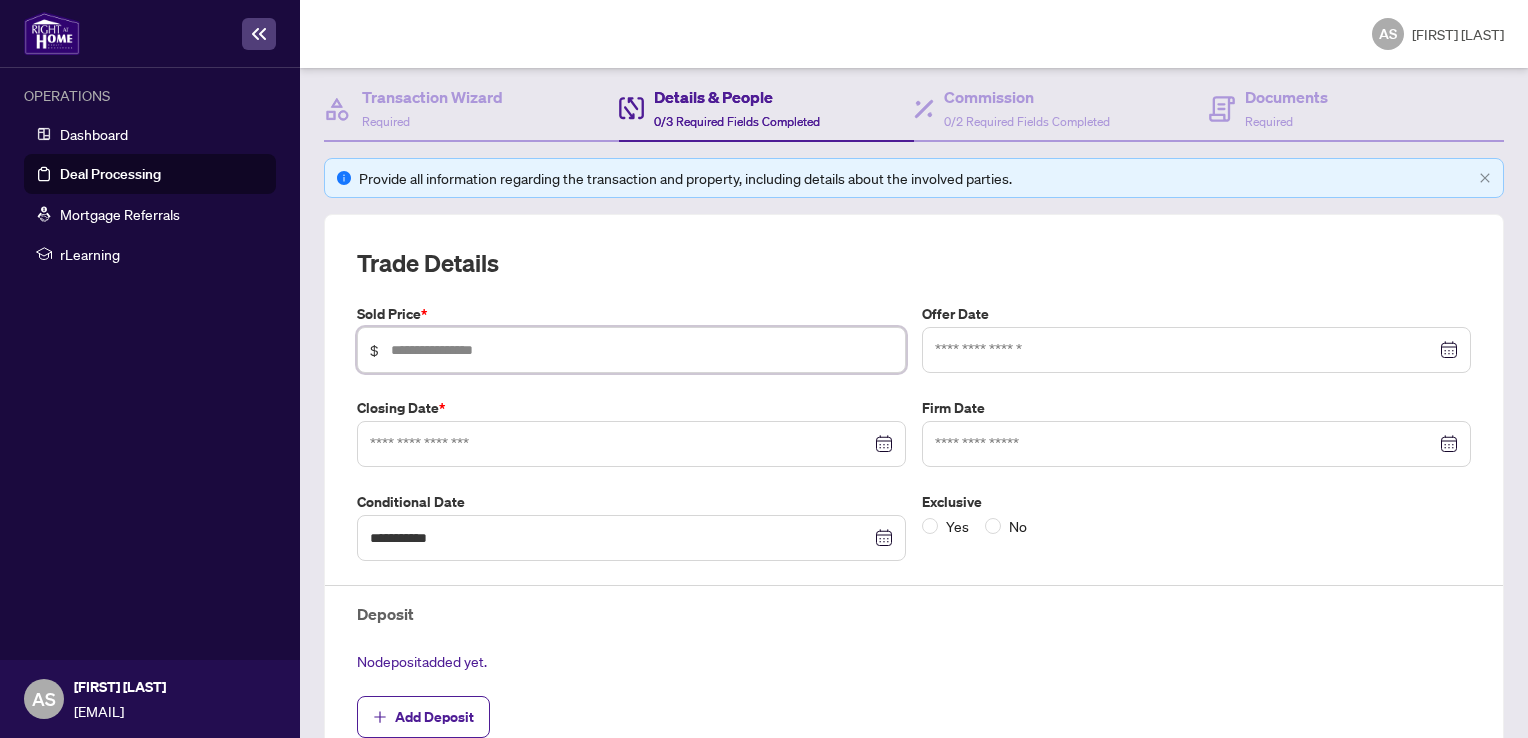 click at bounding box center [642, 350] 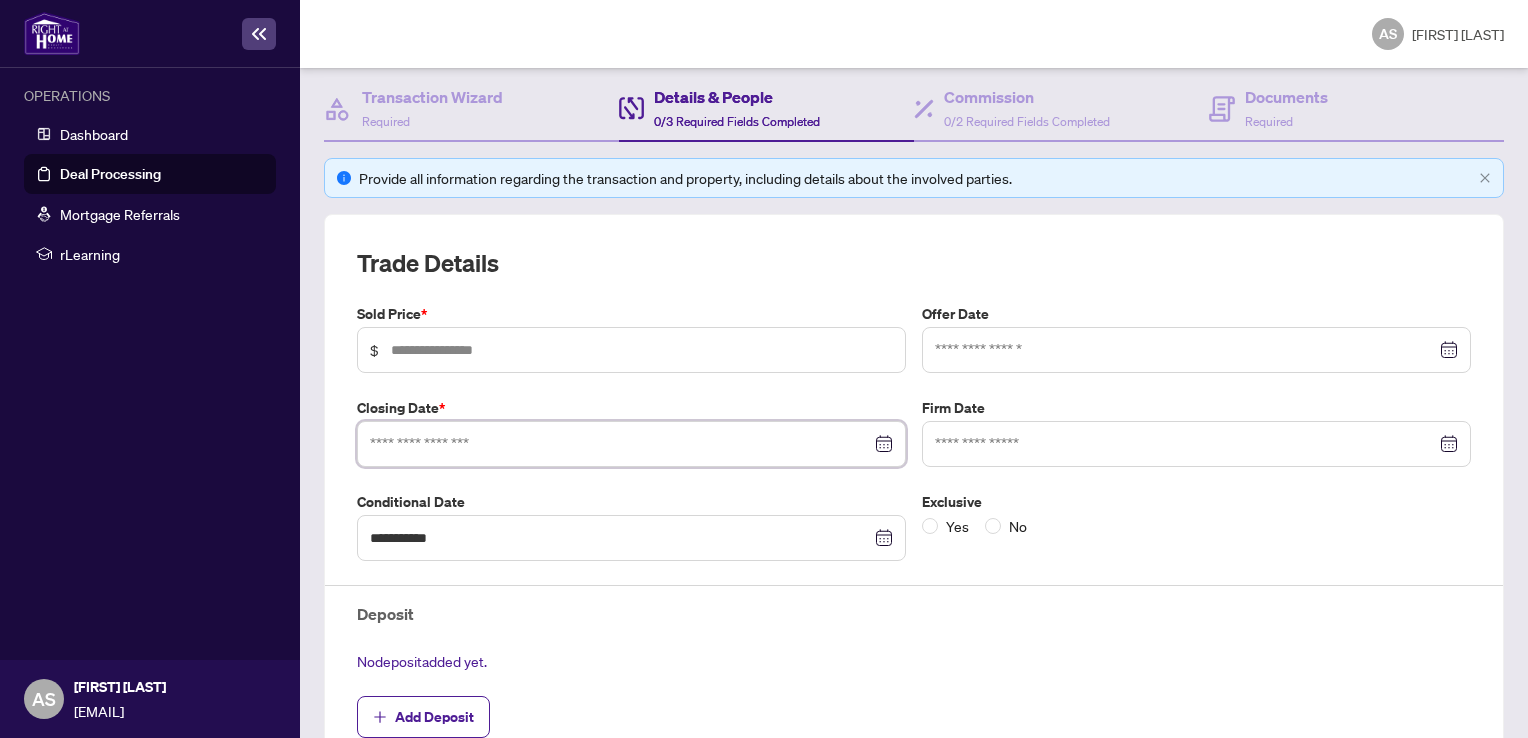 click at bounding box center (620, 444) 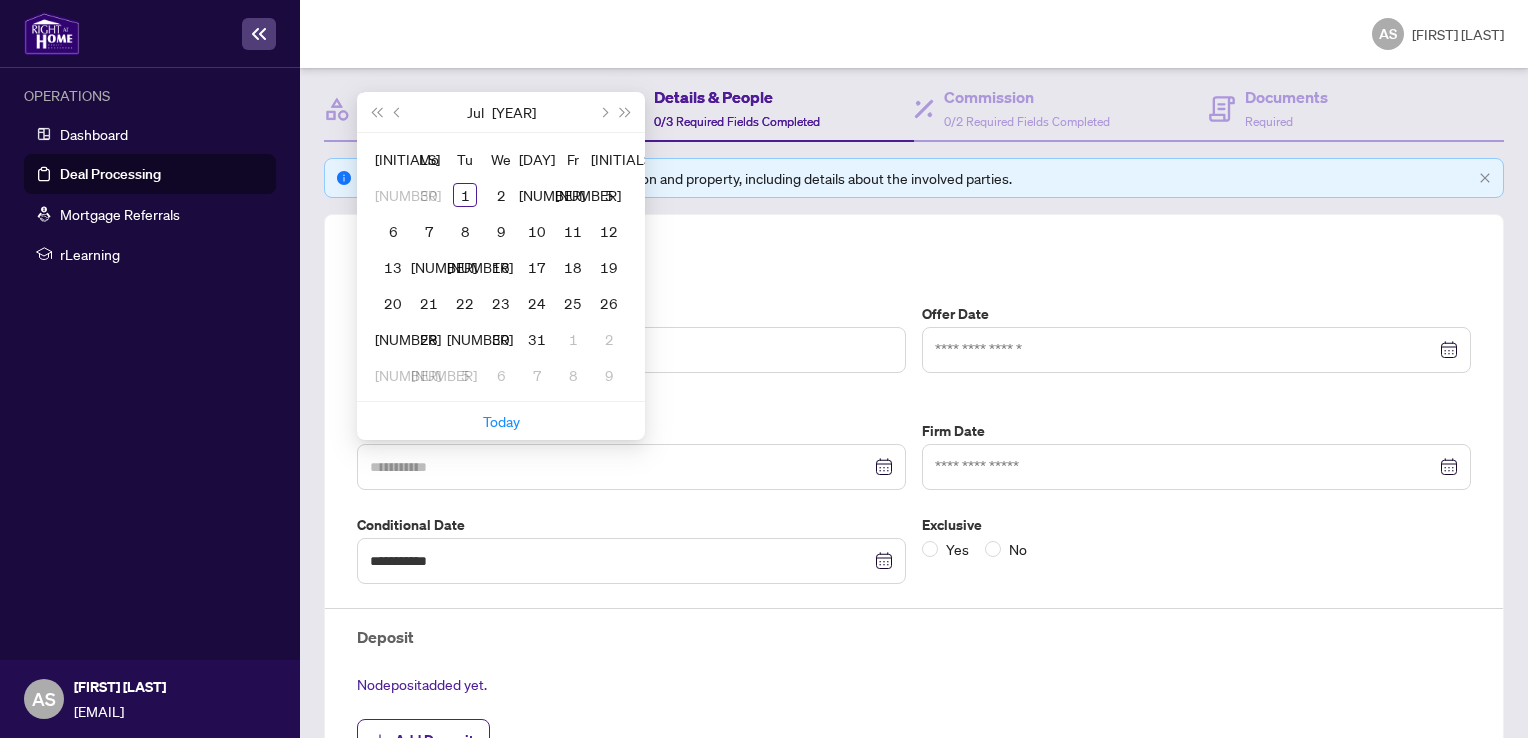 click on "7" at bounding box center (429, 231) 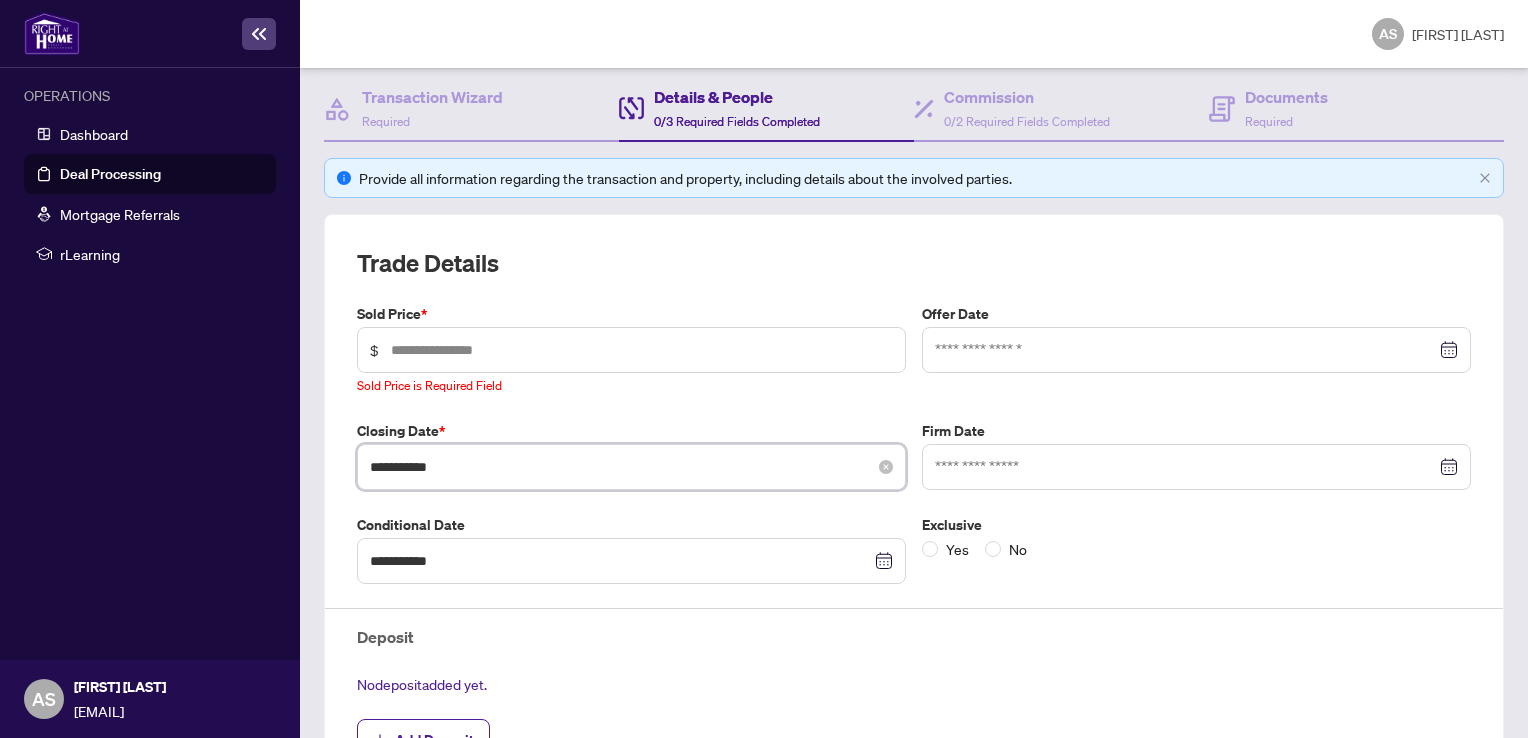 click on "**********" at bounding box center [620, 467] 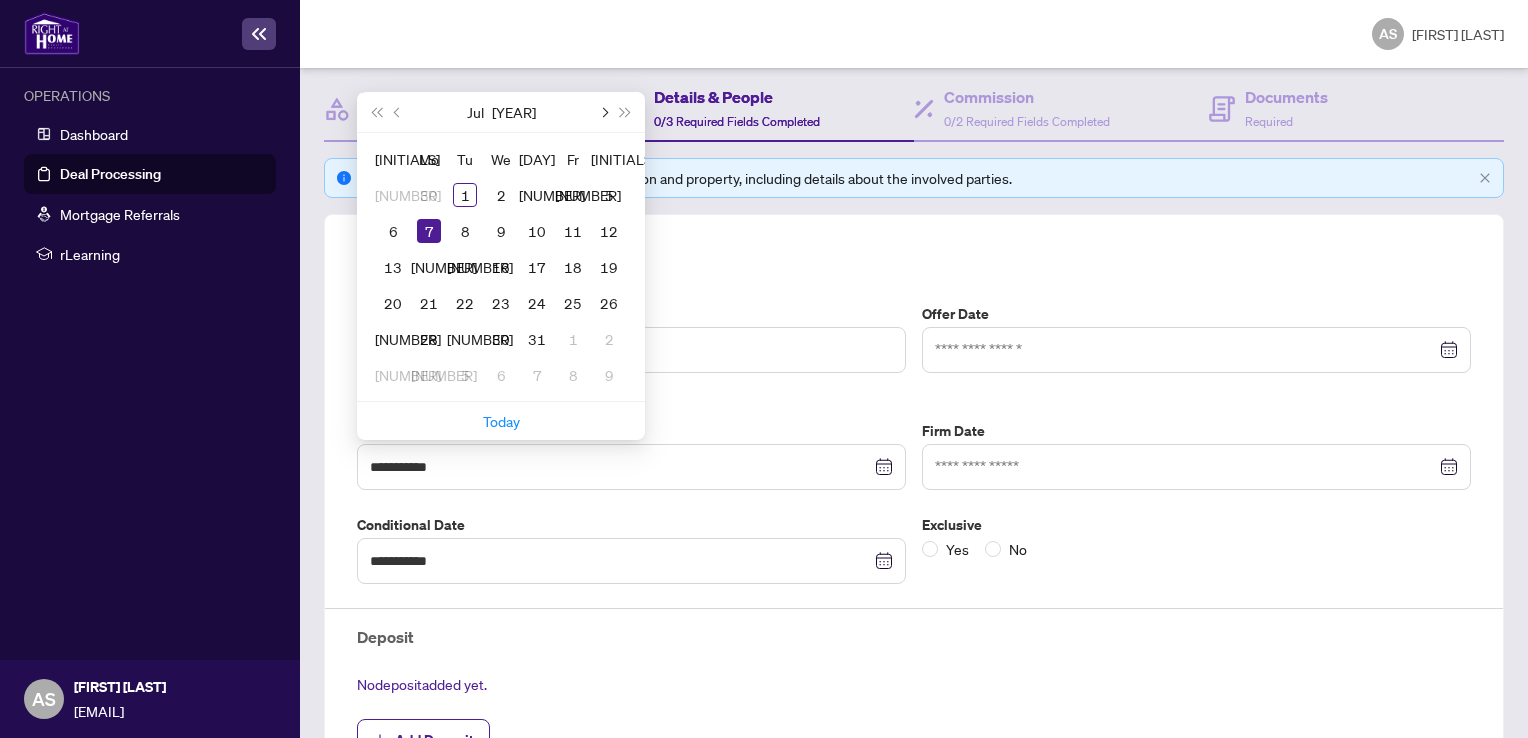 click at bounding box center (603, 112) 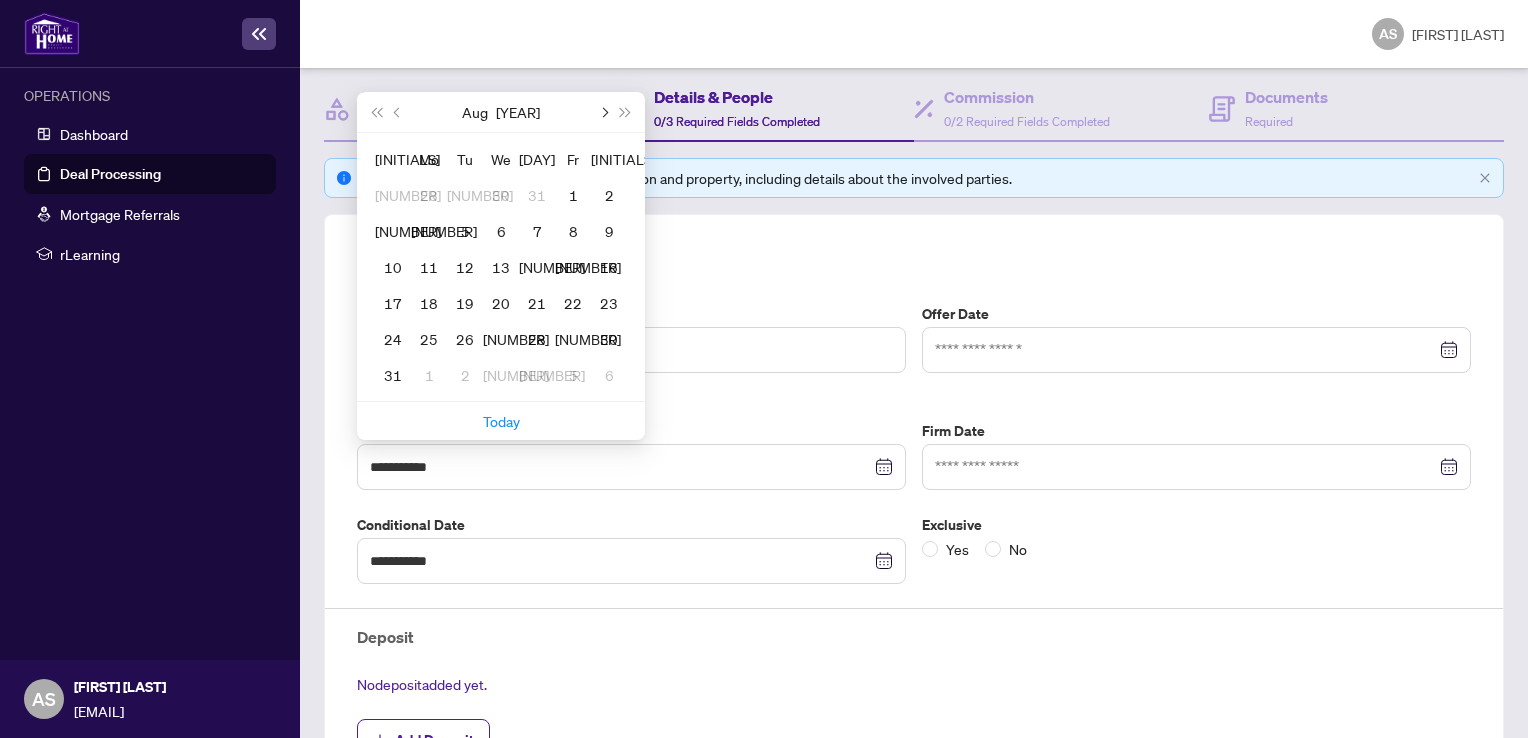 click at bounding box center (603, 112) 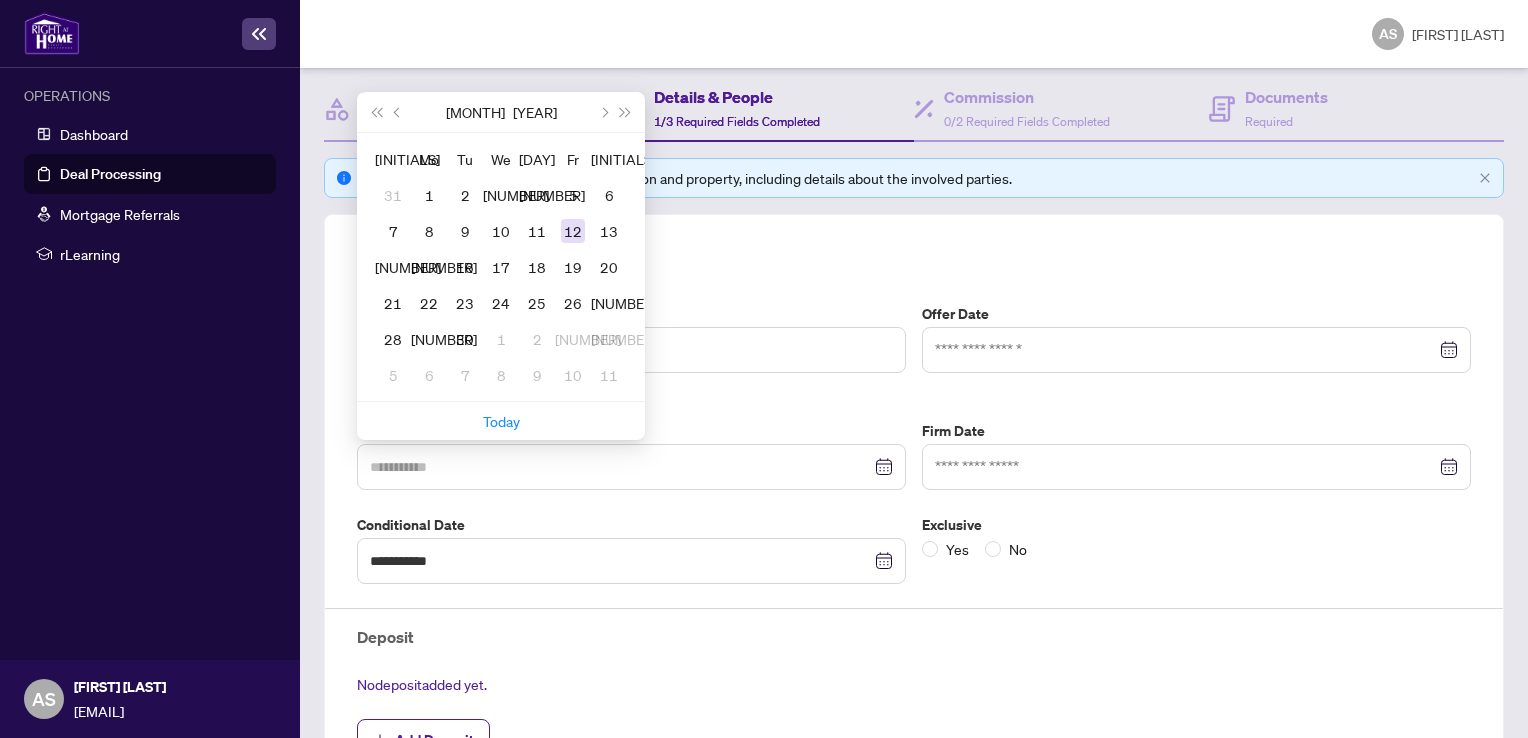 click on "12" at bounding box center (573, 231) 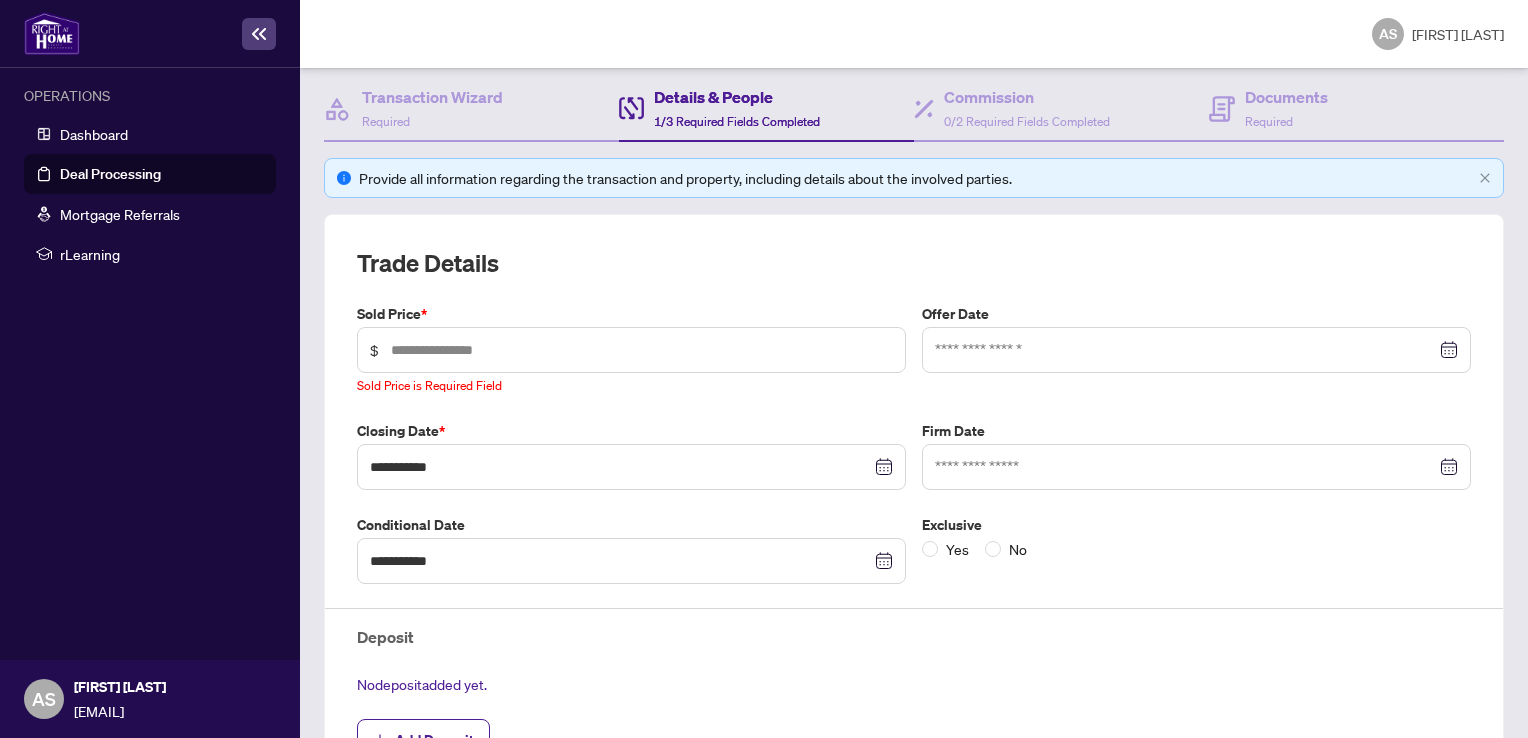 click on "**********" at bounding box center [914, 638] 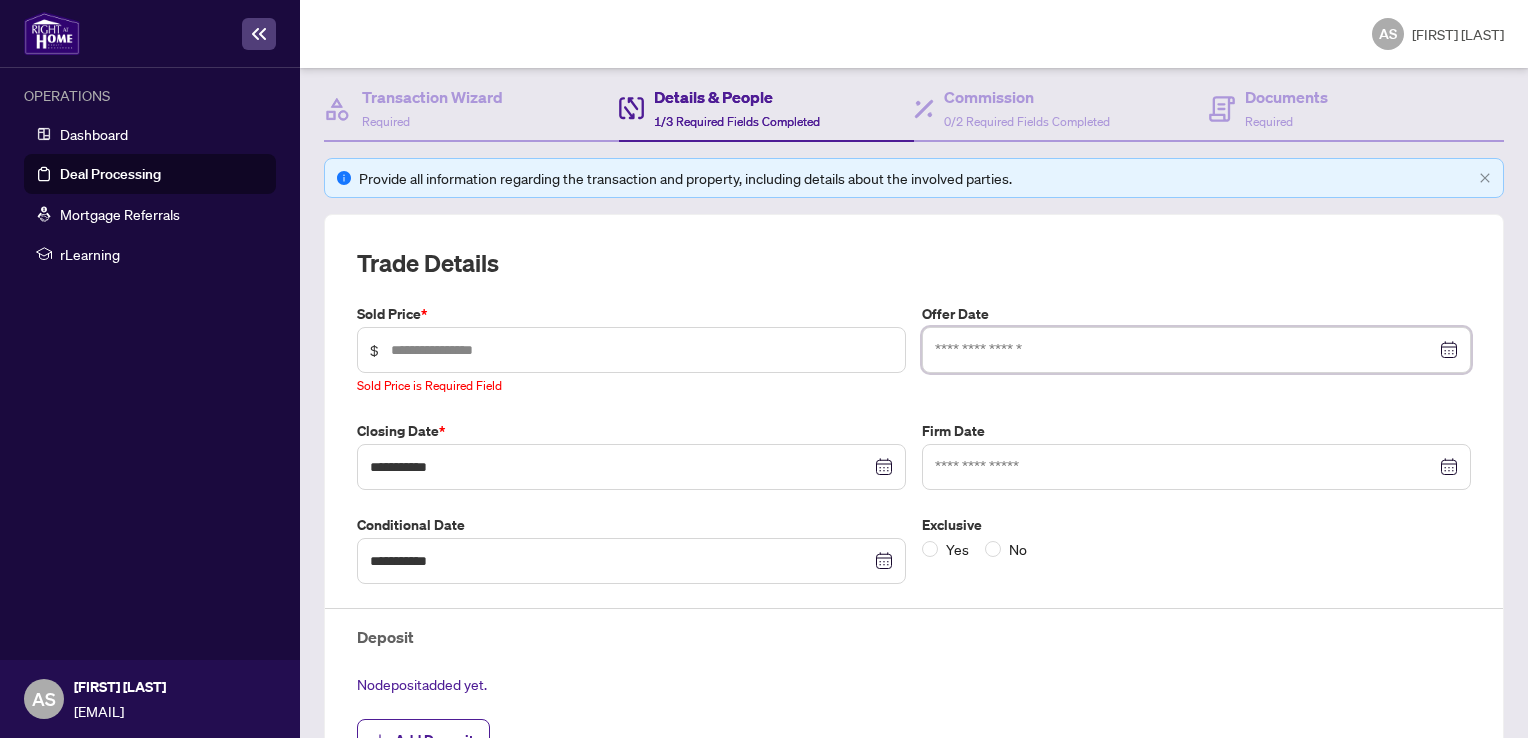 click at bounding box center [1185, 350] 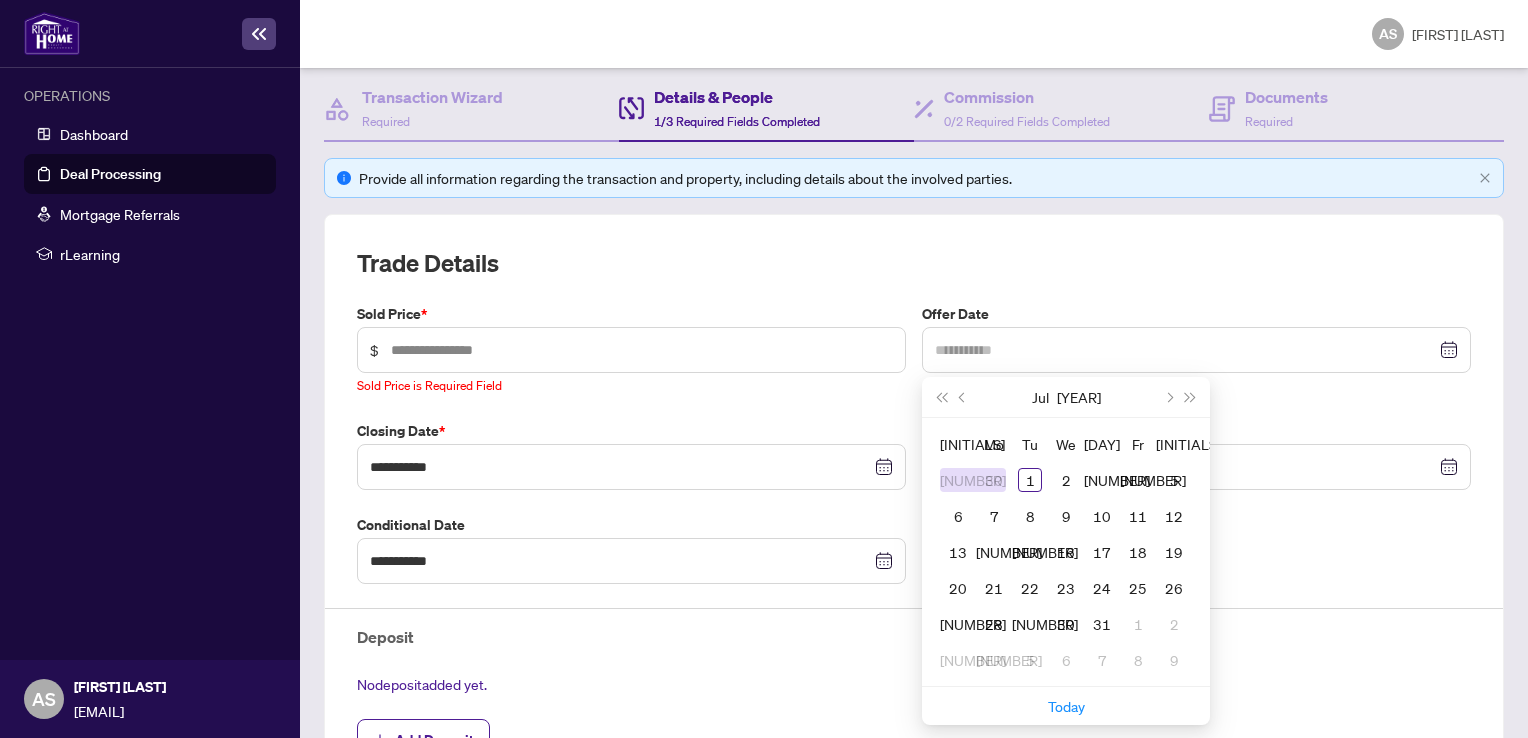 click on "[NUMBER]" at bounding box center [973, 480] 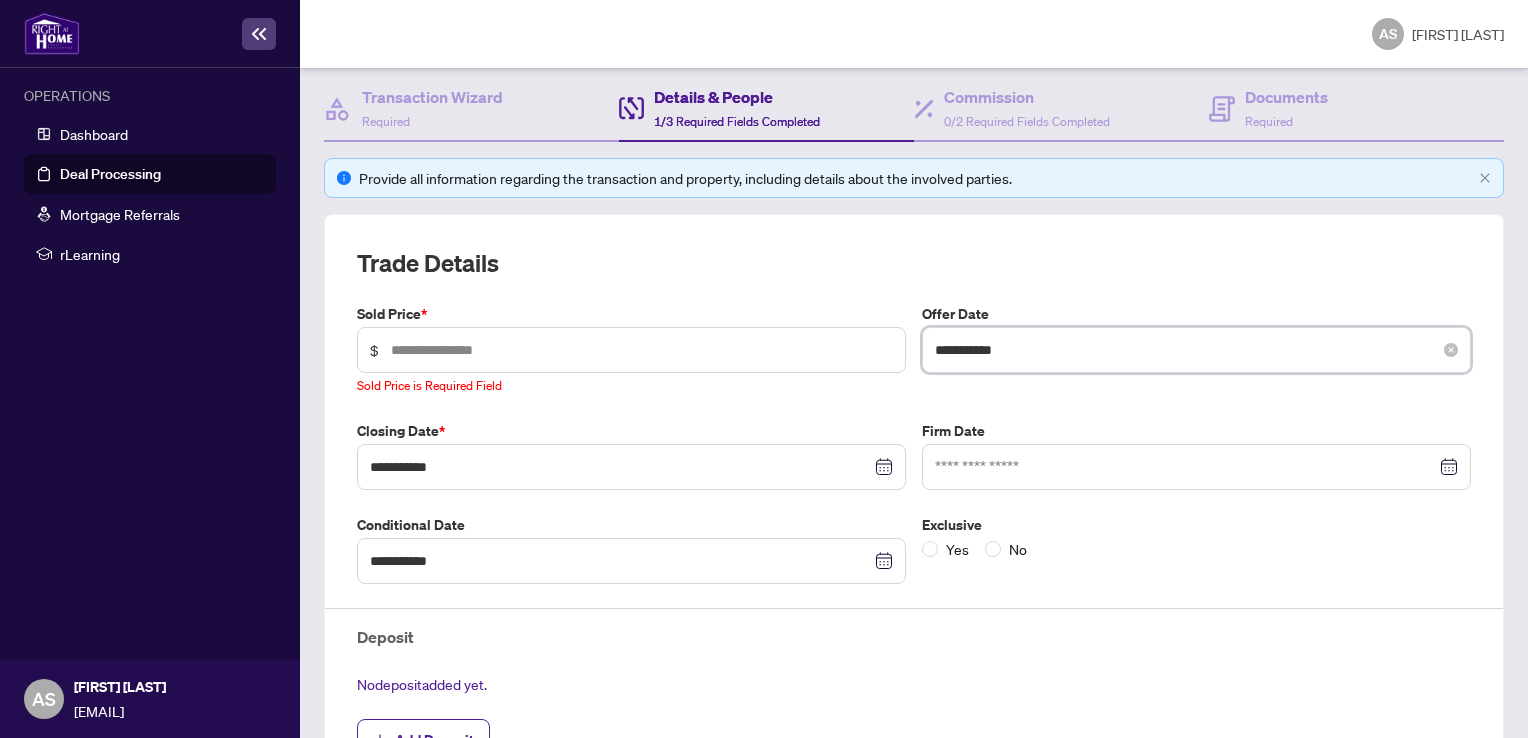 click on "**********" at bounding box center [1185, 350] 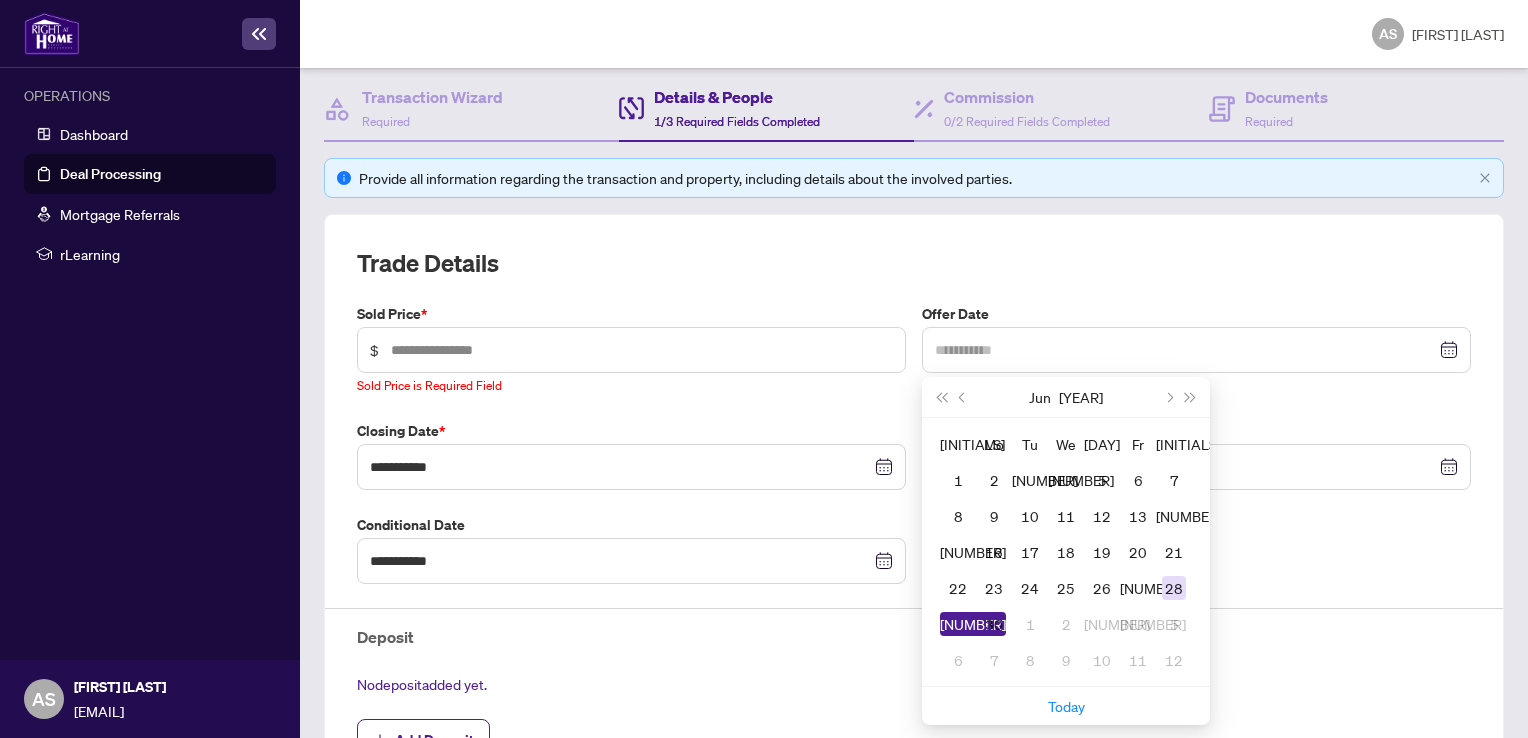 click on "28" at bounding box center [1174, 588] 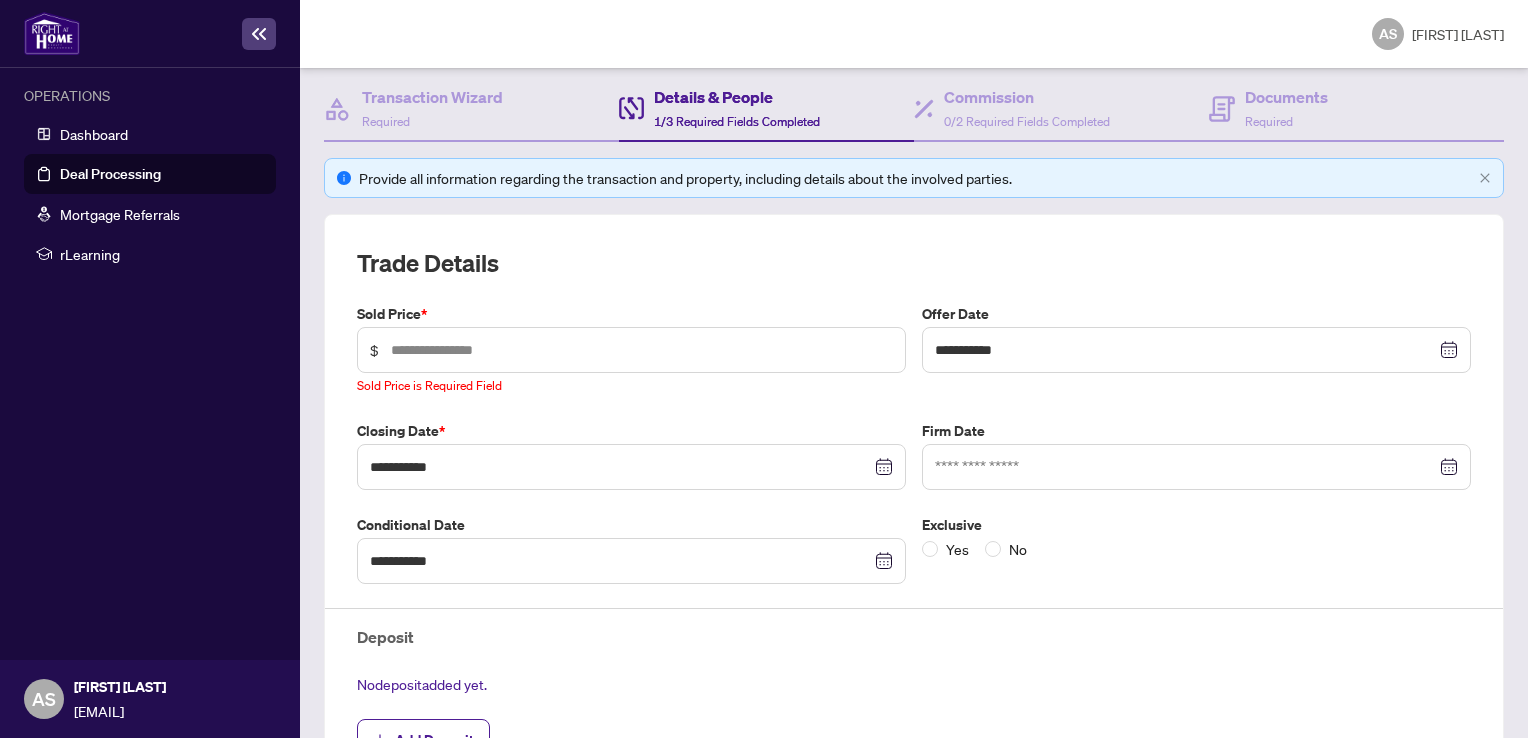 click on "Trade Details" at bounding box center [914, 263] 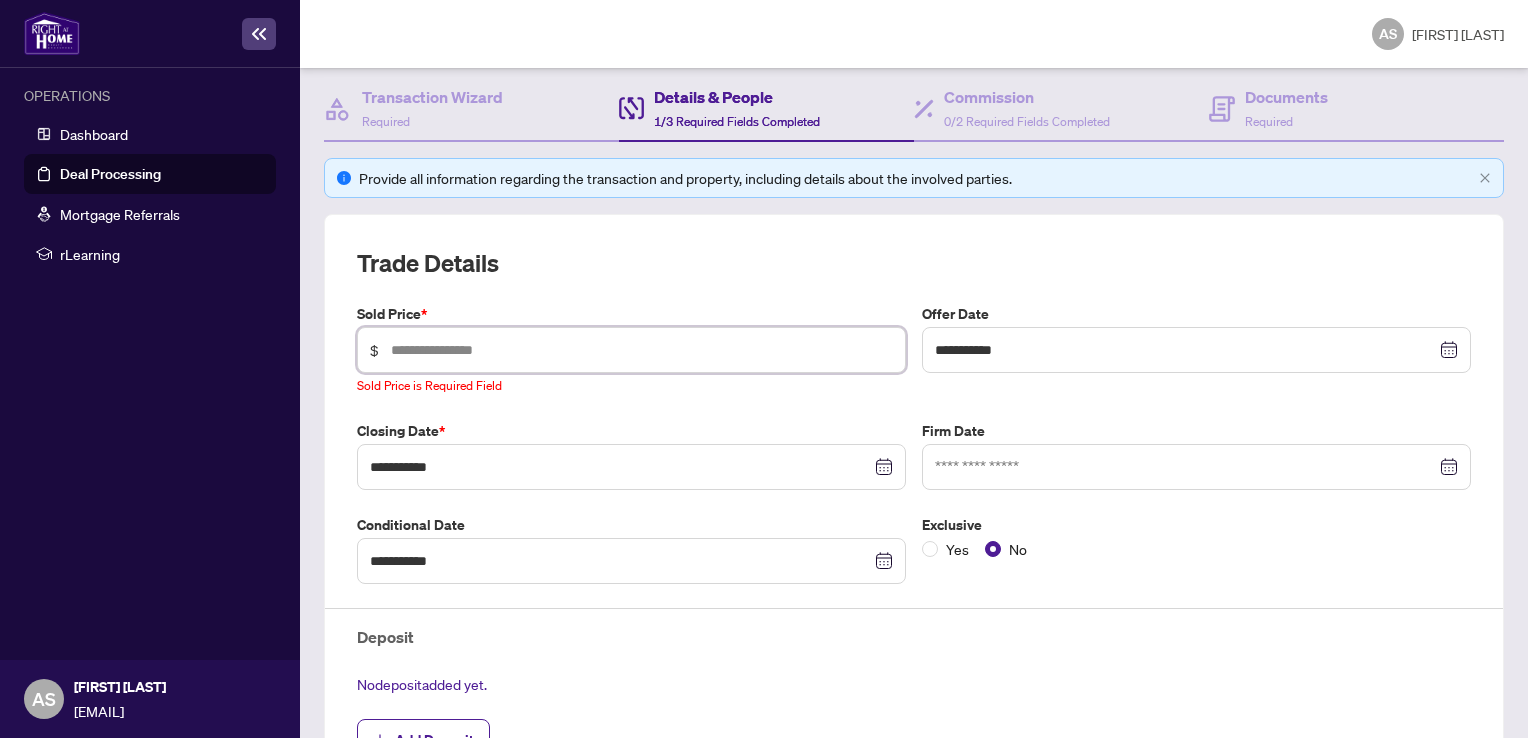 click at bounding box center (642, 350) 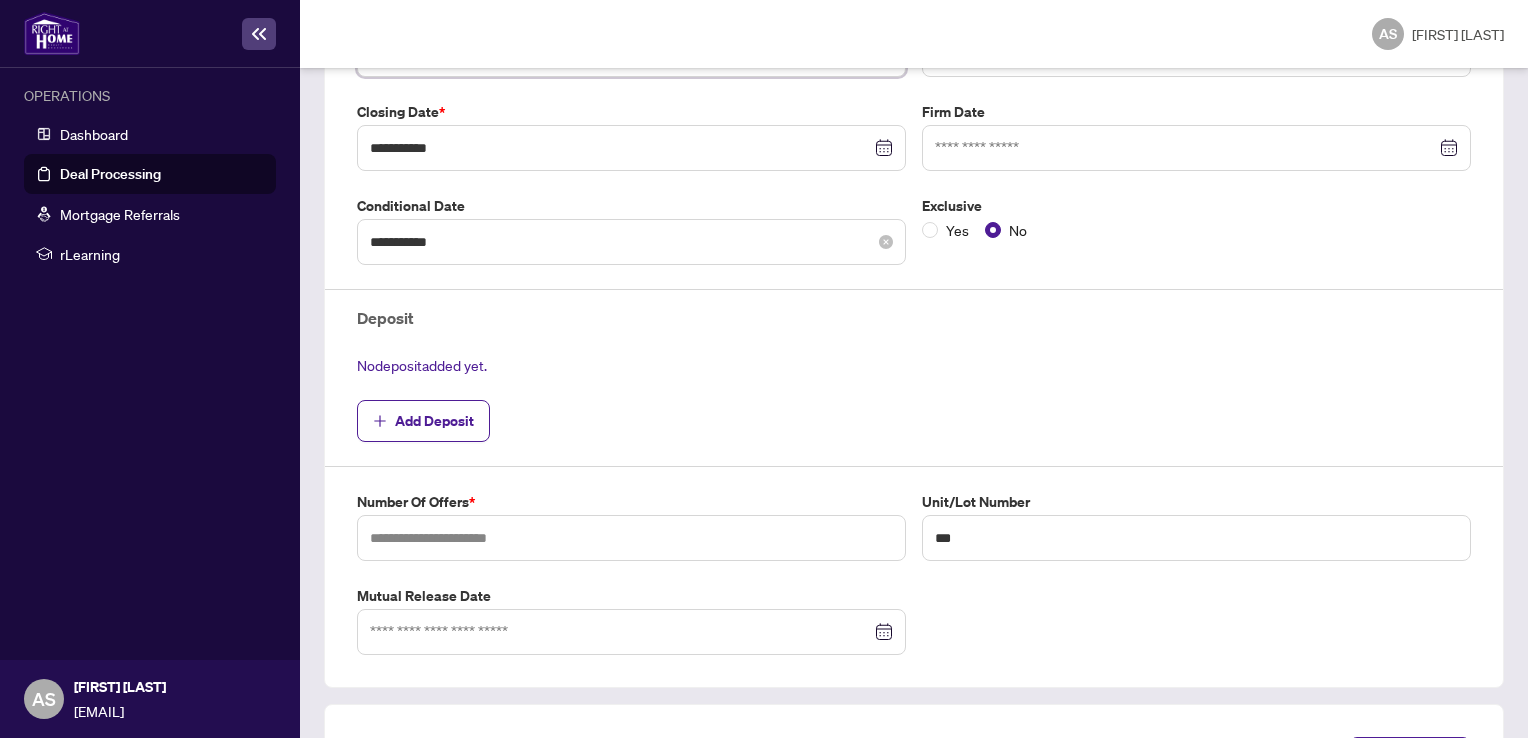 scroll, scrollTop: 500, scrollLeft: 0, axis: vertical 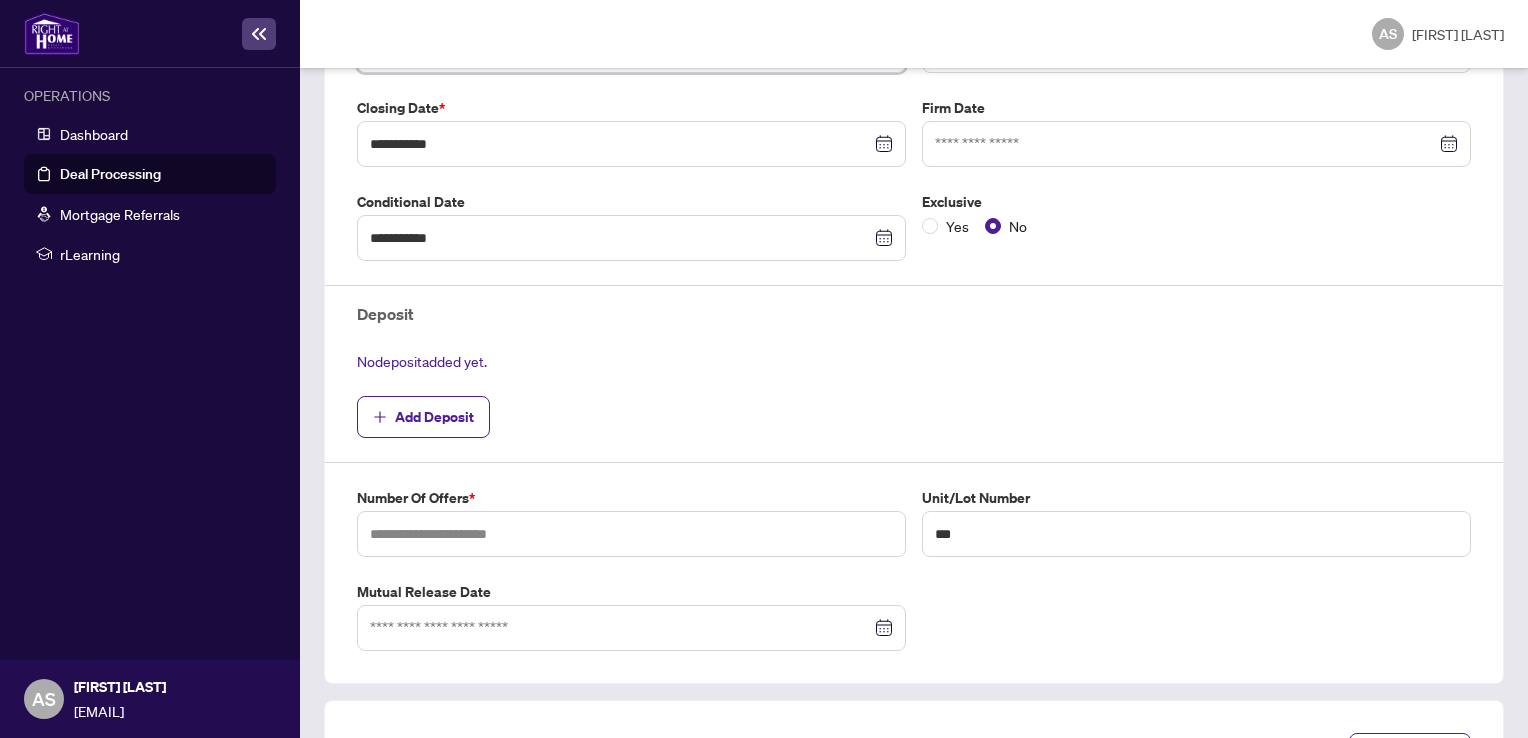 type on "*******" 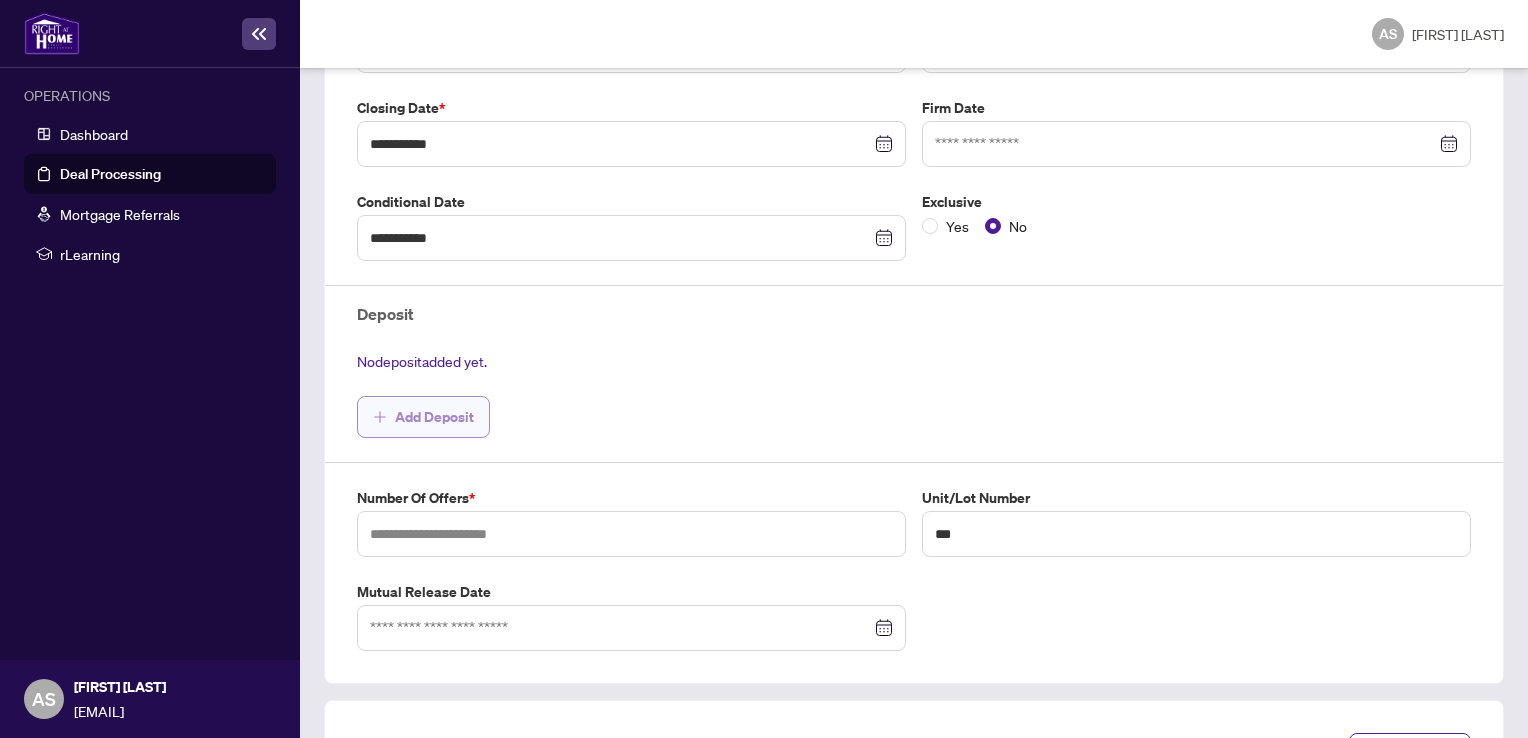 click on "Add Deposit" at bounding box center [434, 417] 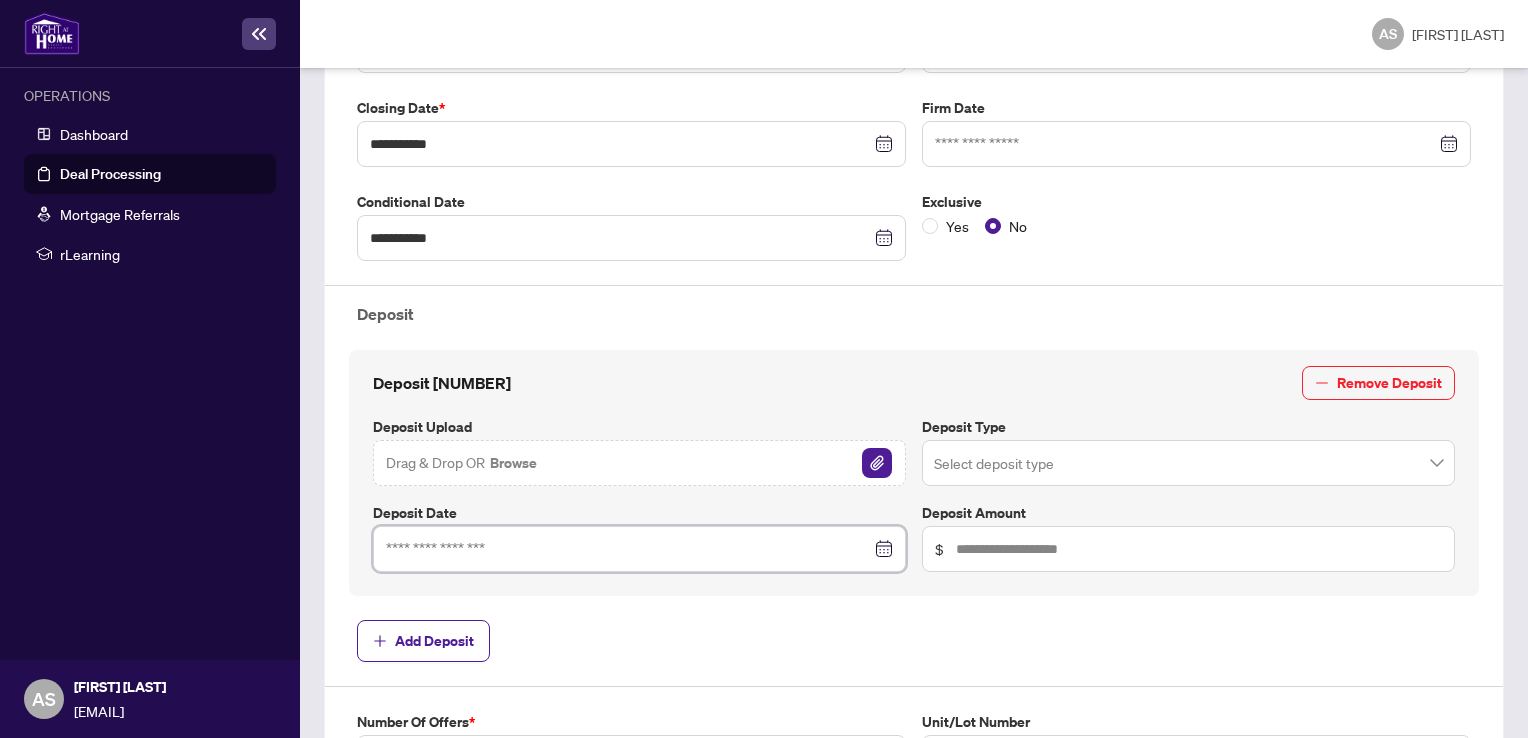 click at bounding box center (628, 549) 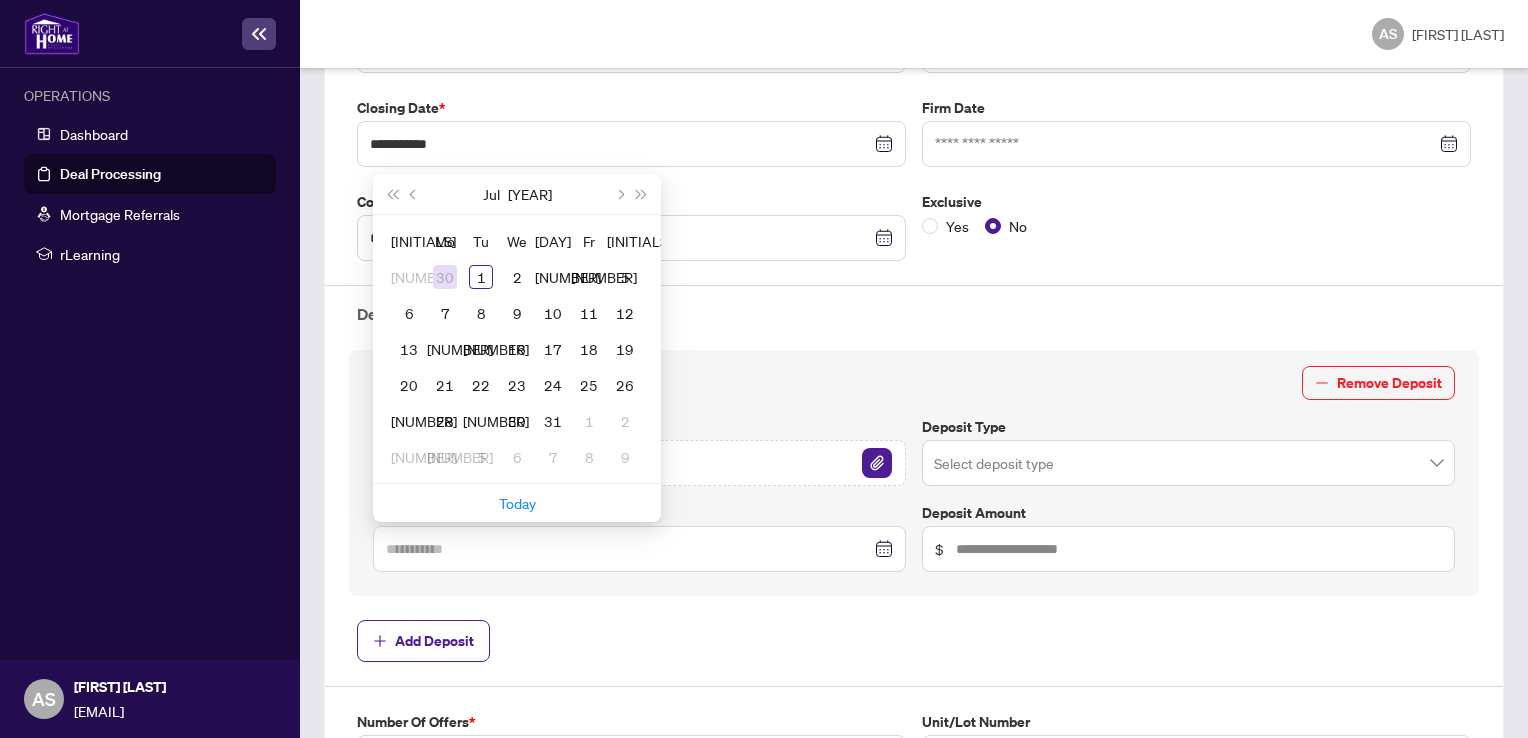 click on "30" at bounding box center [445, 277] 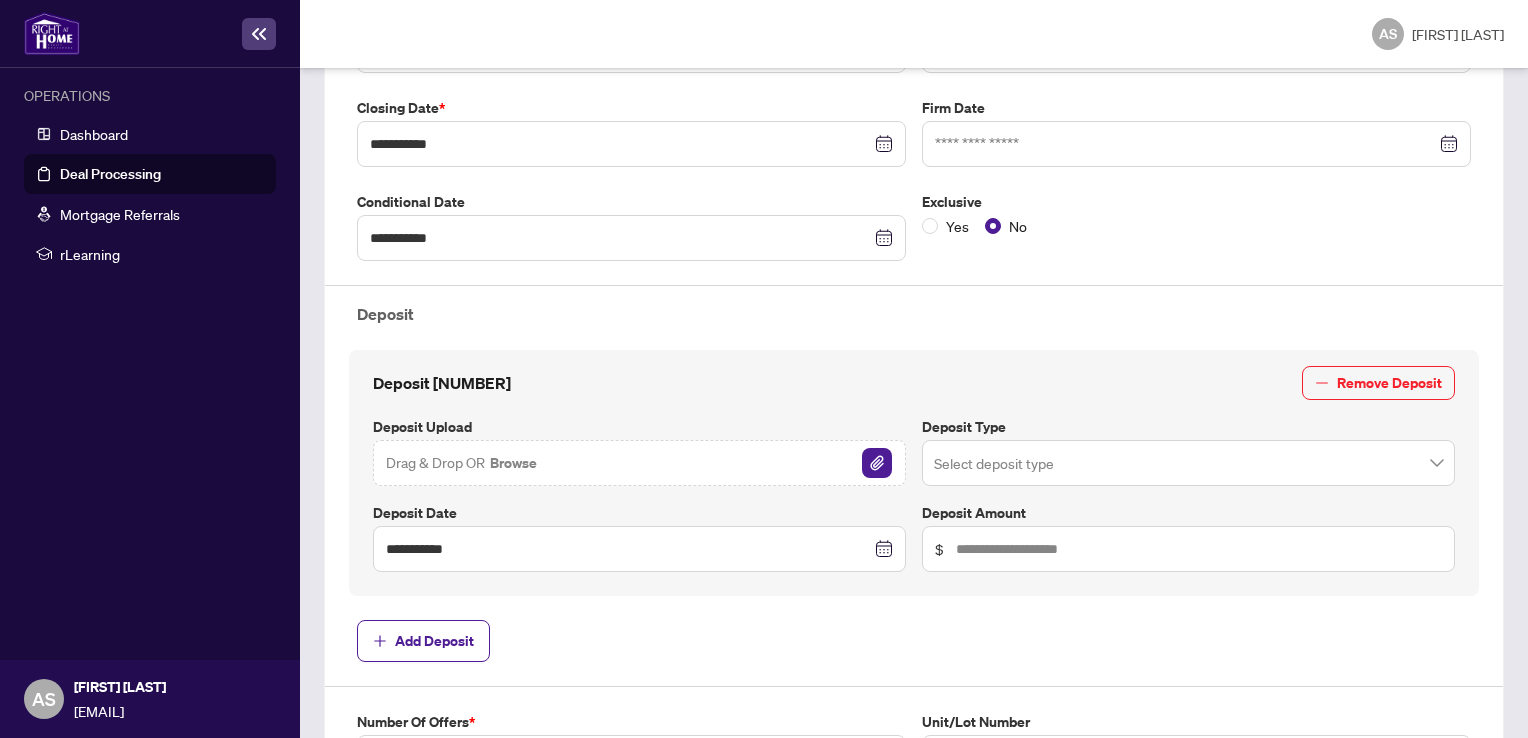 click on "Drag & Drop OR   Browse" at bounding box center [639, 463] 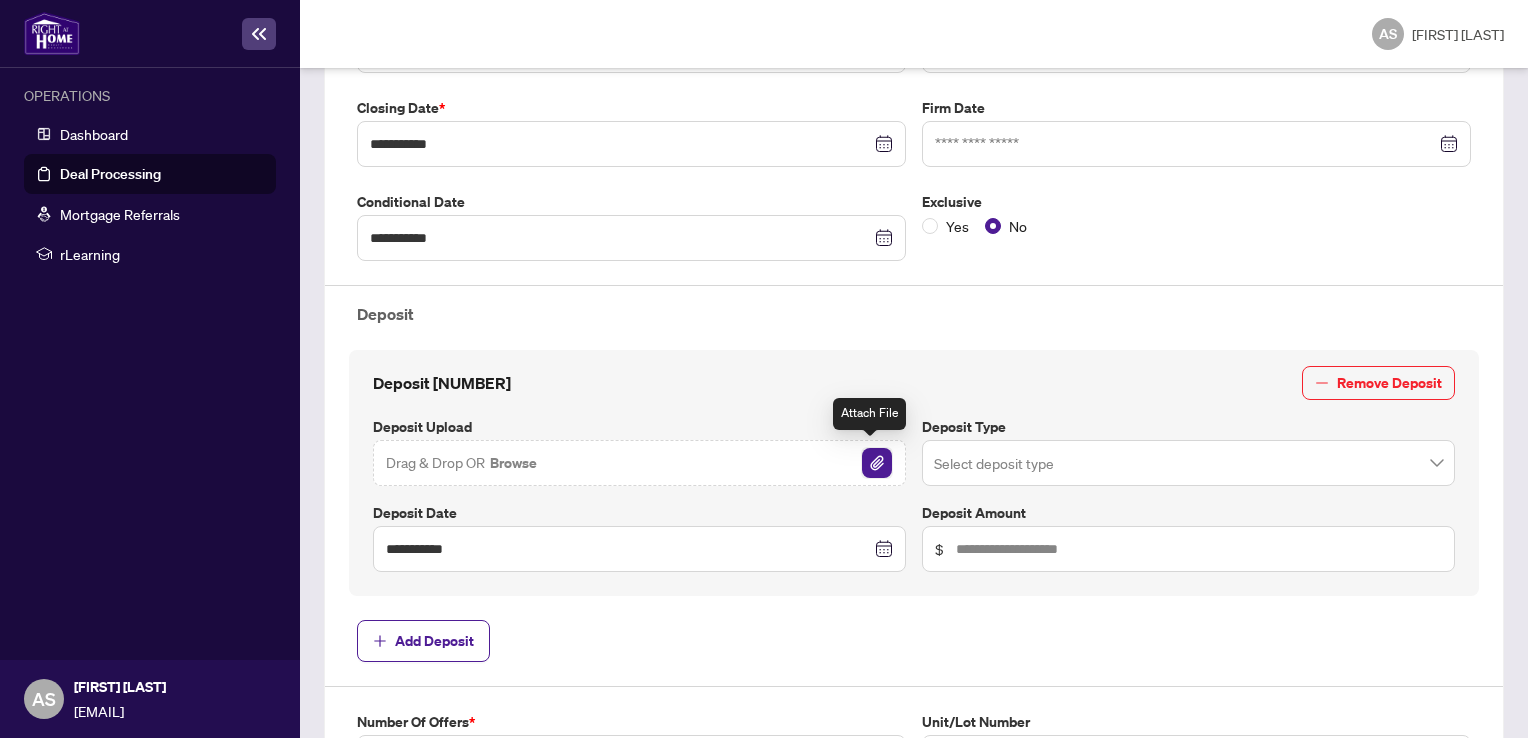 click at bounding box center [877, 463] 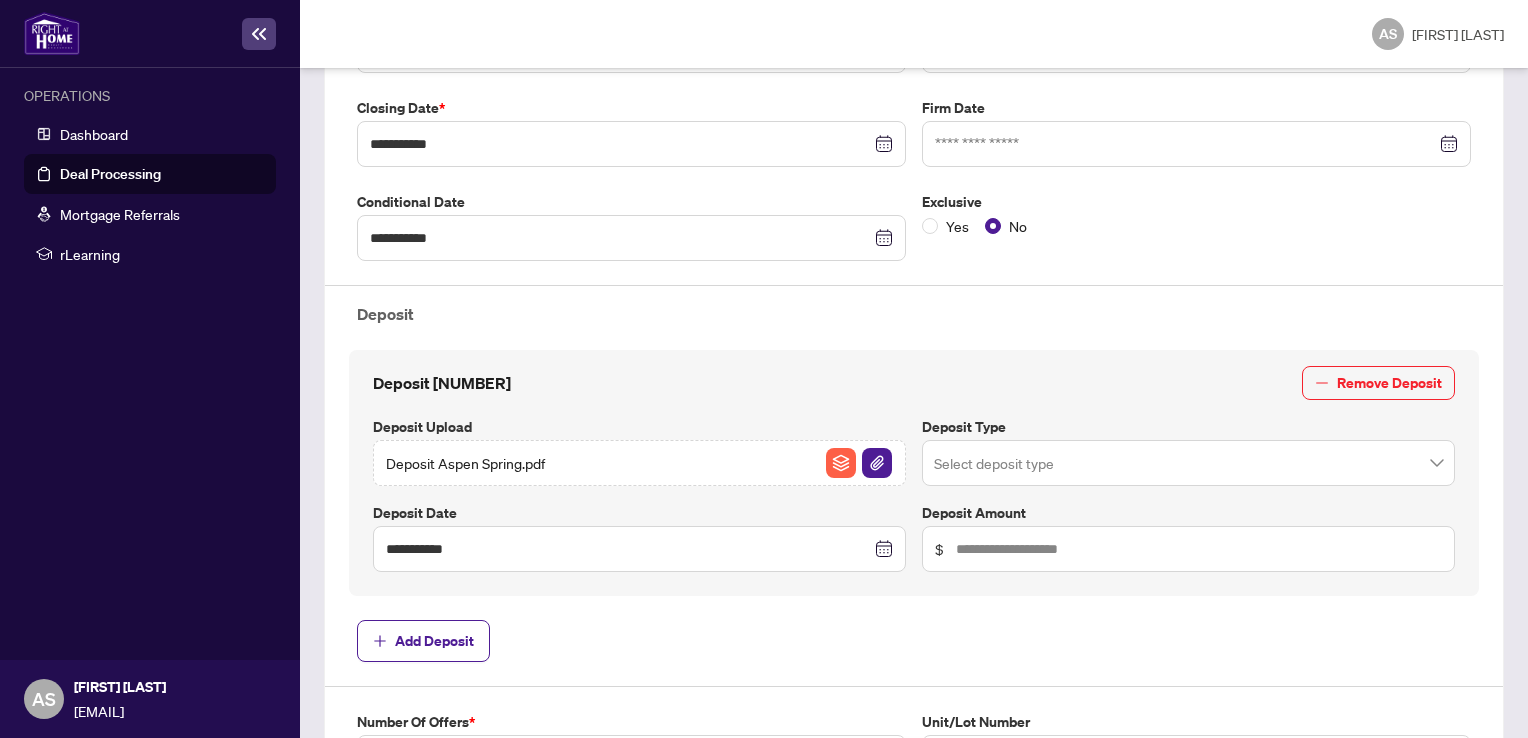 click at bounding box center [1188, 463] 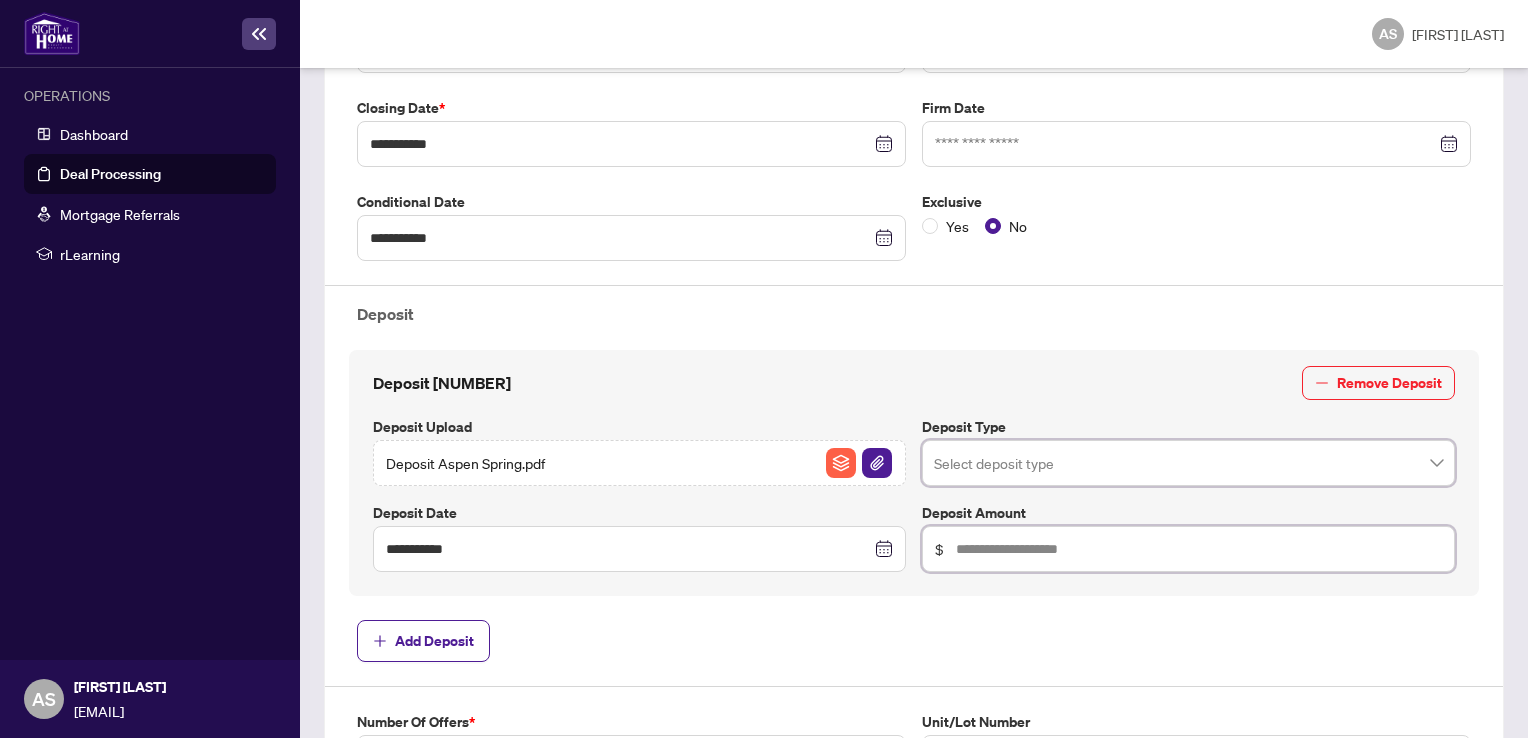 click at bounding box center (1199, 549) 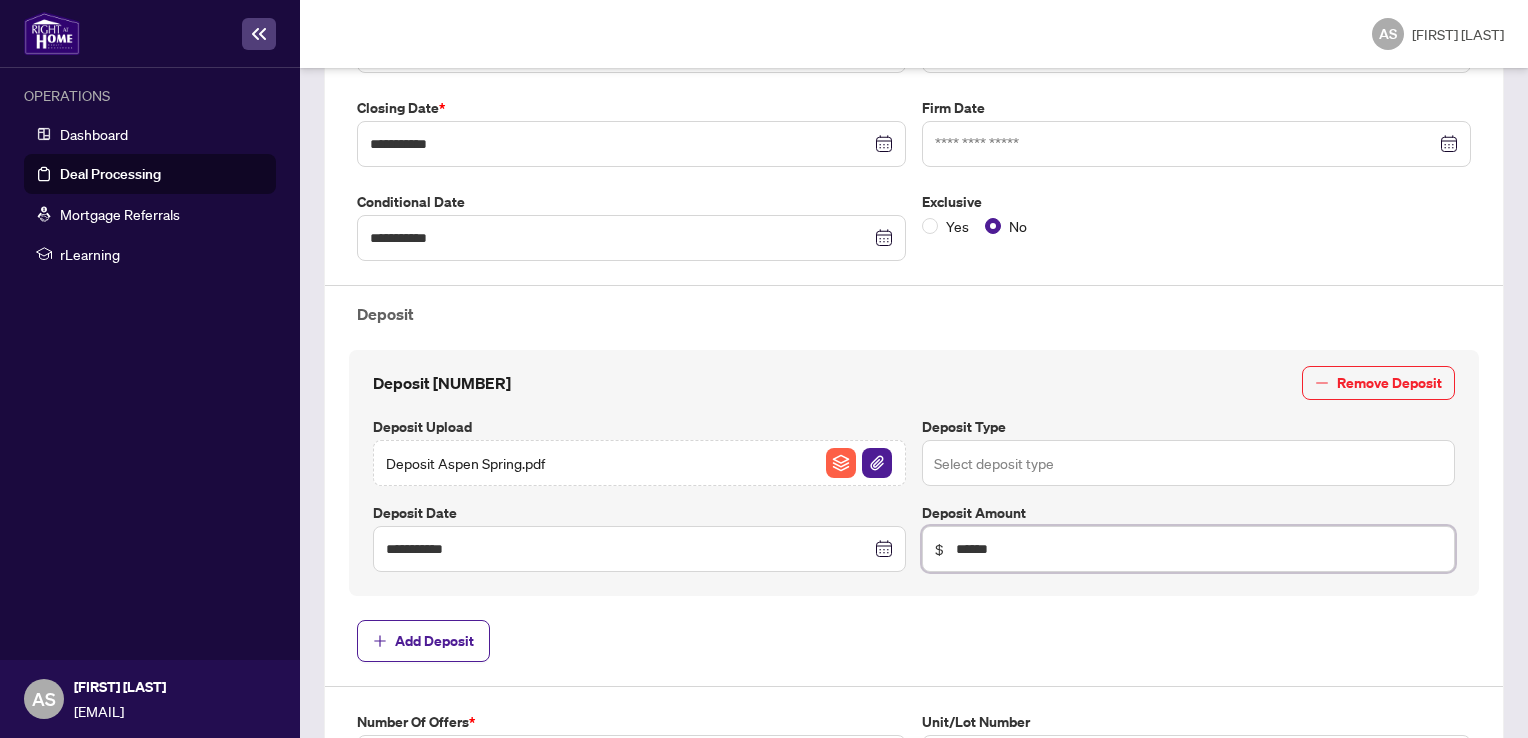 type on "******" 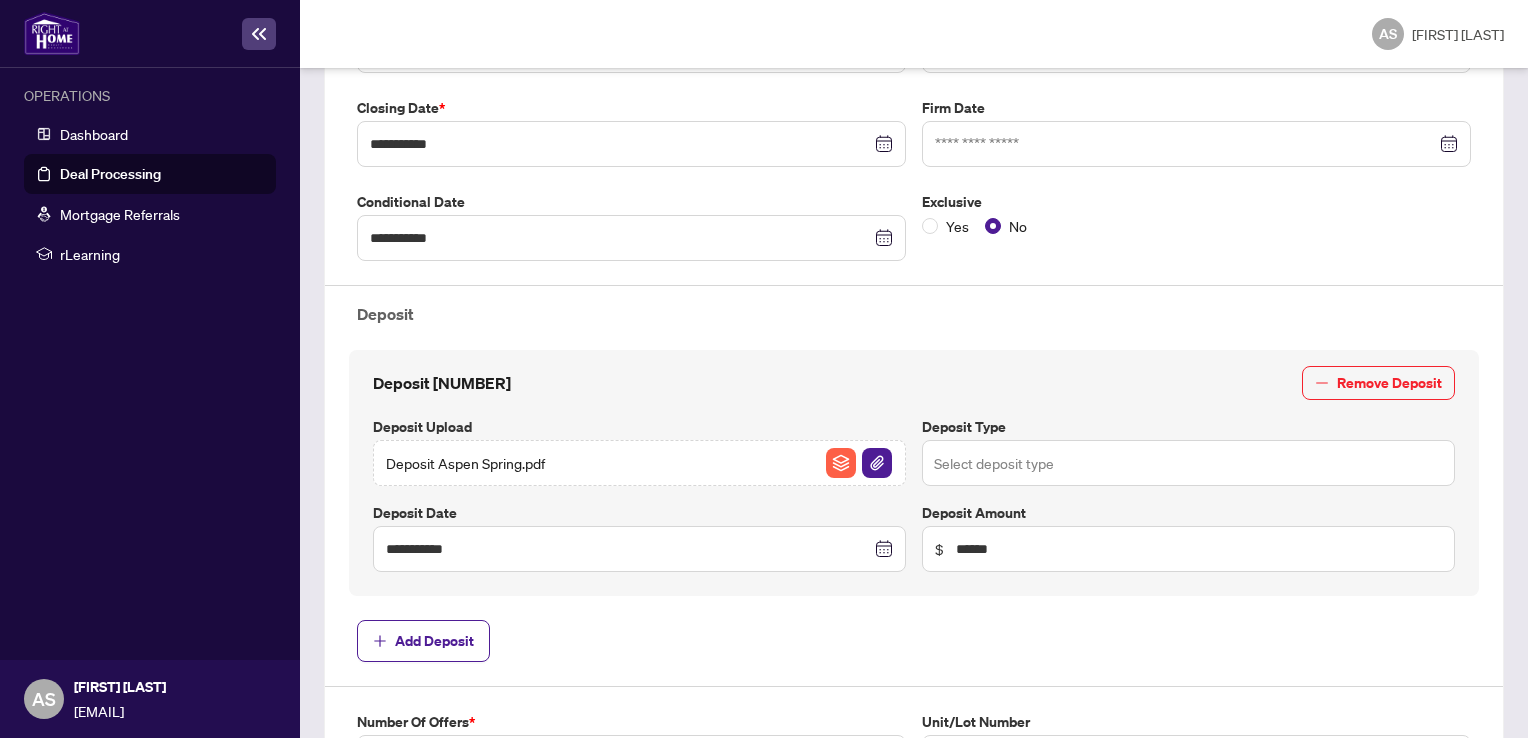 click at bounding box center (1188, 463) 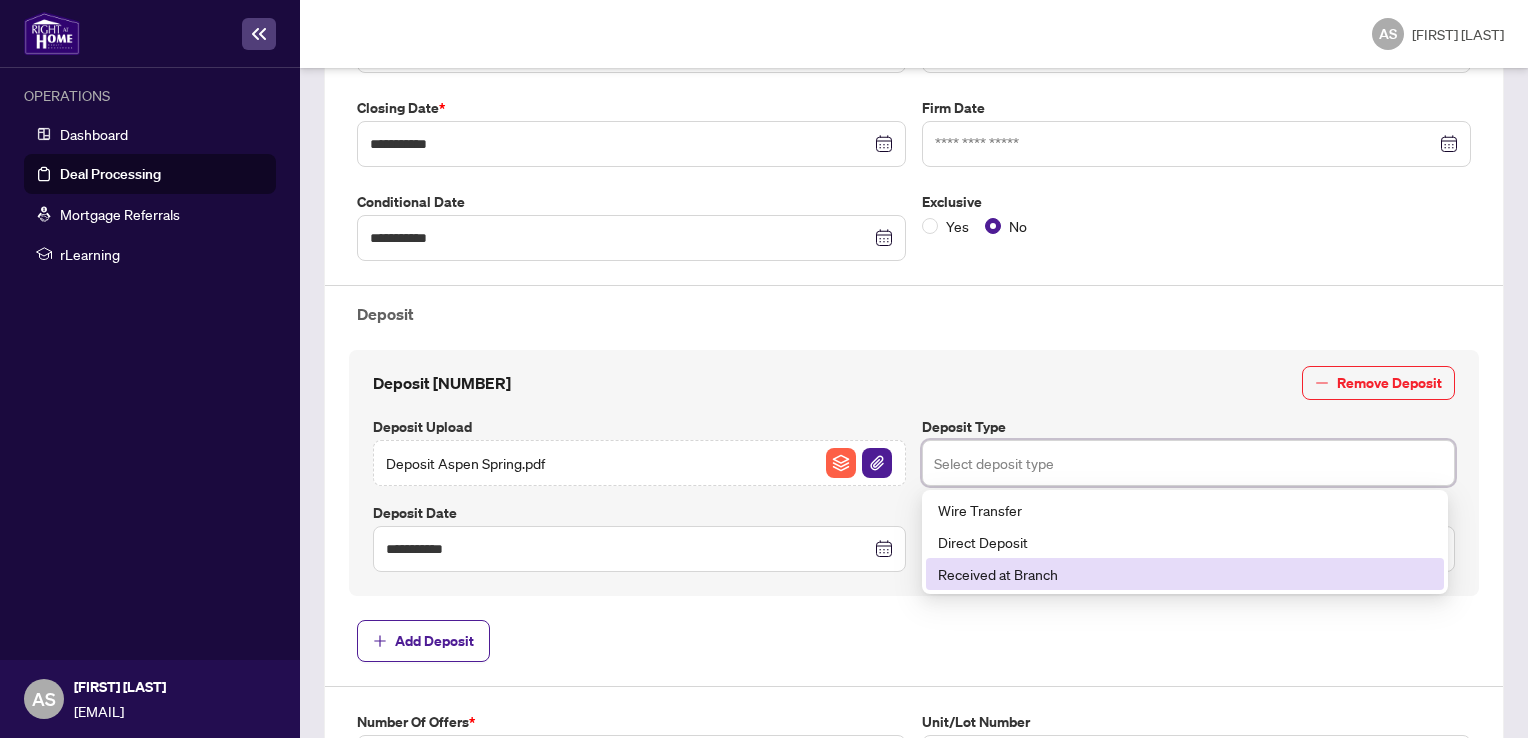 click on "Received at Branch" at bounding box center [1185, 574] 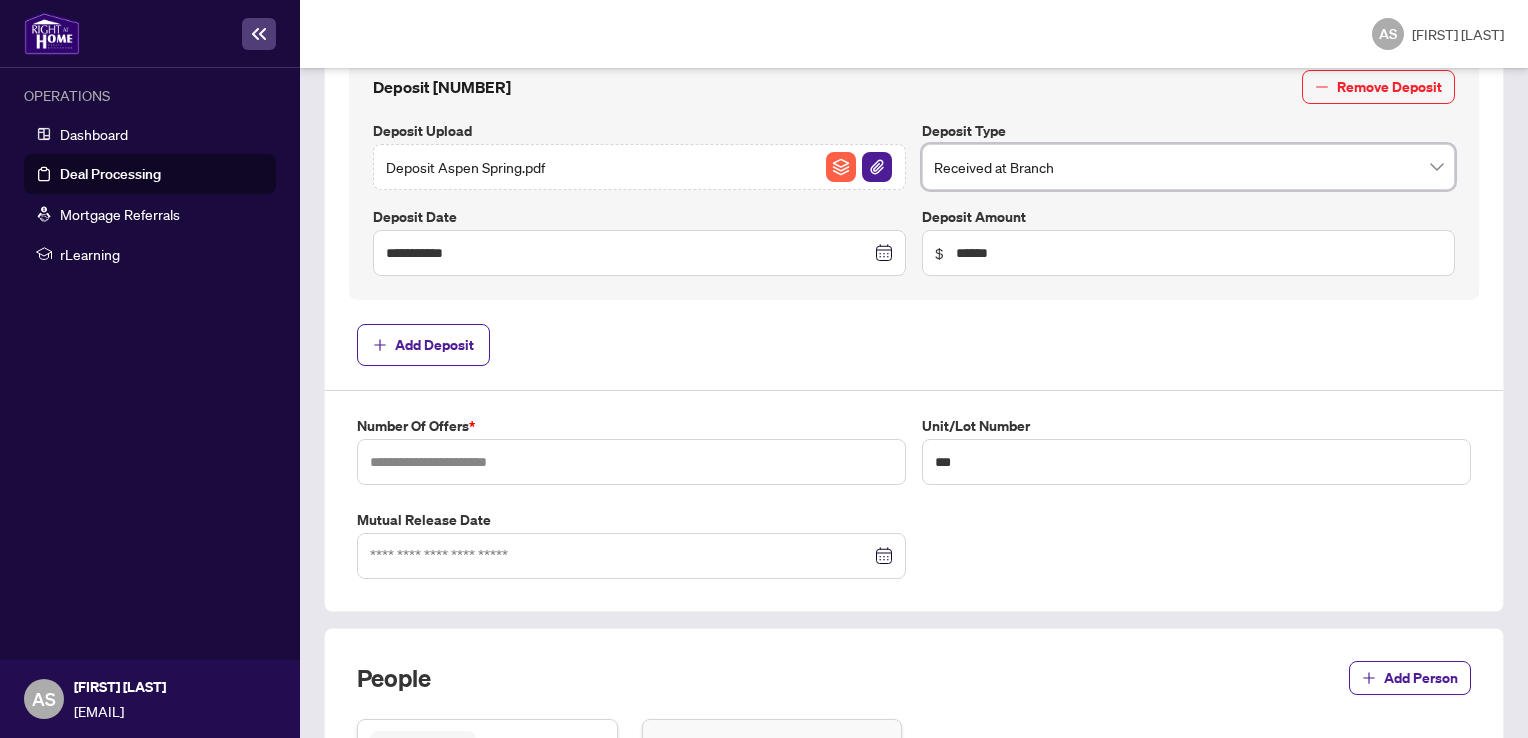 scroll, scrollTop: 800, scrollLeft: 0, axis: vertical 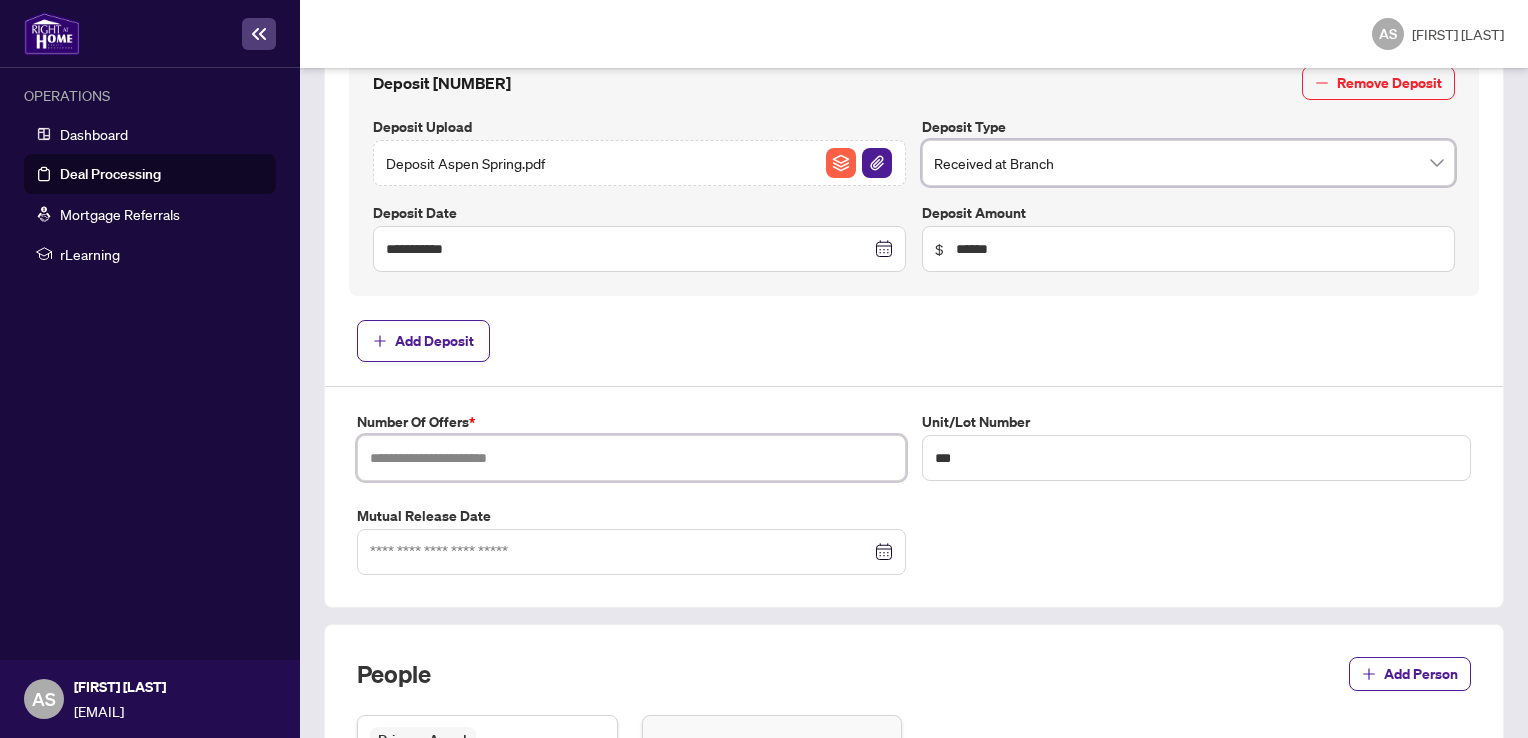 click at bounding box center [631, 458] 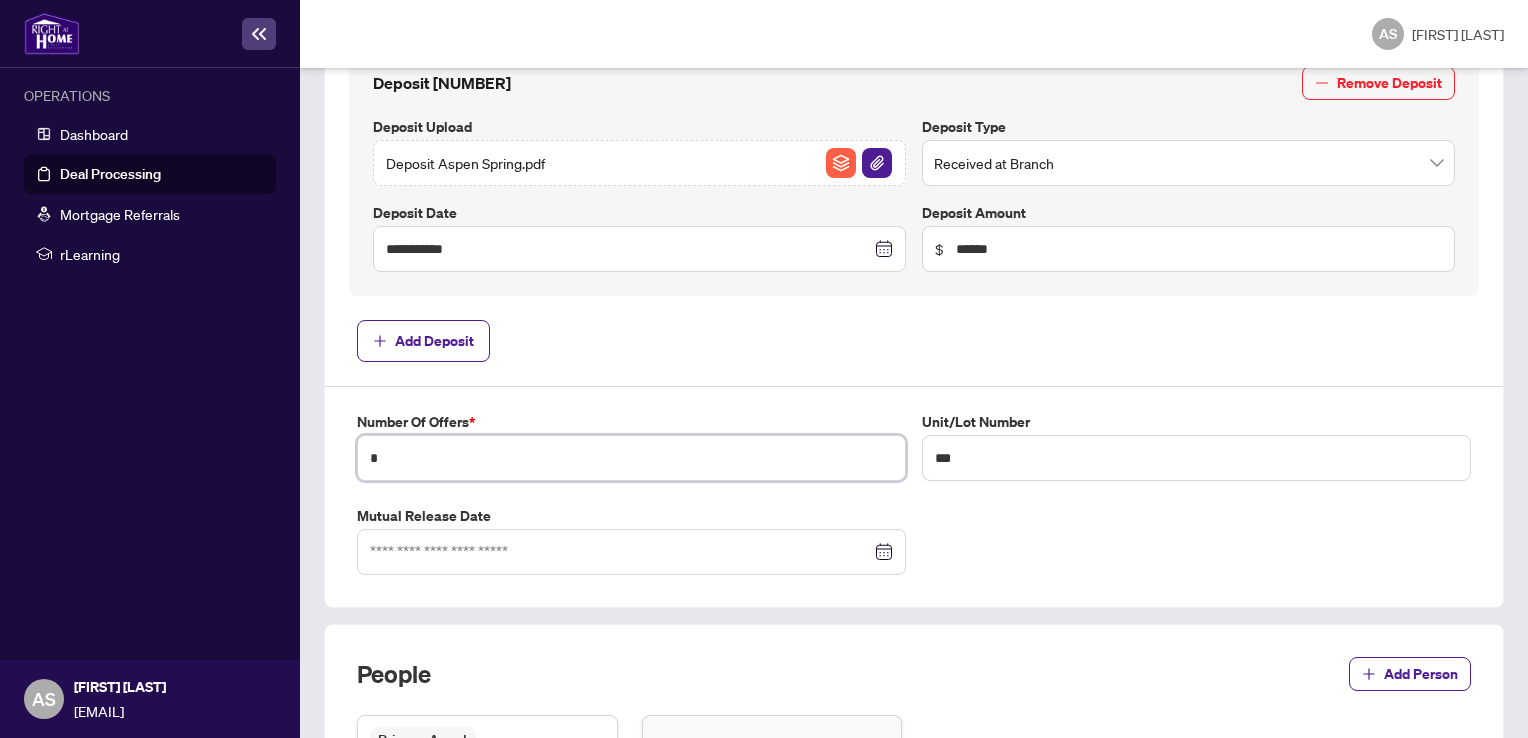 type on "*" 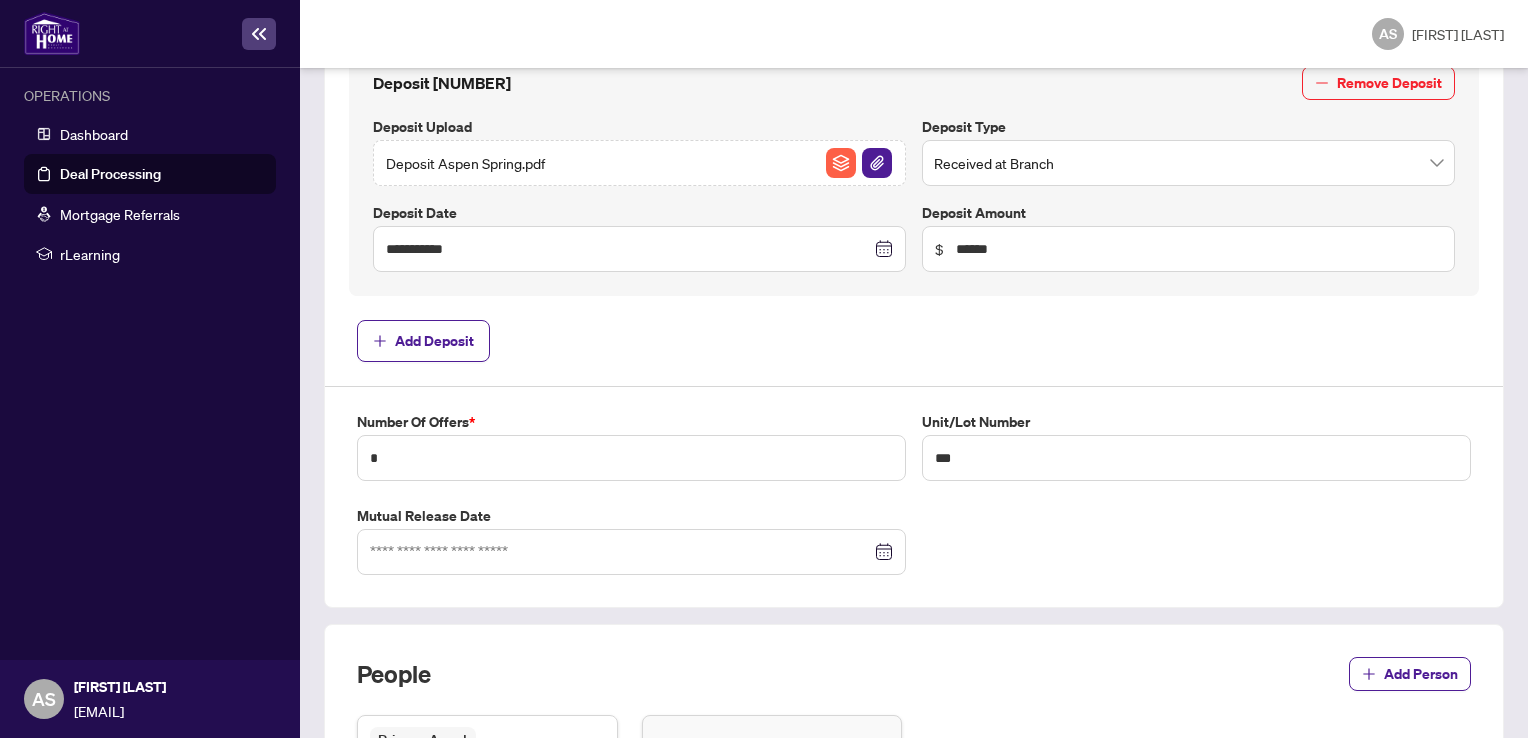 click on "Sold Price * $[AMOUNT] Offer Date * [MONTH] [YEAR] Su Mo Tu We Th Fr Sa 1 2 3 4 5 6 7 8 9 10 11 12 13 14 15 16 17 18 19 20 21 22 23 24 25 26 27 28 29 30 1 2 3 4 5 6 7 8 9 10 11 12 Today Closing Date * [MONTH] [YEAR] Su Mo Tu We Th Fr Sa 31 1 2 3 4 5 6 7 8 9 10 11 12 13 14 15 16 17 18 19 20 21 22 23 24 25 26 27 28 29 30 1 2 3 4 5 6 7 8 9 10 11 Today Firm Date Conditional Date * [MONTH] [YEAR] Su Mo Tu We Th Fr Sa 29 30 1 2 3 4 5 6 7 8 9 10 11 12 13 14 15 16 17 18 19 20 21 22 23 24 25 26 27 28 29 30 31 1 2 3 4 5 6 7 8 9 Today Deposit Amount $ ****** Add Deposit Number of offers * * Unit/Lot Number *** Mutual Release Date" at bounding box center [914, 111] 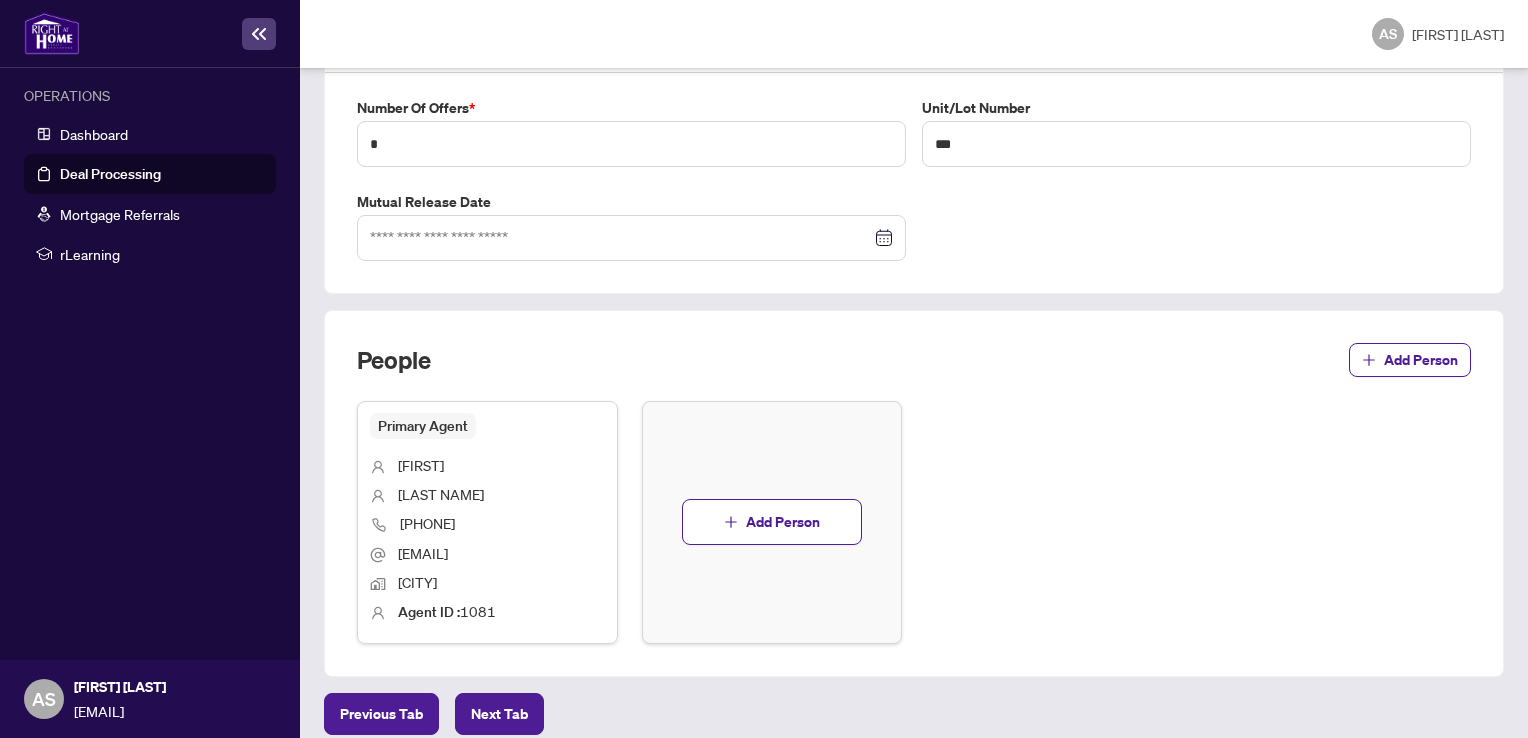 scroll, scrollTop: 1126, scrollLeft: 0, axis: vertical 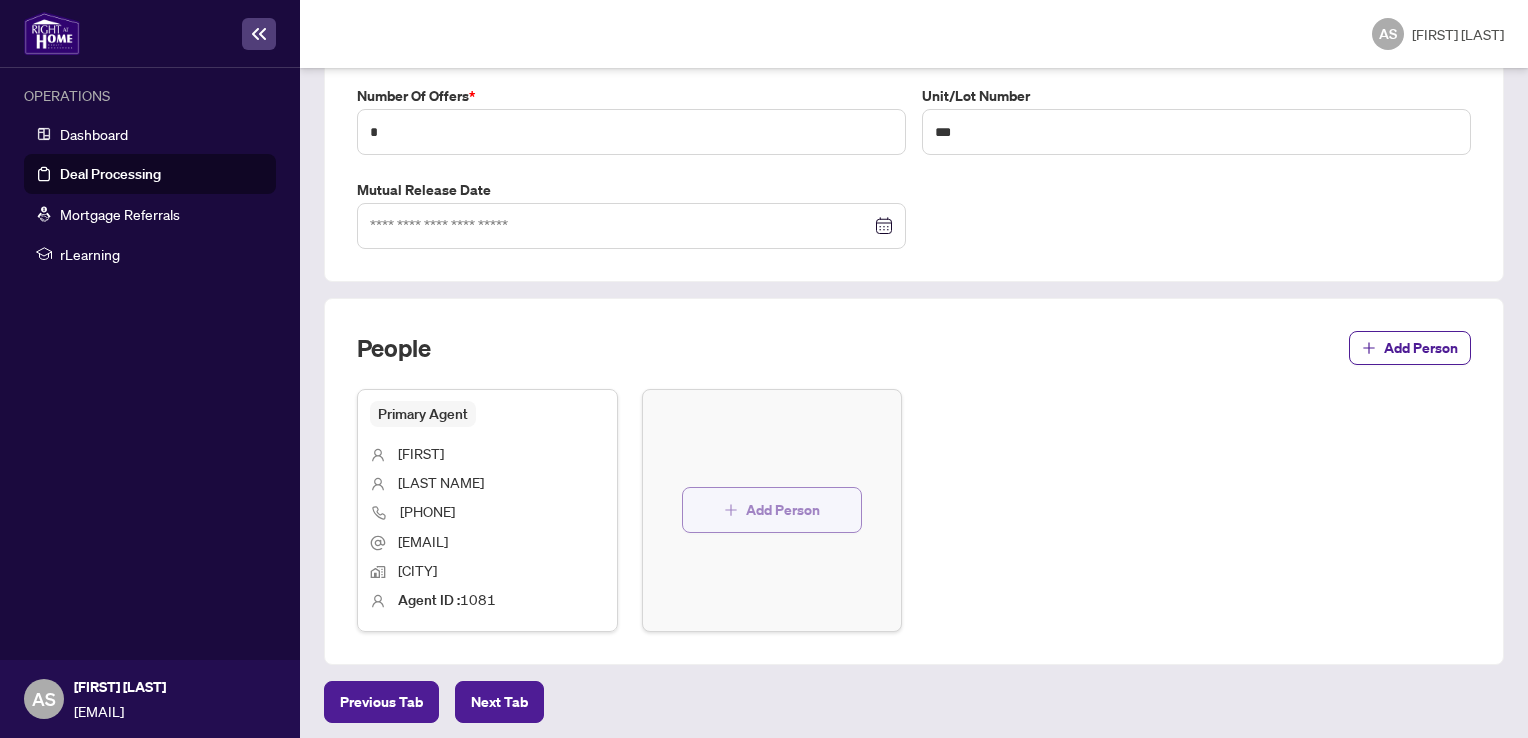 click on "Add Person" at bounding box center (783, 510) 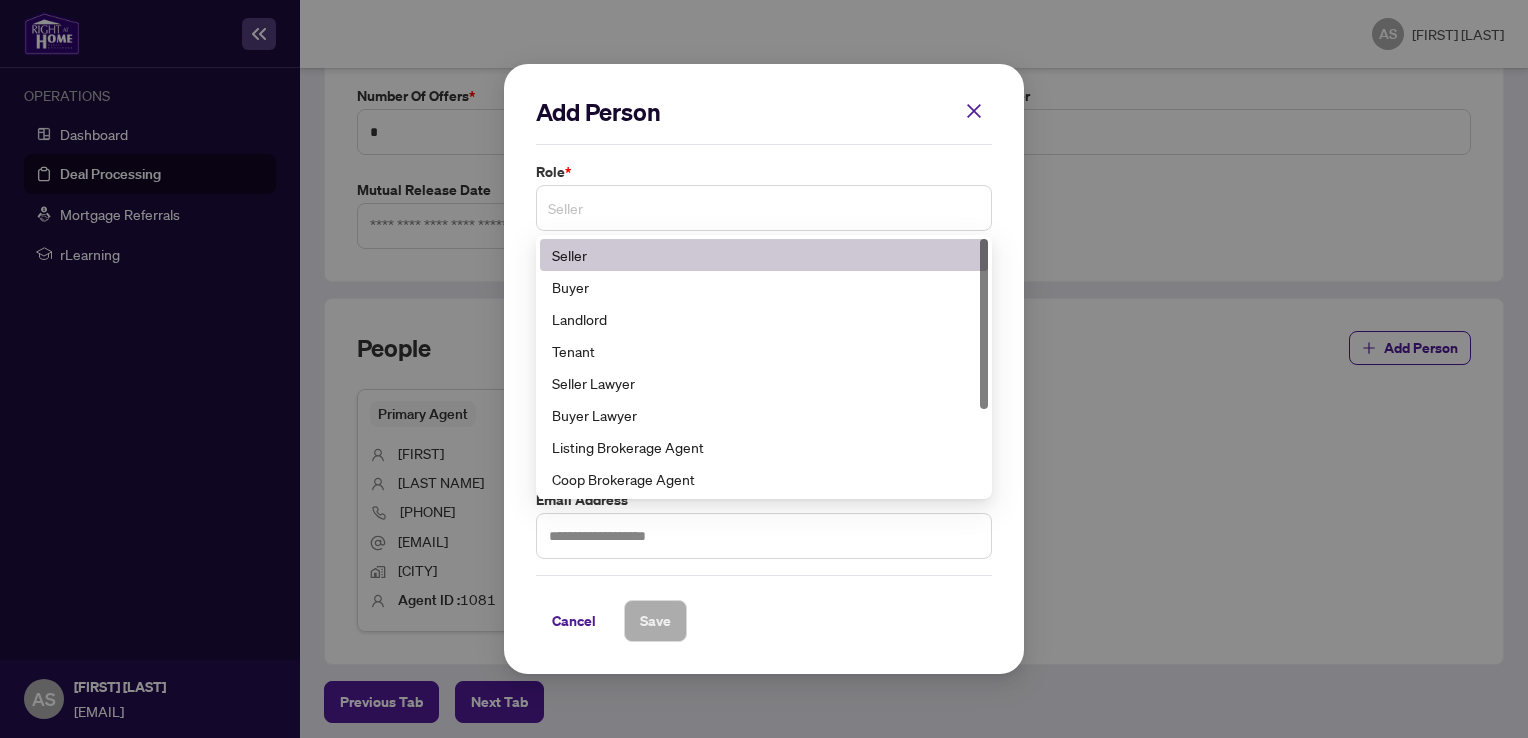click on "Seller" at bounding box center (764, 208) 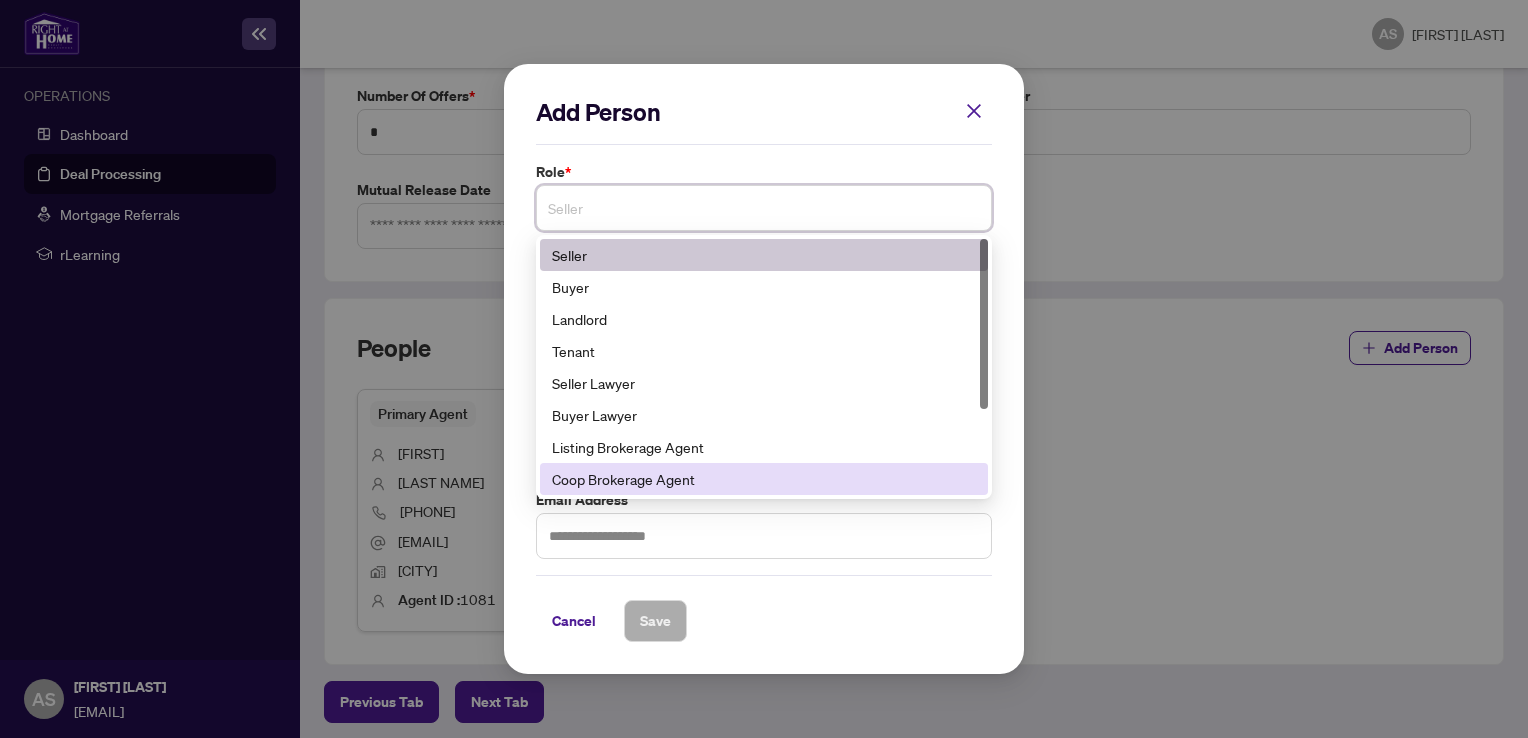click on "Coop Brokerage Agent" at bounding box center (764, 479) 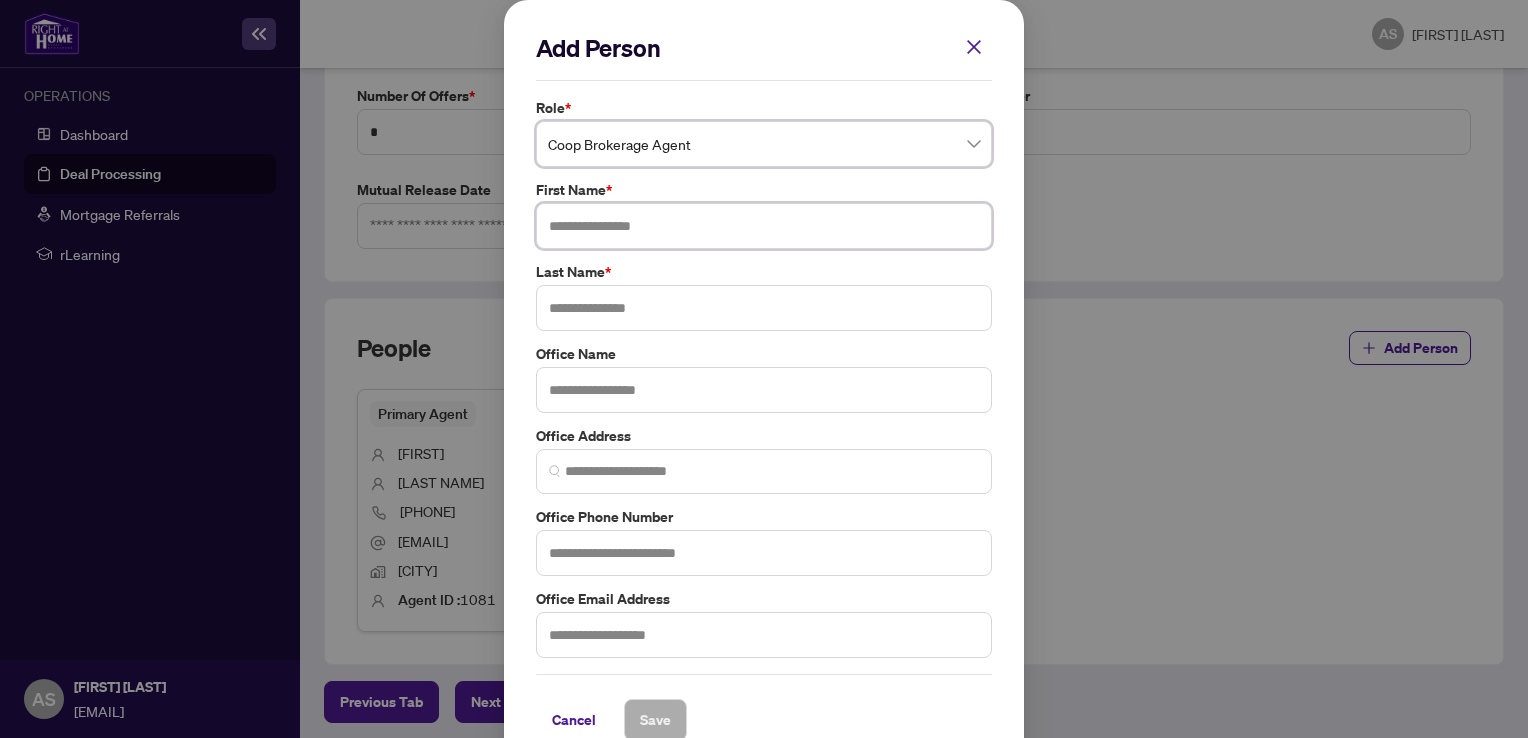click at bounding box center (764, 226) 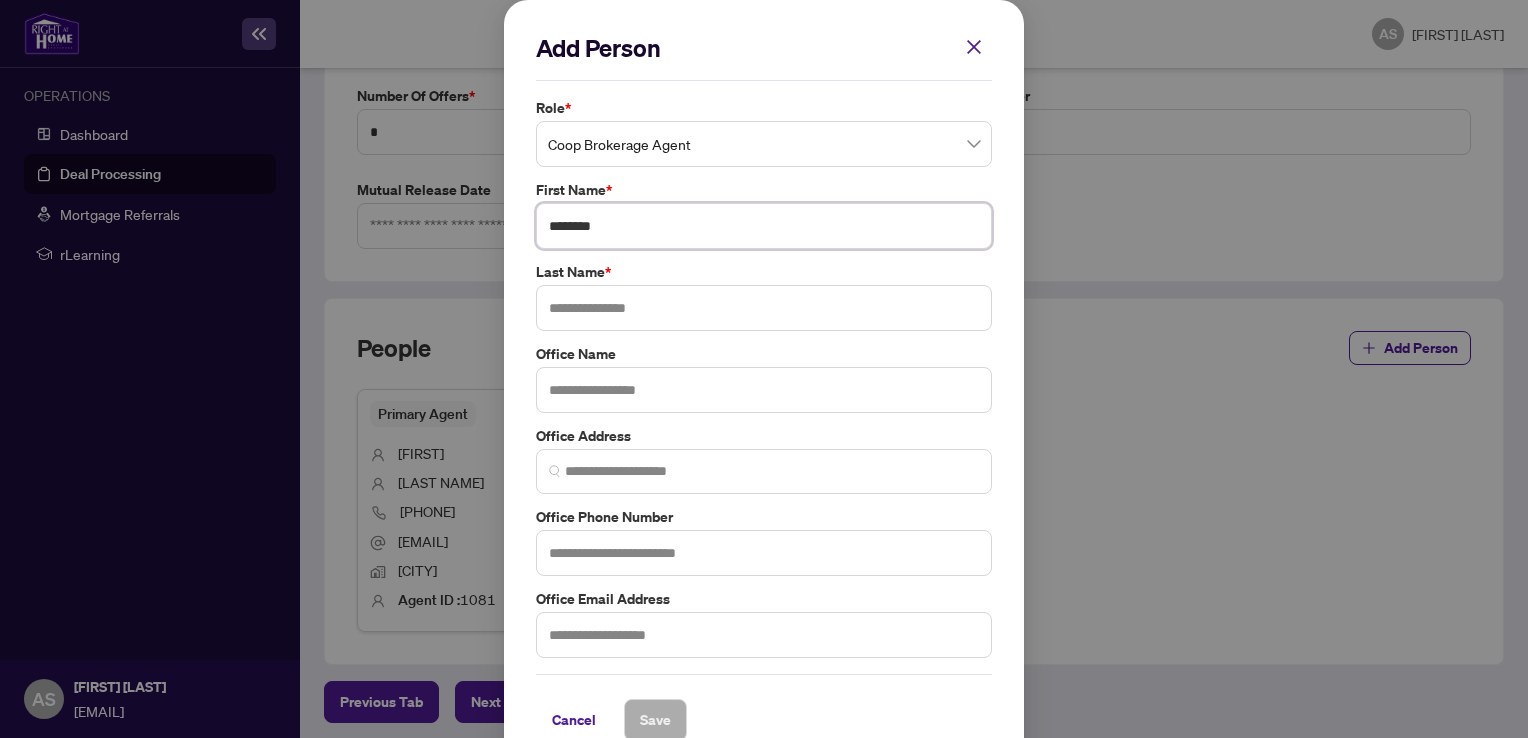type on "*******" 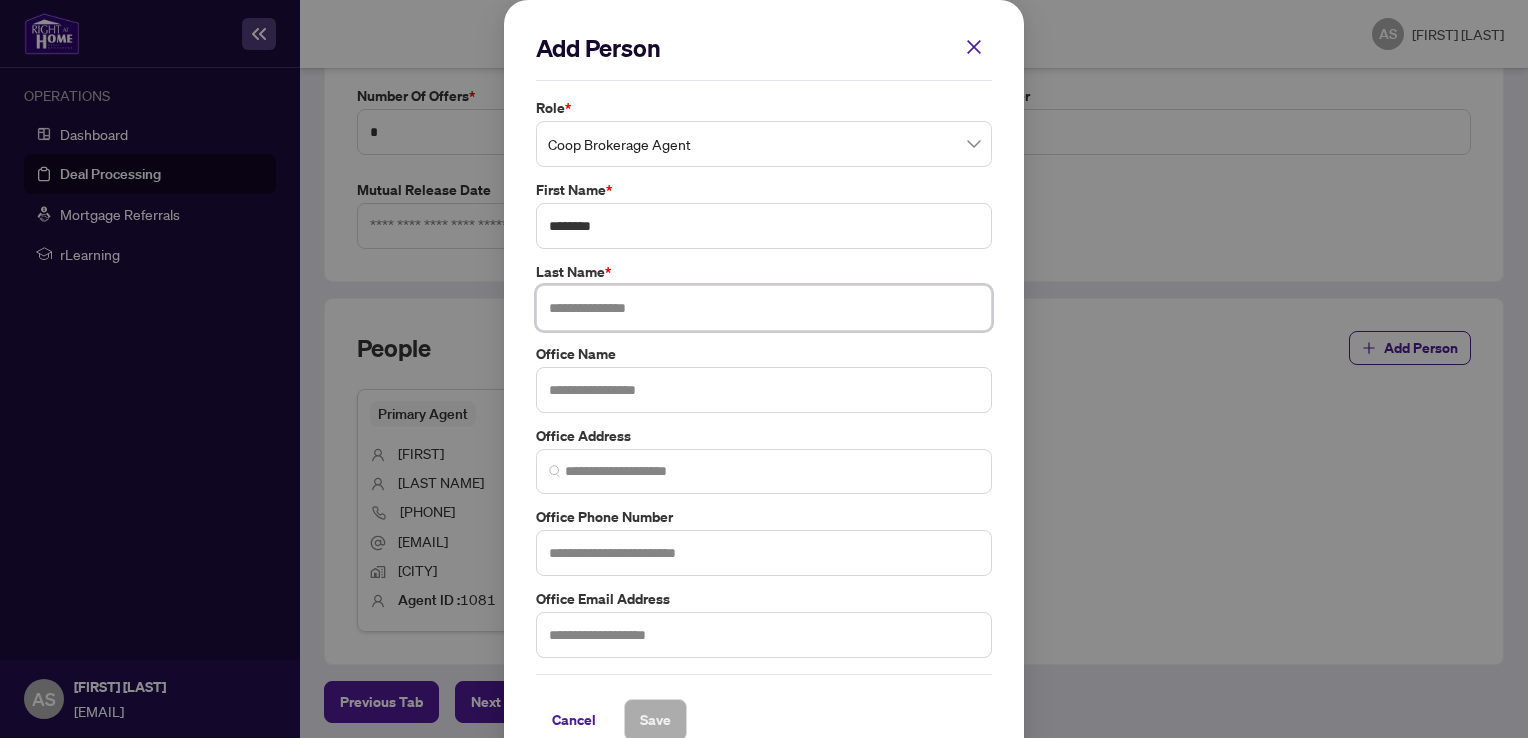 click at bounding box center (764, 308) 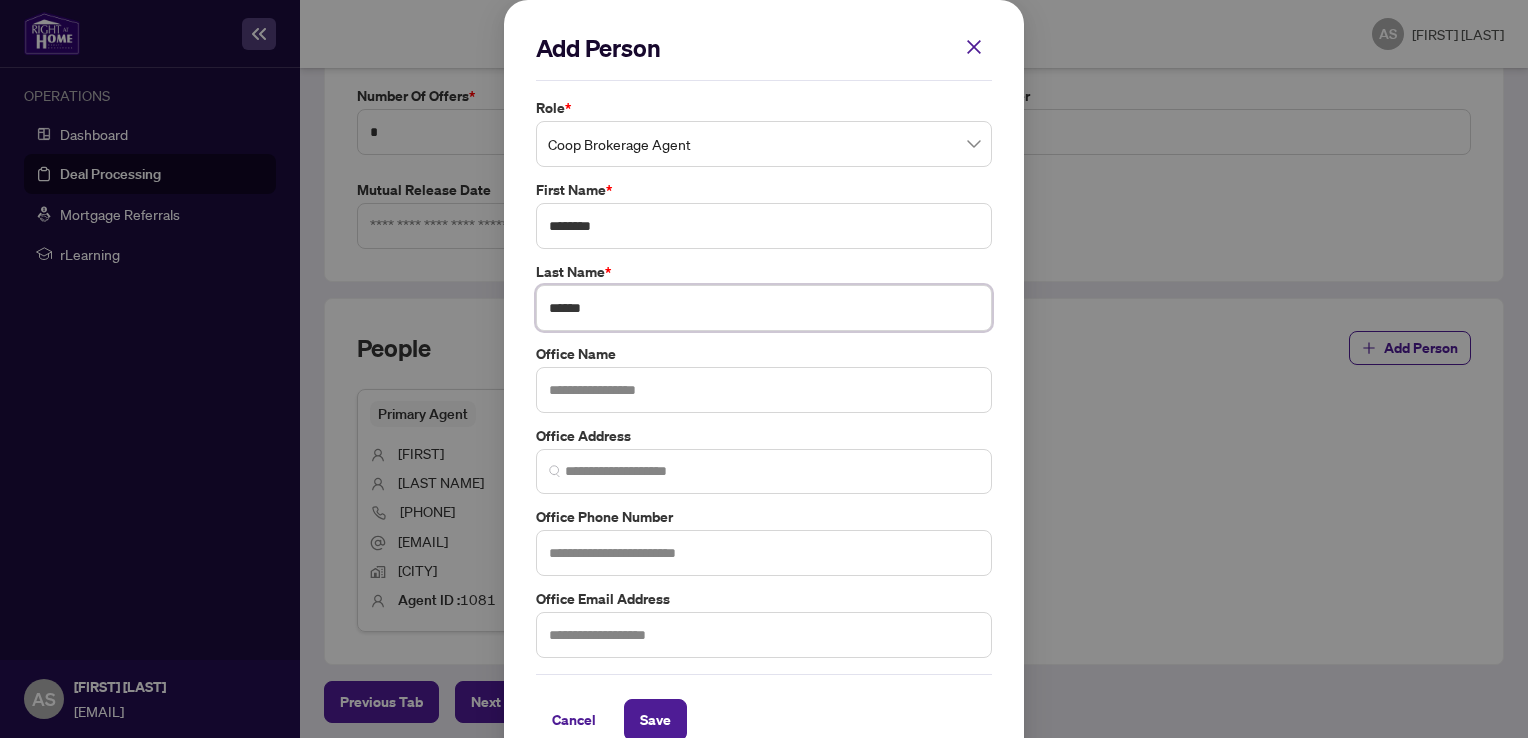 type on "******" 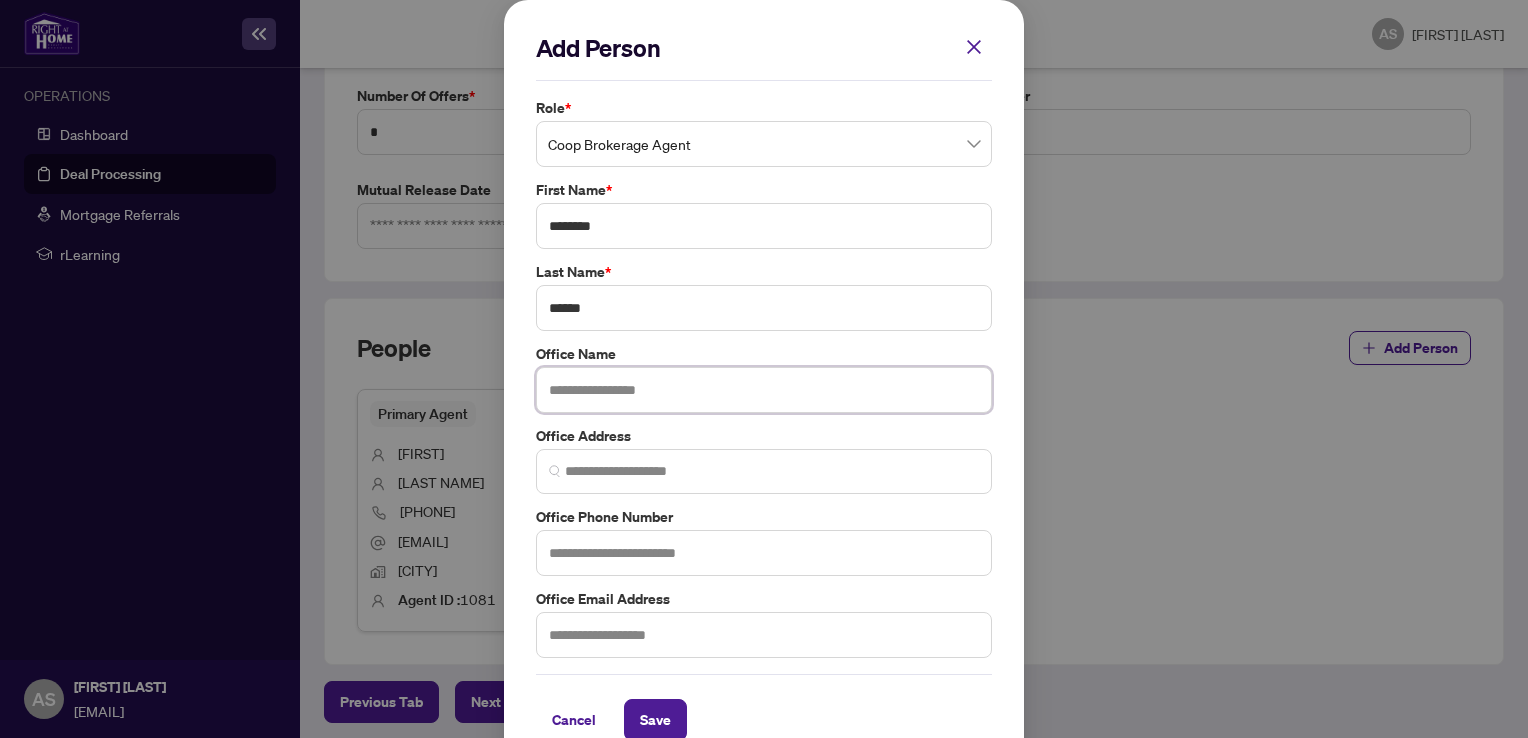 click at bounding box center (764, 390) 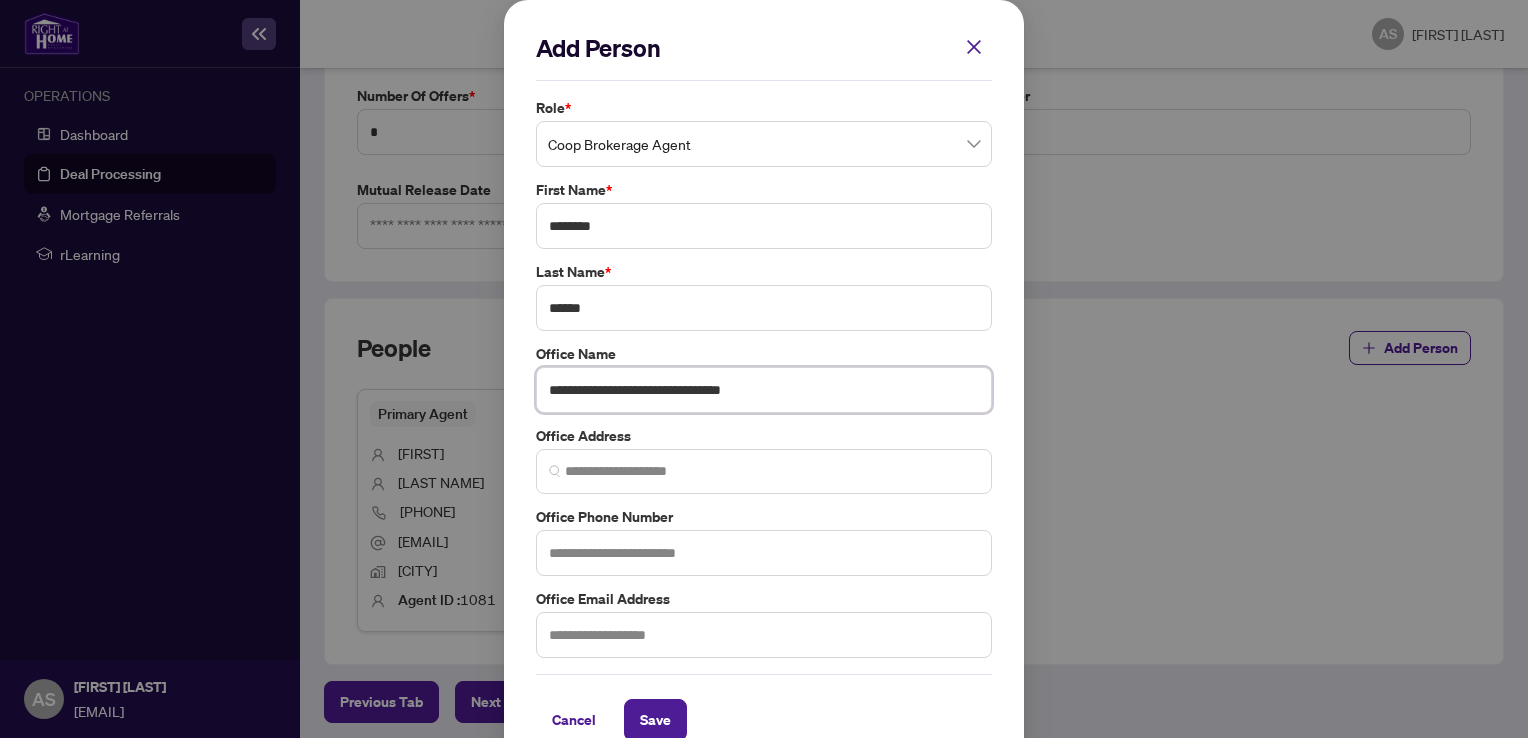 click at bounding box center [764, 471] 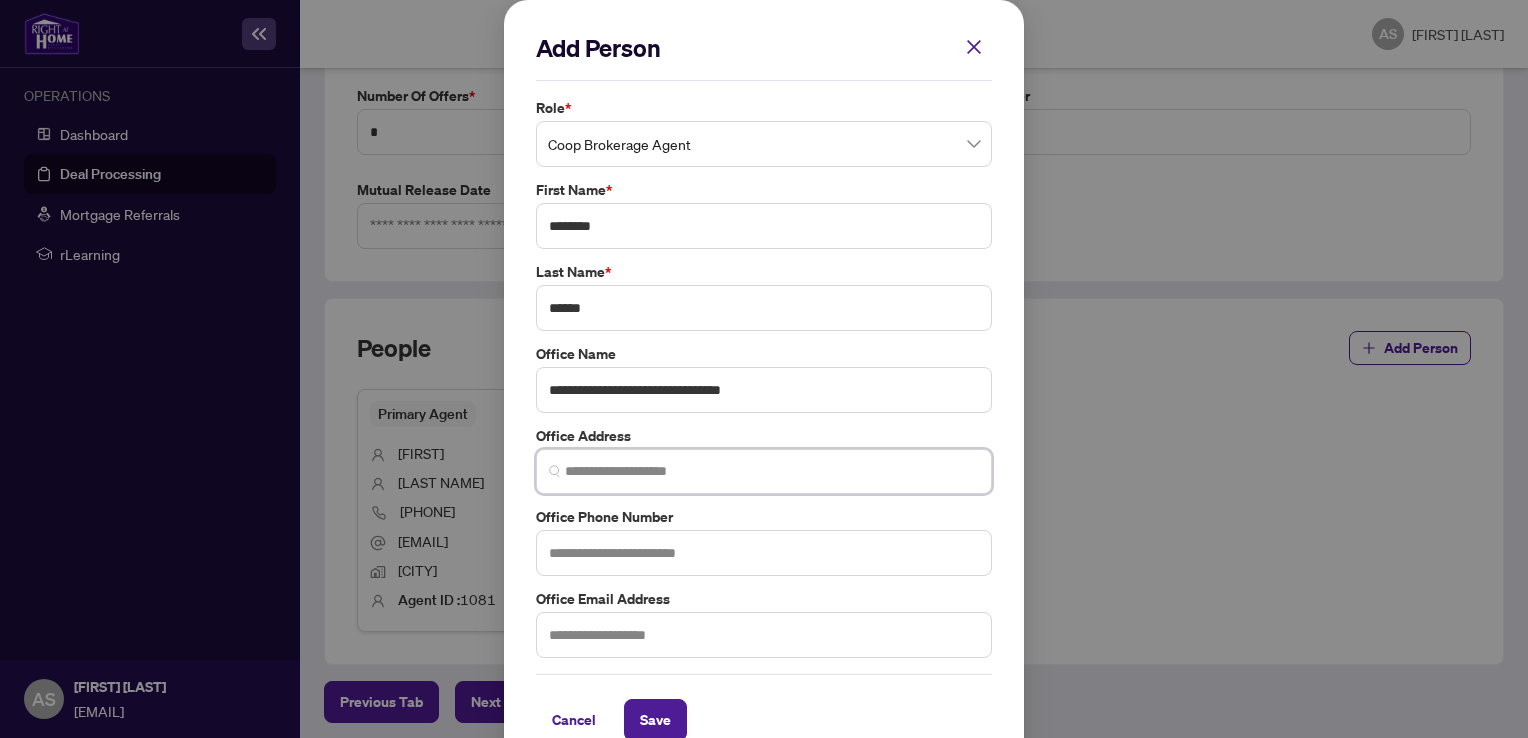 click at bounding box center (772, 471) 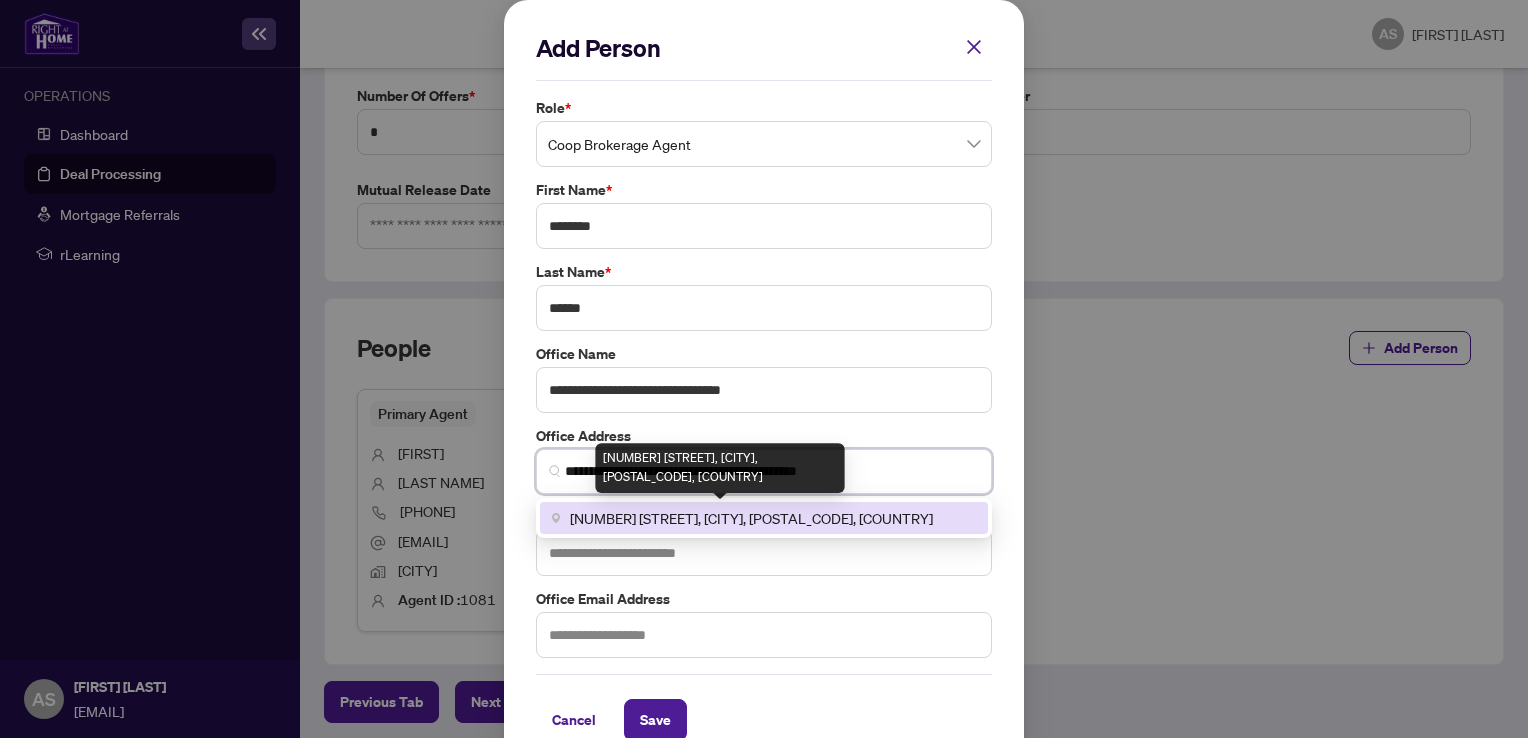 click on "[NUMBER] [STREET], [CITY], [POSTAL_CODE], [COUNTRY]" at bounding box center [751, 518] 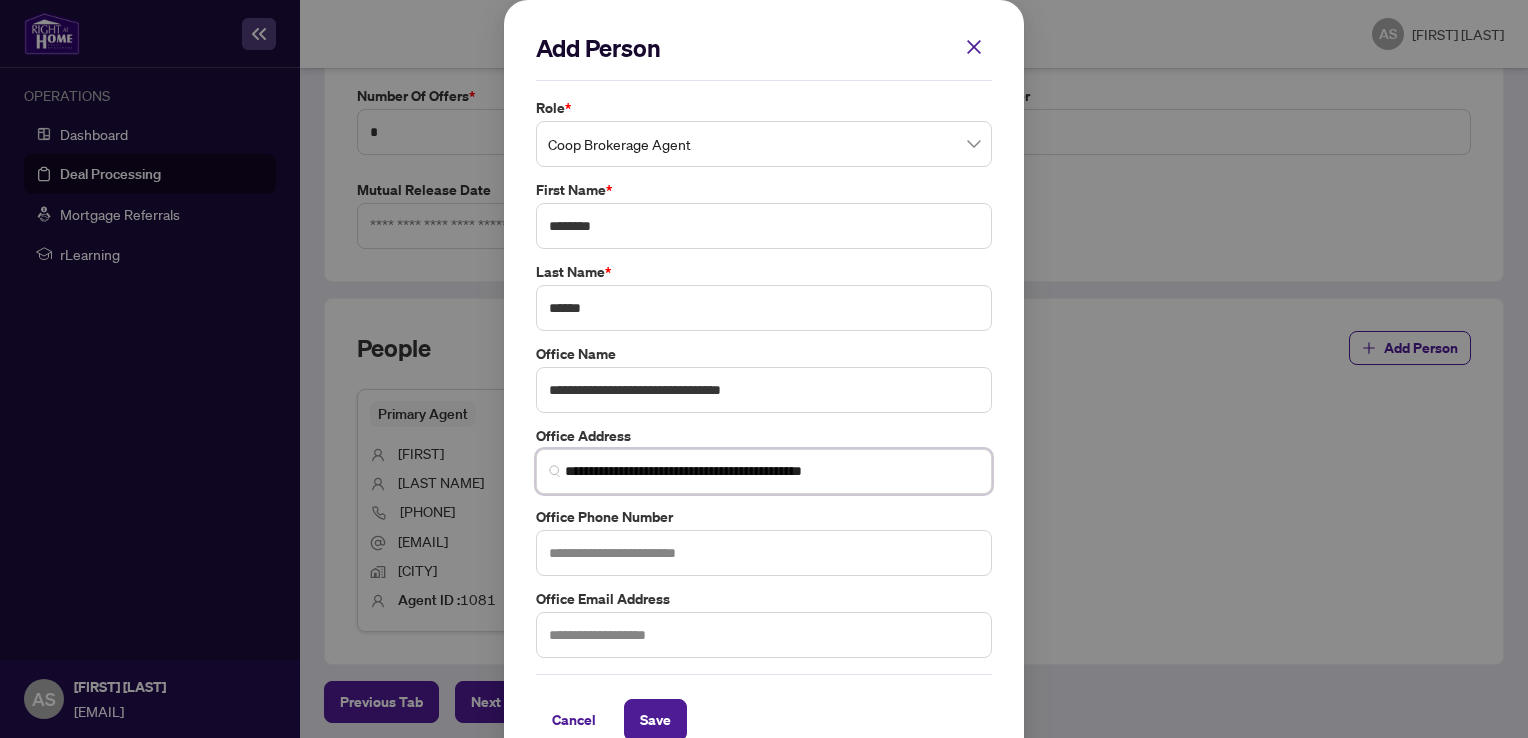 type on "**********" 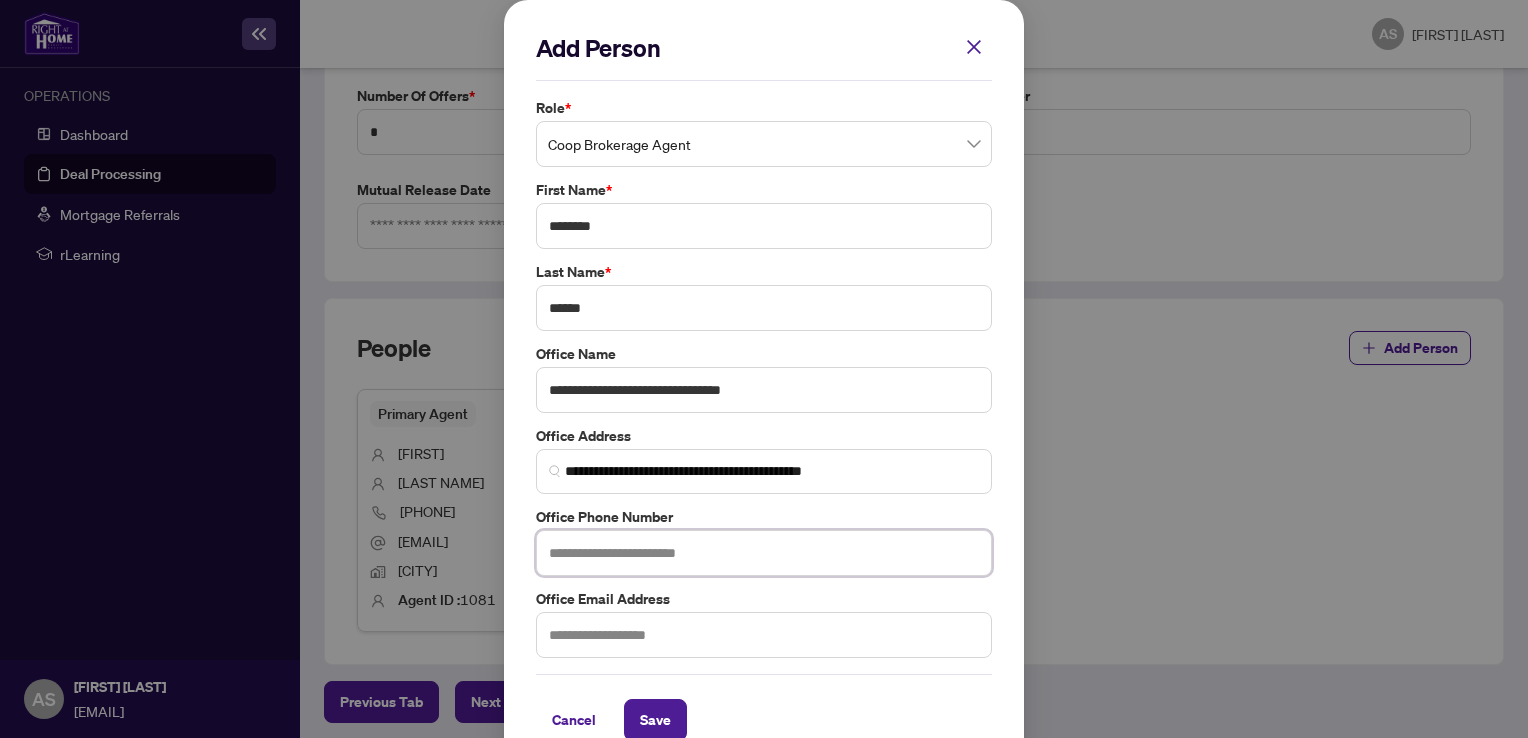 click at bounding box center [764, 553] 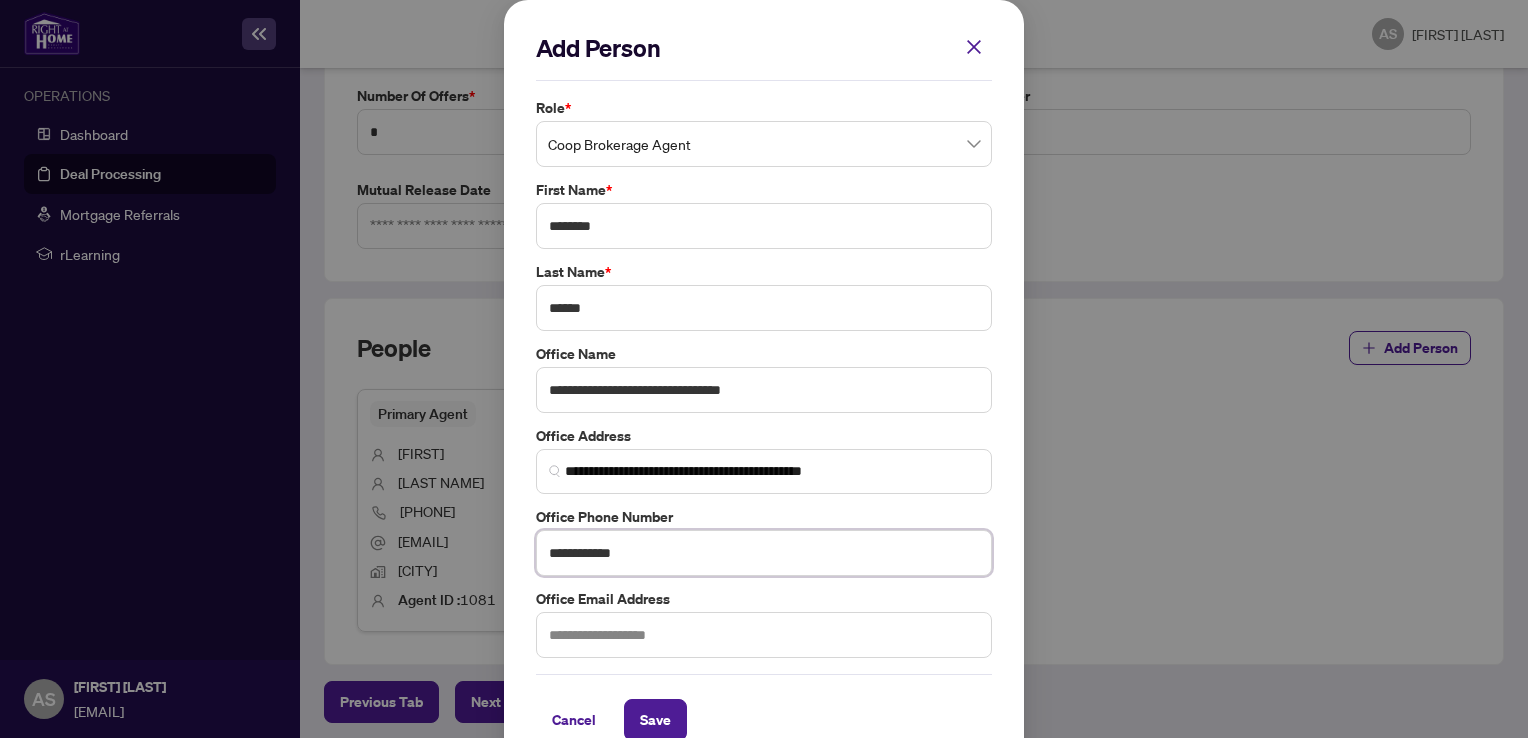 type on "**********" 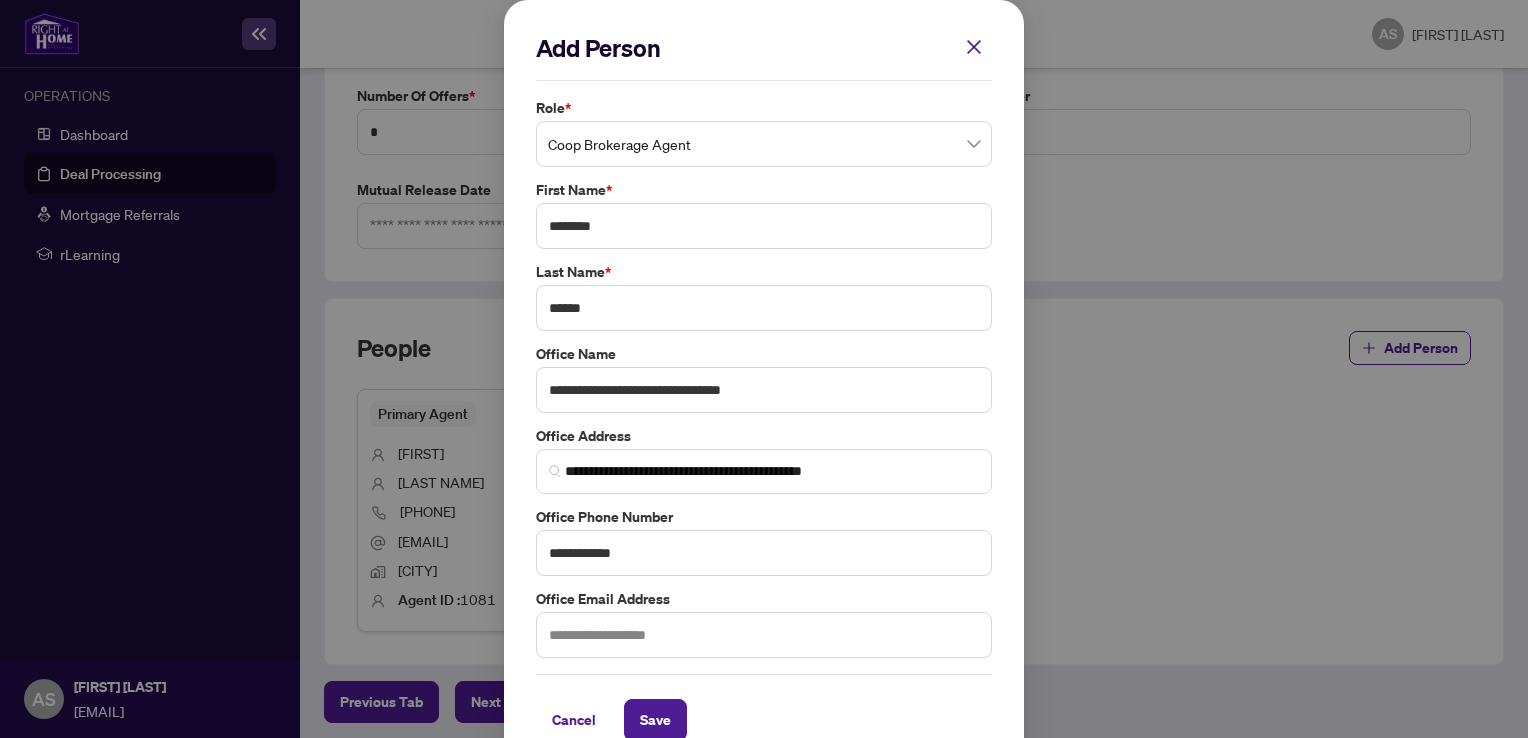 click on "Last Name *" at bounding box center (764, 108) 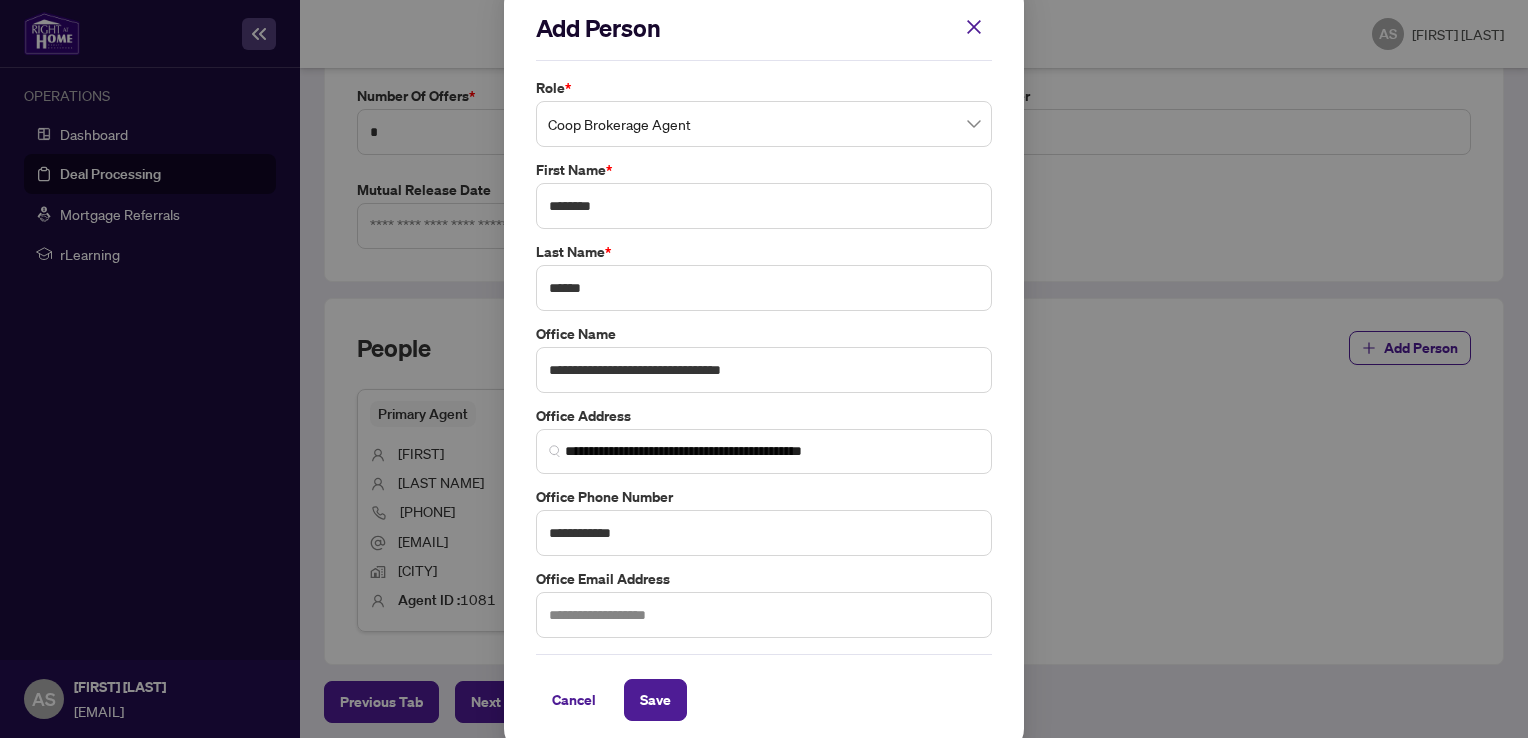scroll, scrollTop: 31, scrollLeft: 0, axis: vertical 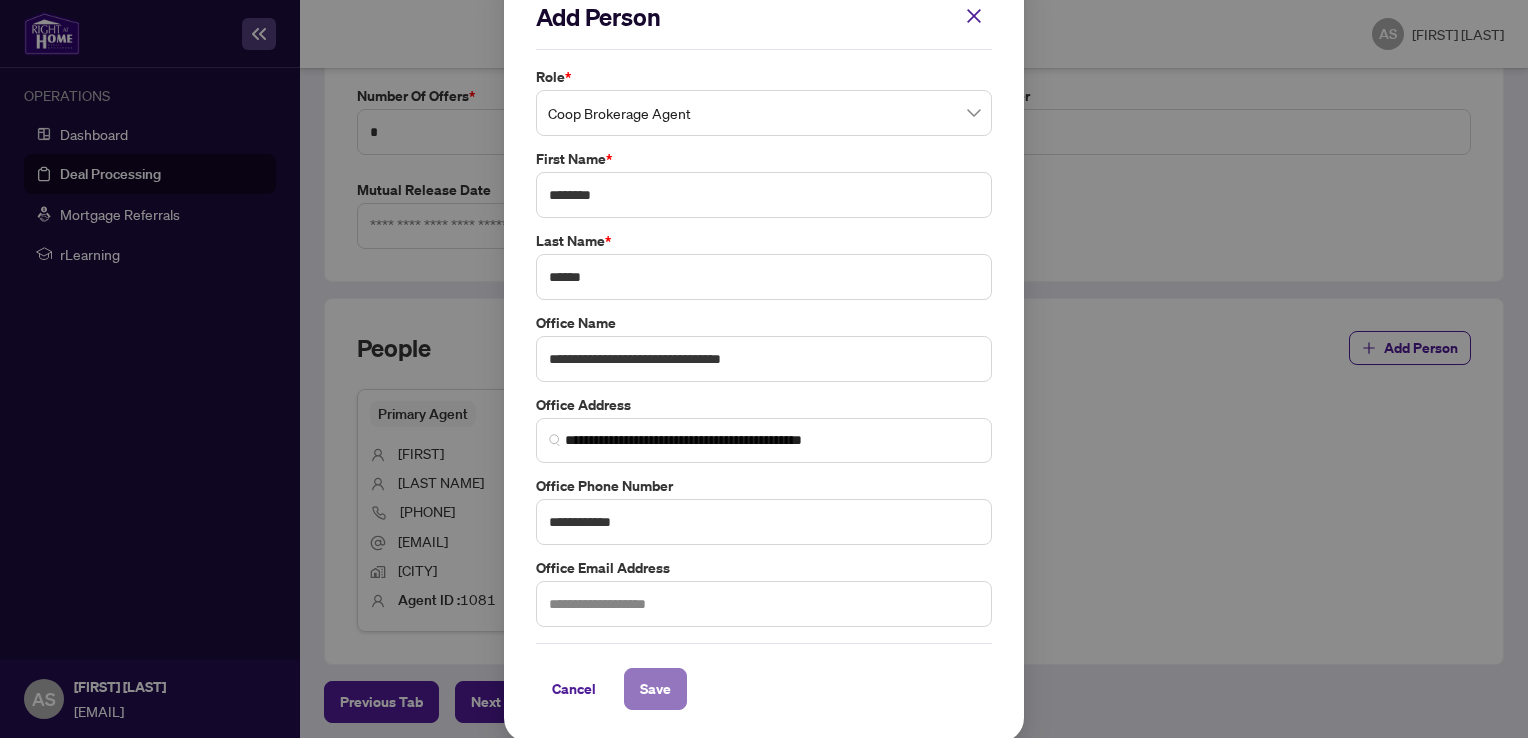 click on "Save" at bounding box center (655, 689) 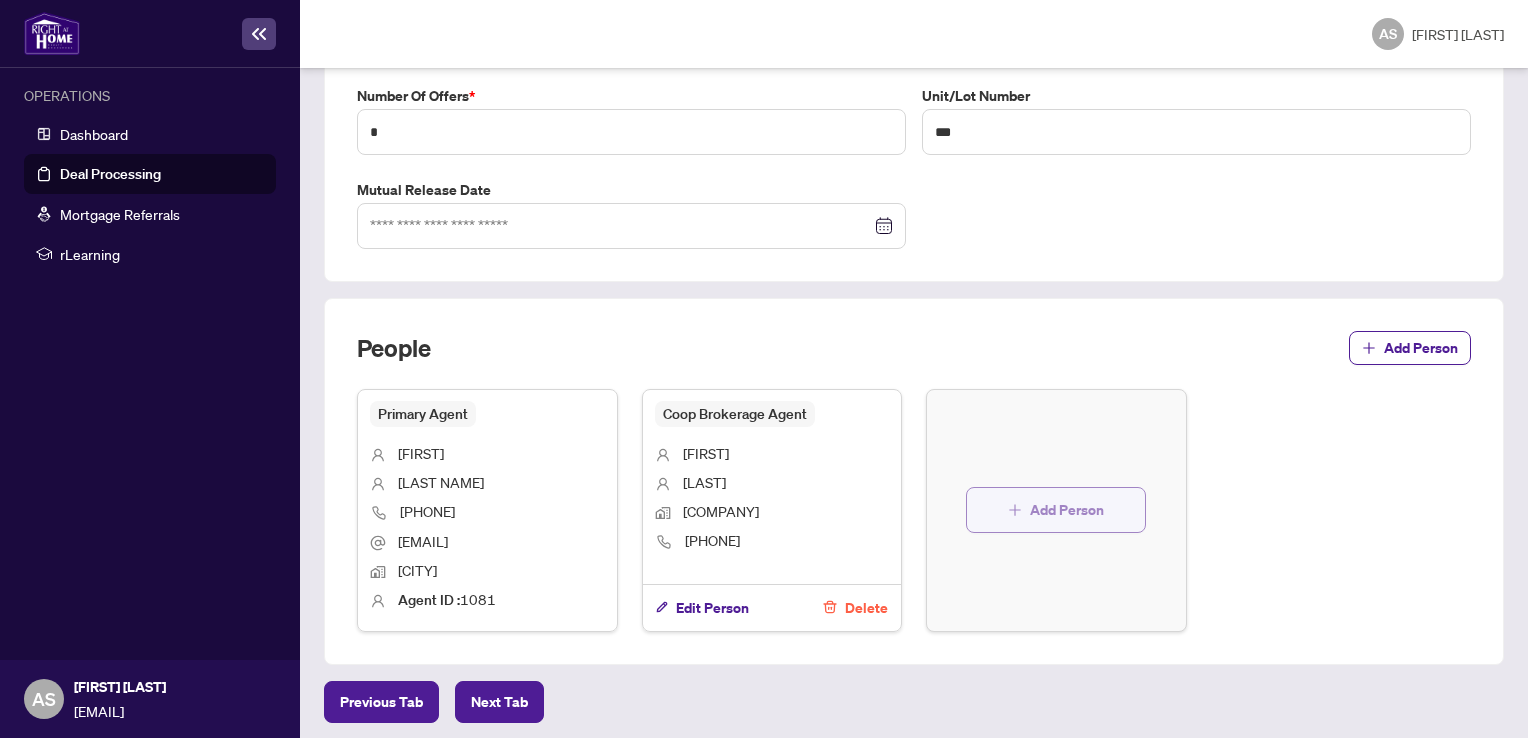 click on "Add Person" at bounding box center [1067, 510] 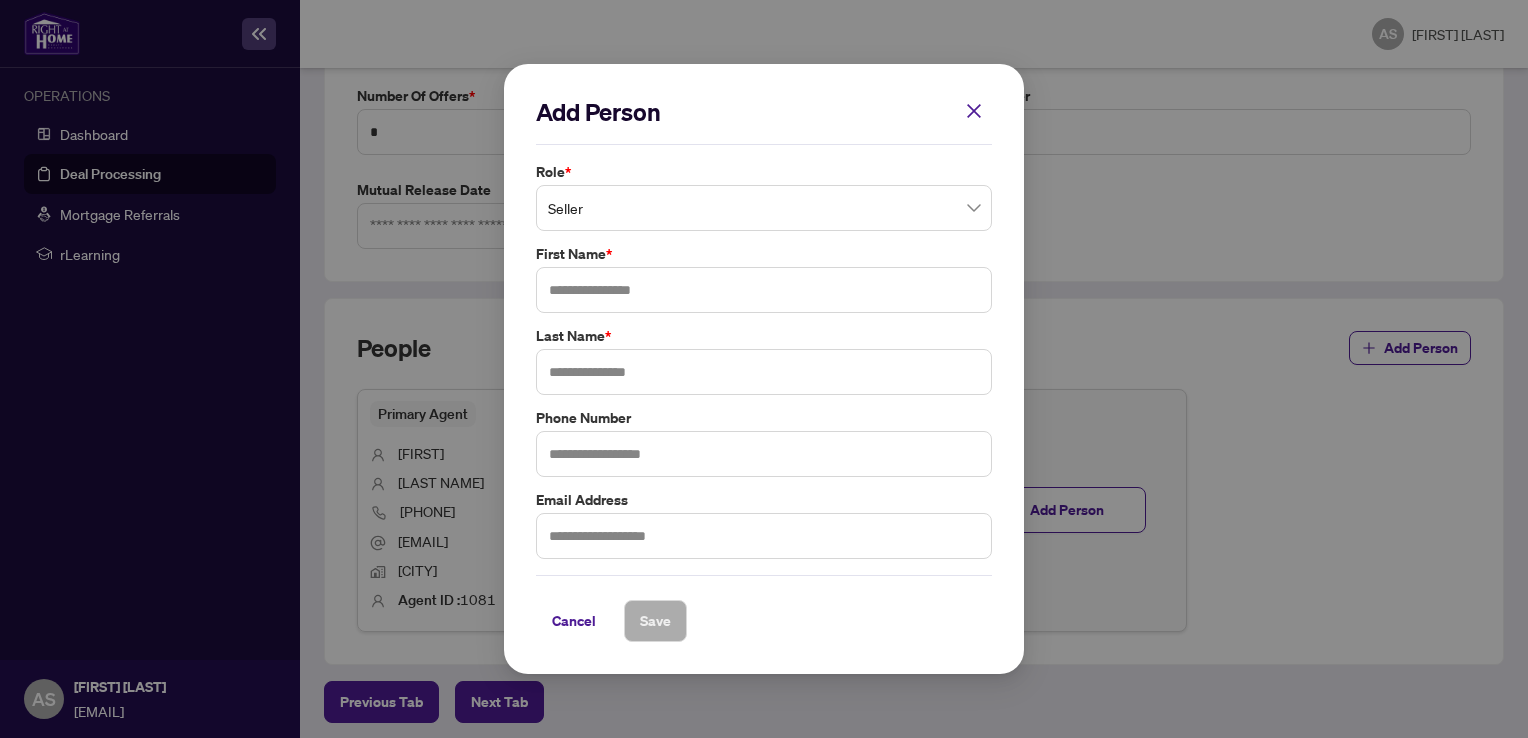 click on "Seller" at bounding box center (764, 208) 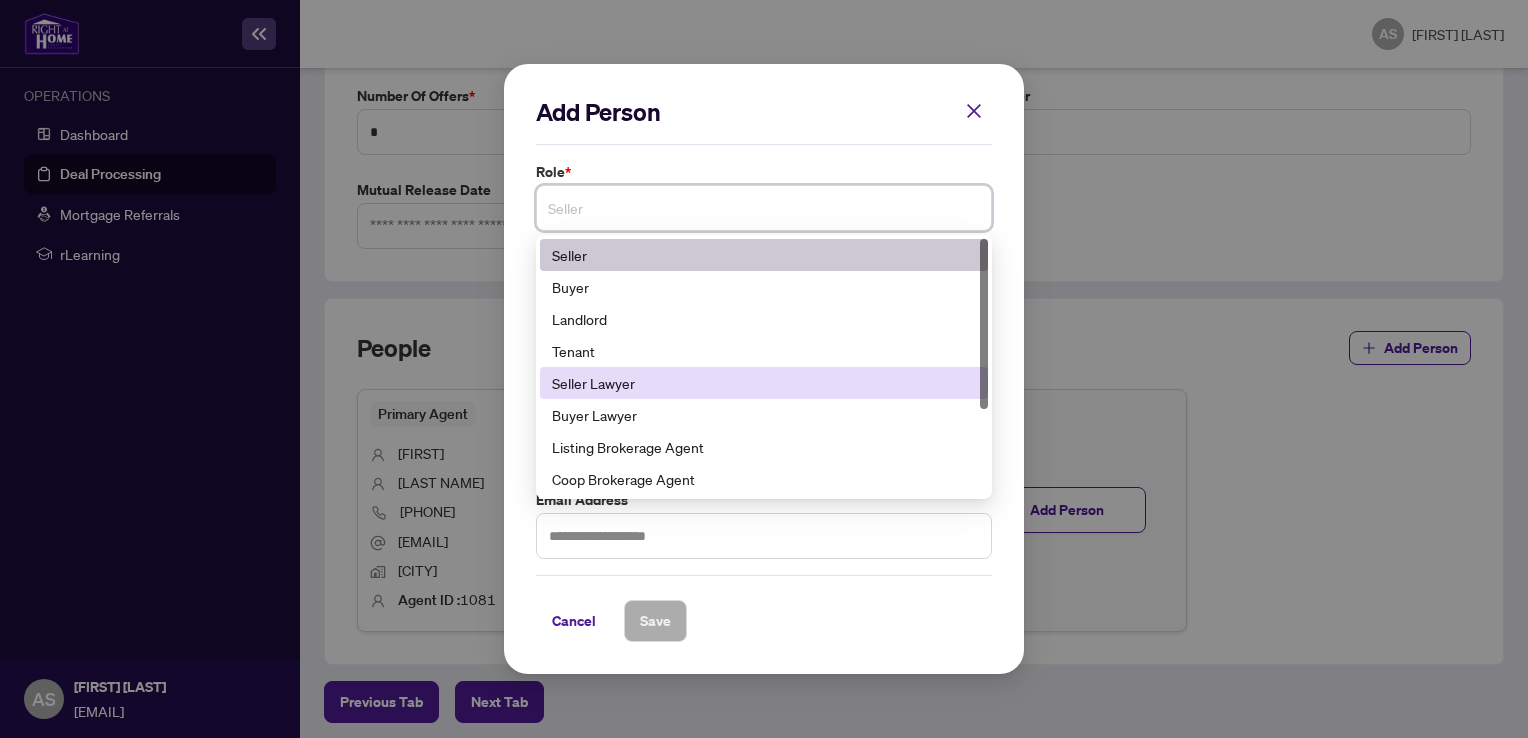 click on "Seller Lawyer" at bounding box center [764, 383] 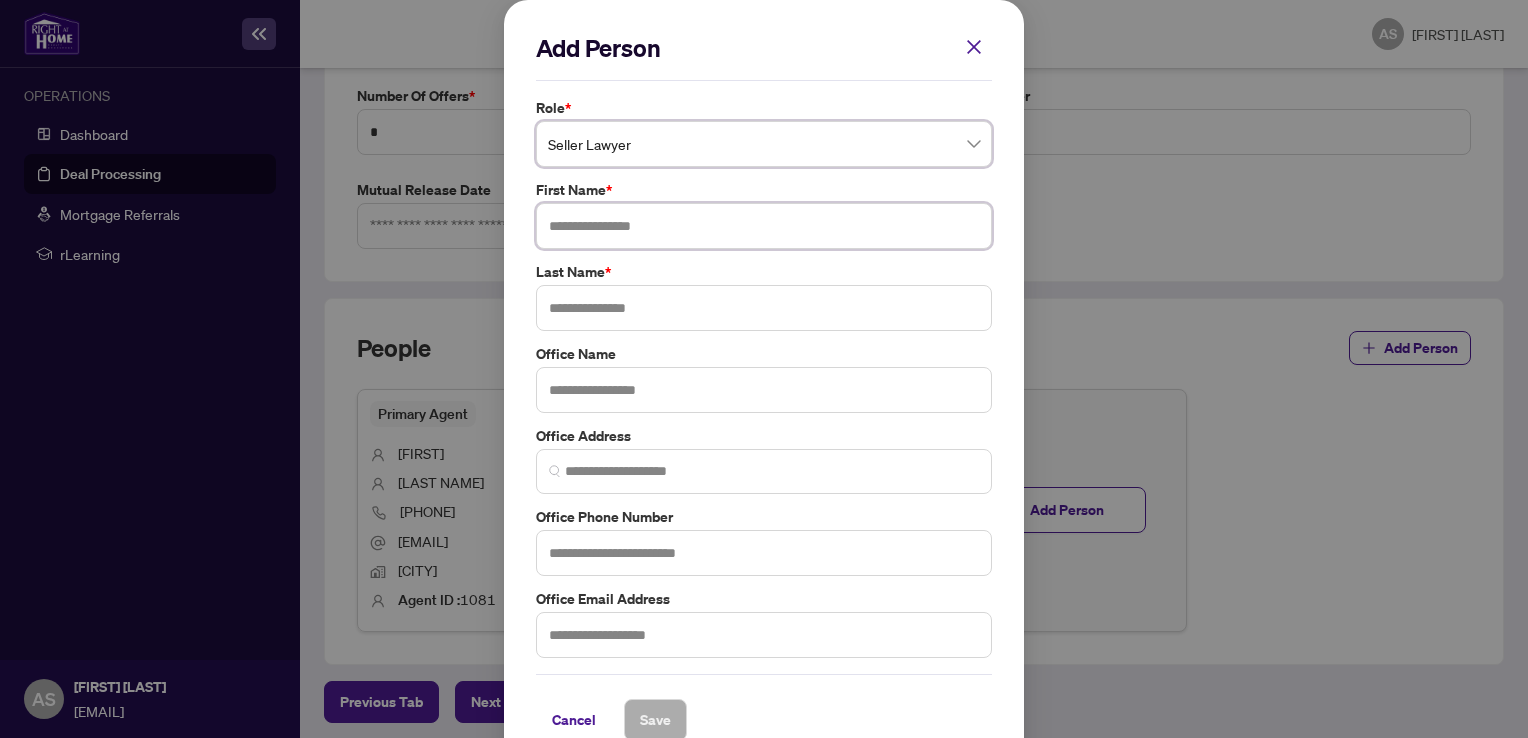 click at bounding box center [764, 226] 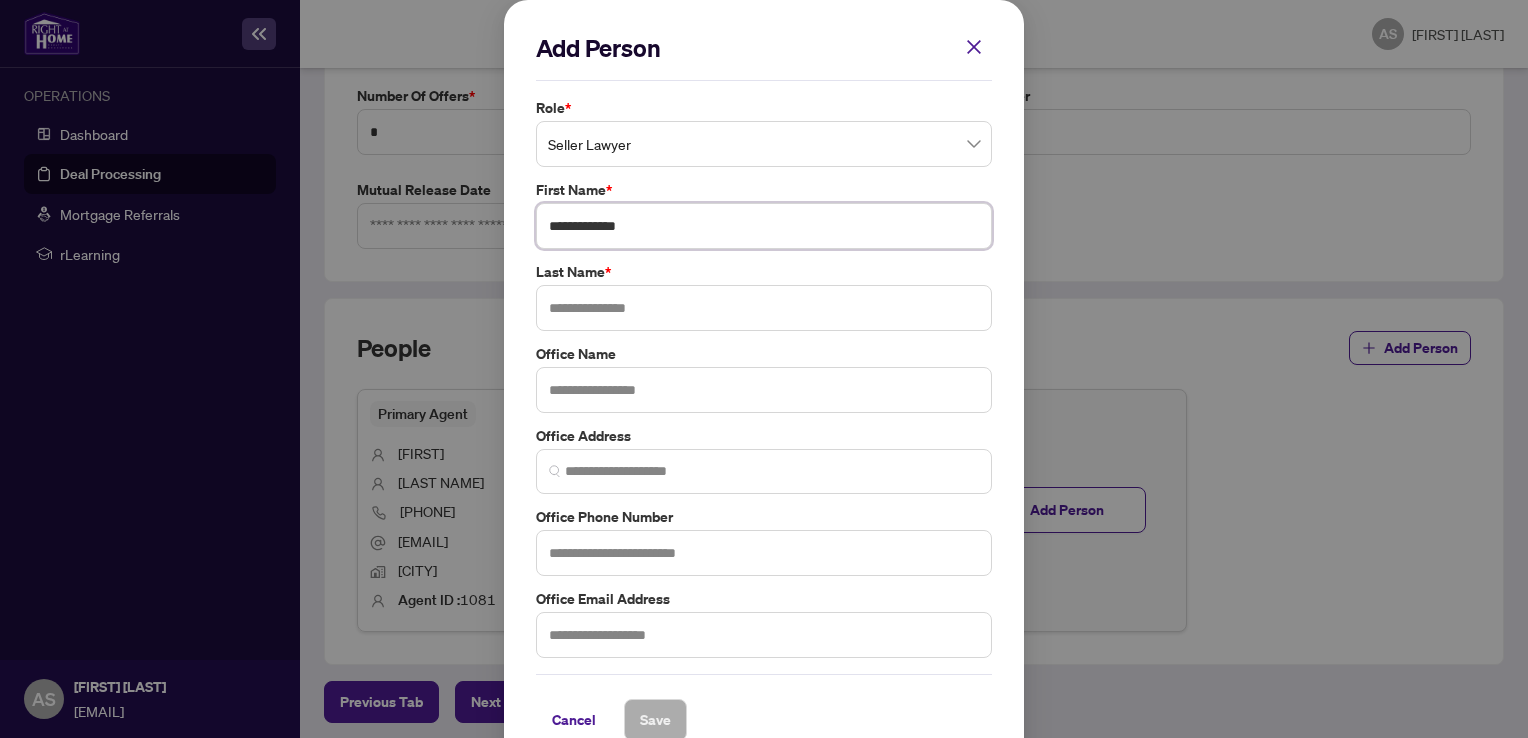 type on "**********" 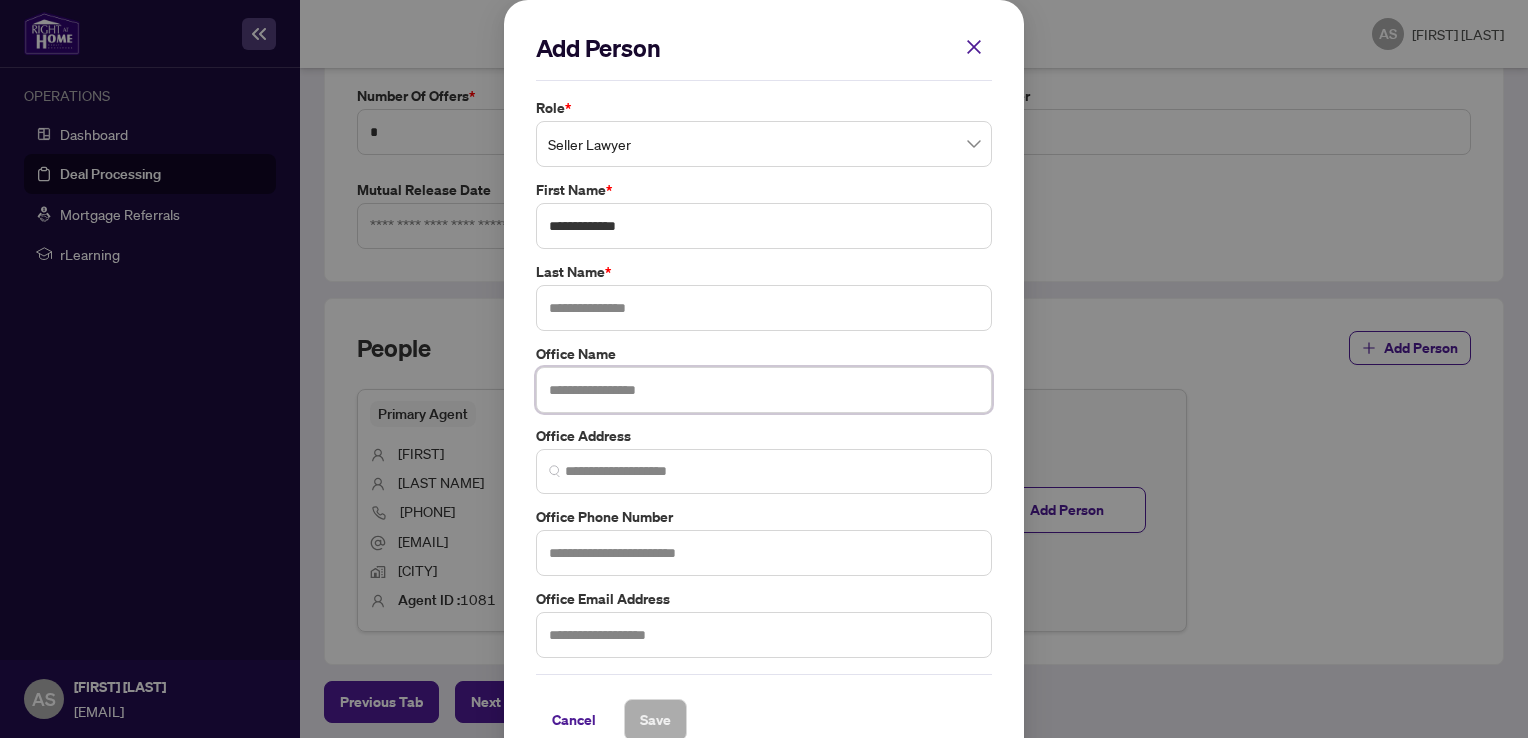click at bounding box center (764, 390) 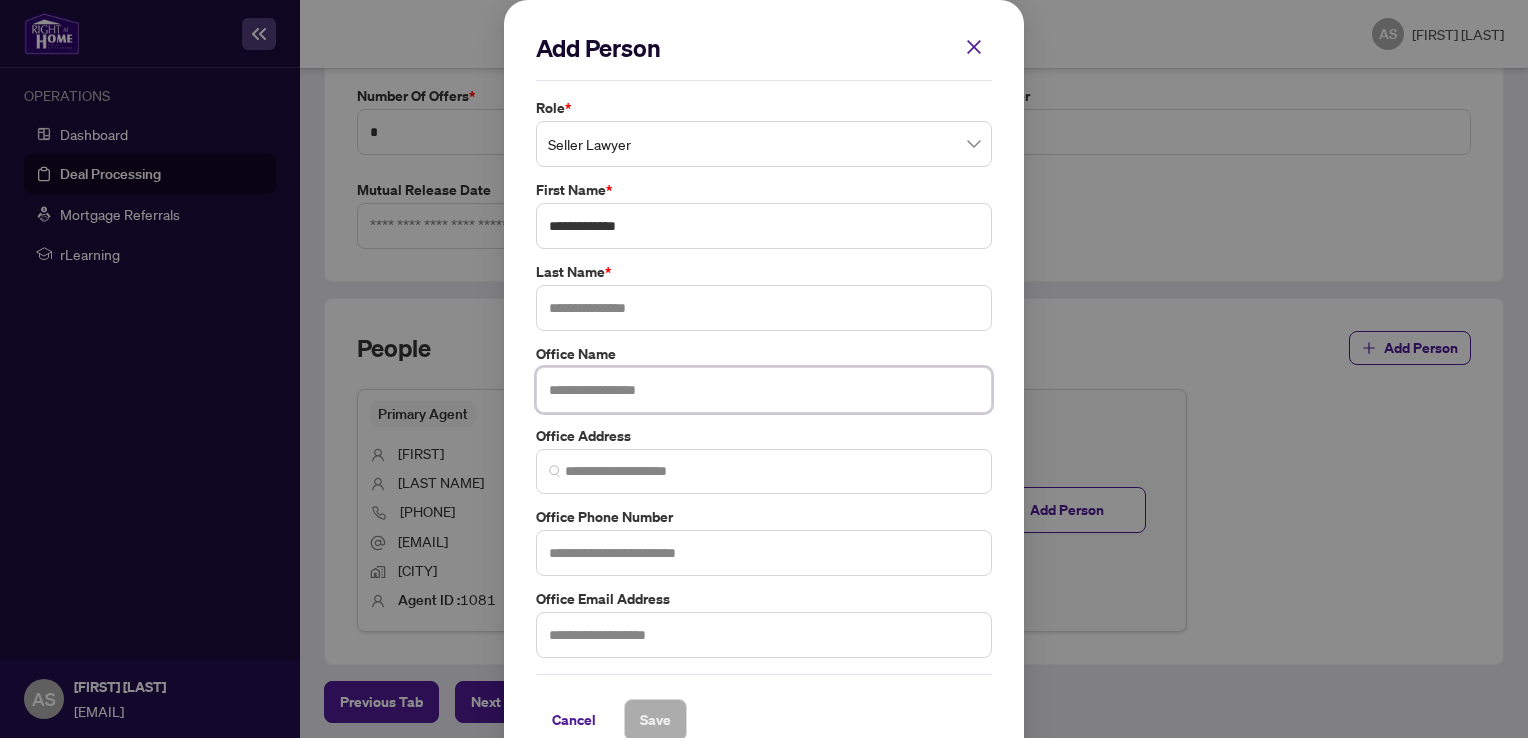 paste on "**********" 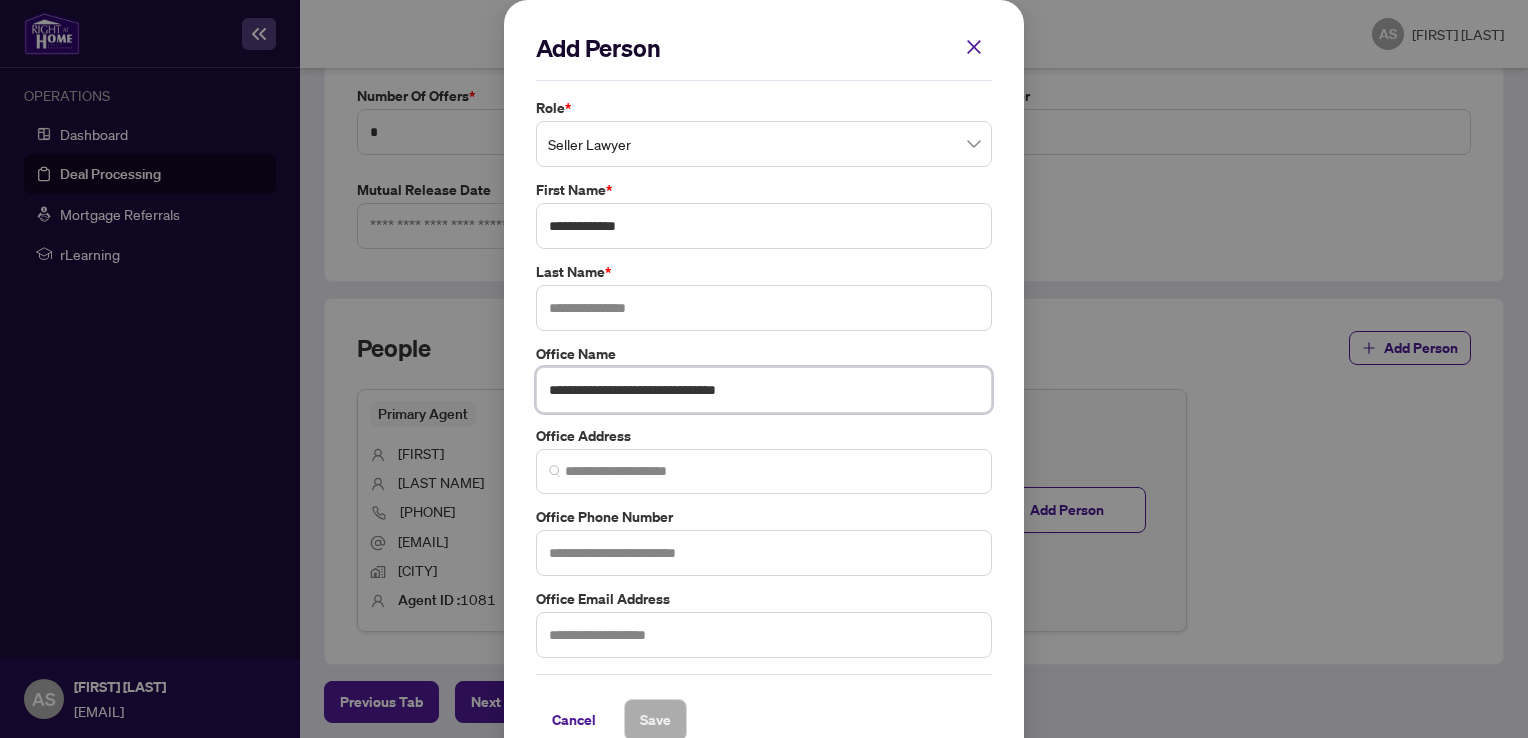 type on "**********" 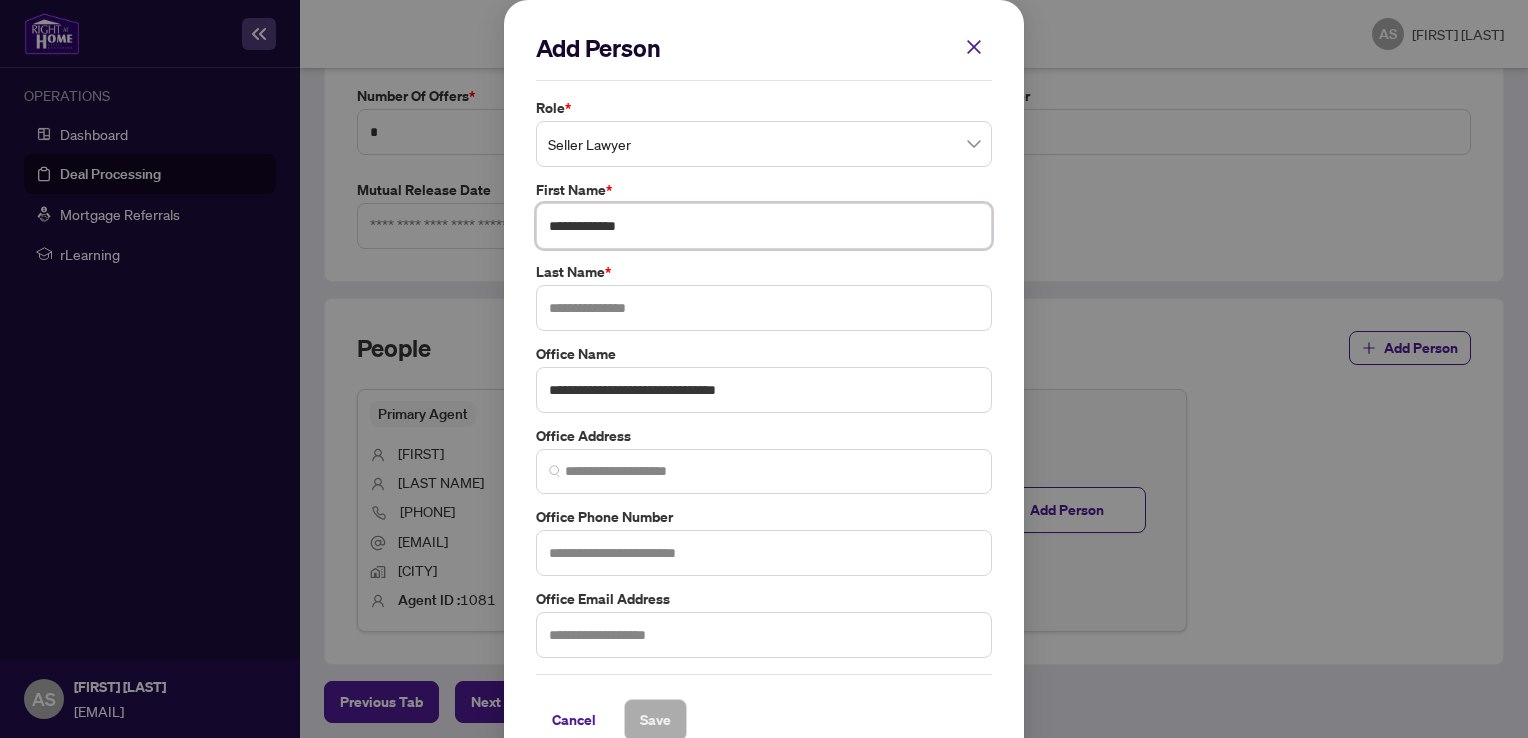 click on "**********" at bounding box center [764, 226] 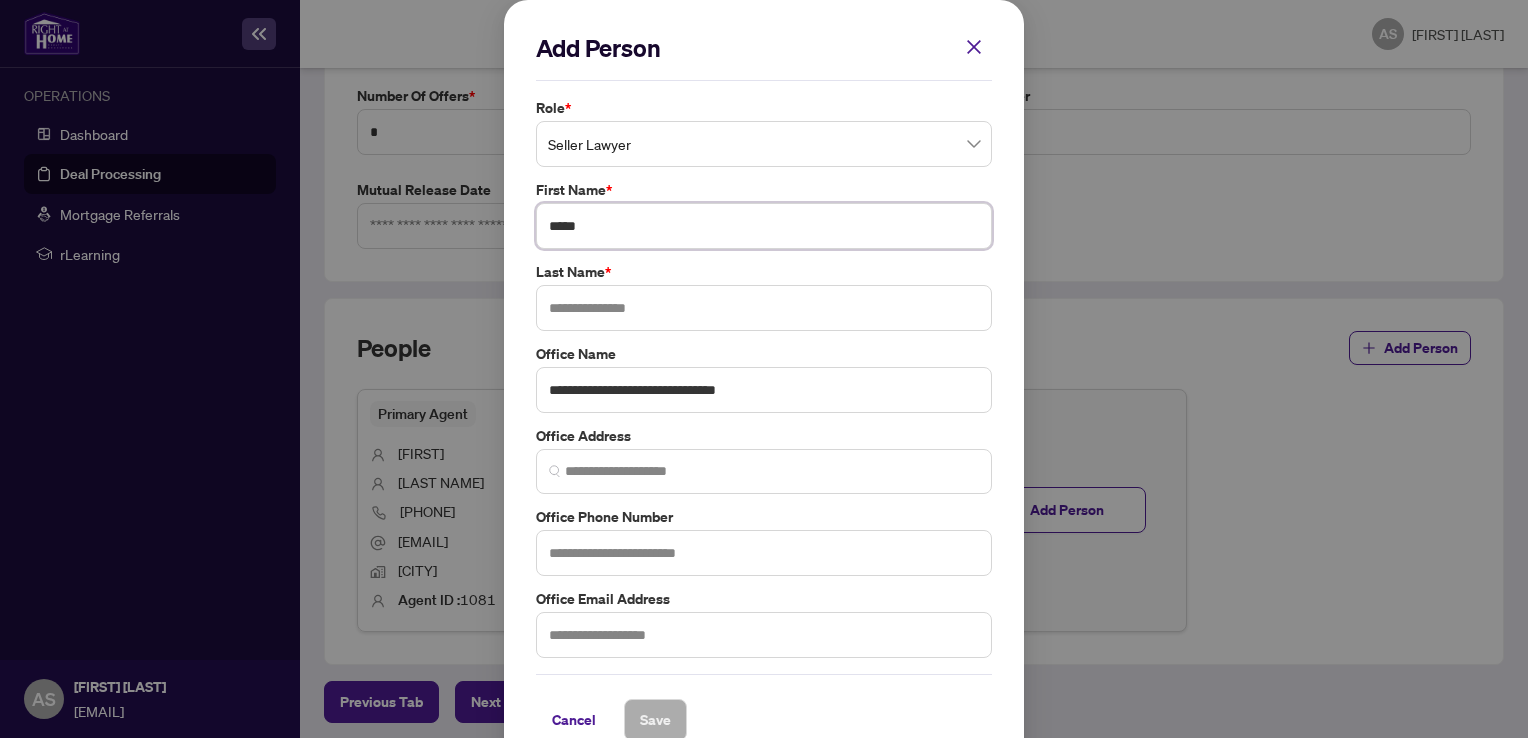 type on "****" 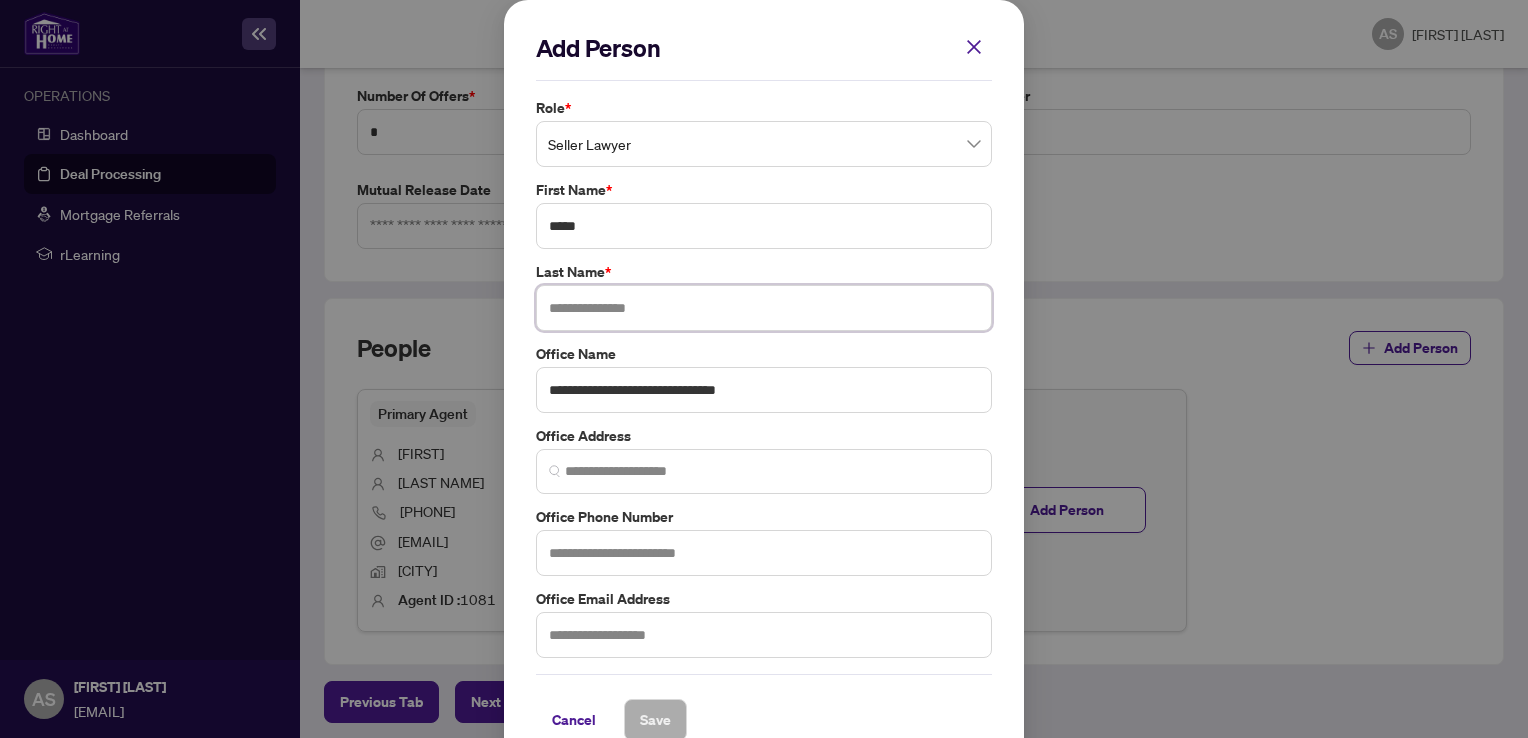 paste on "********" 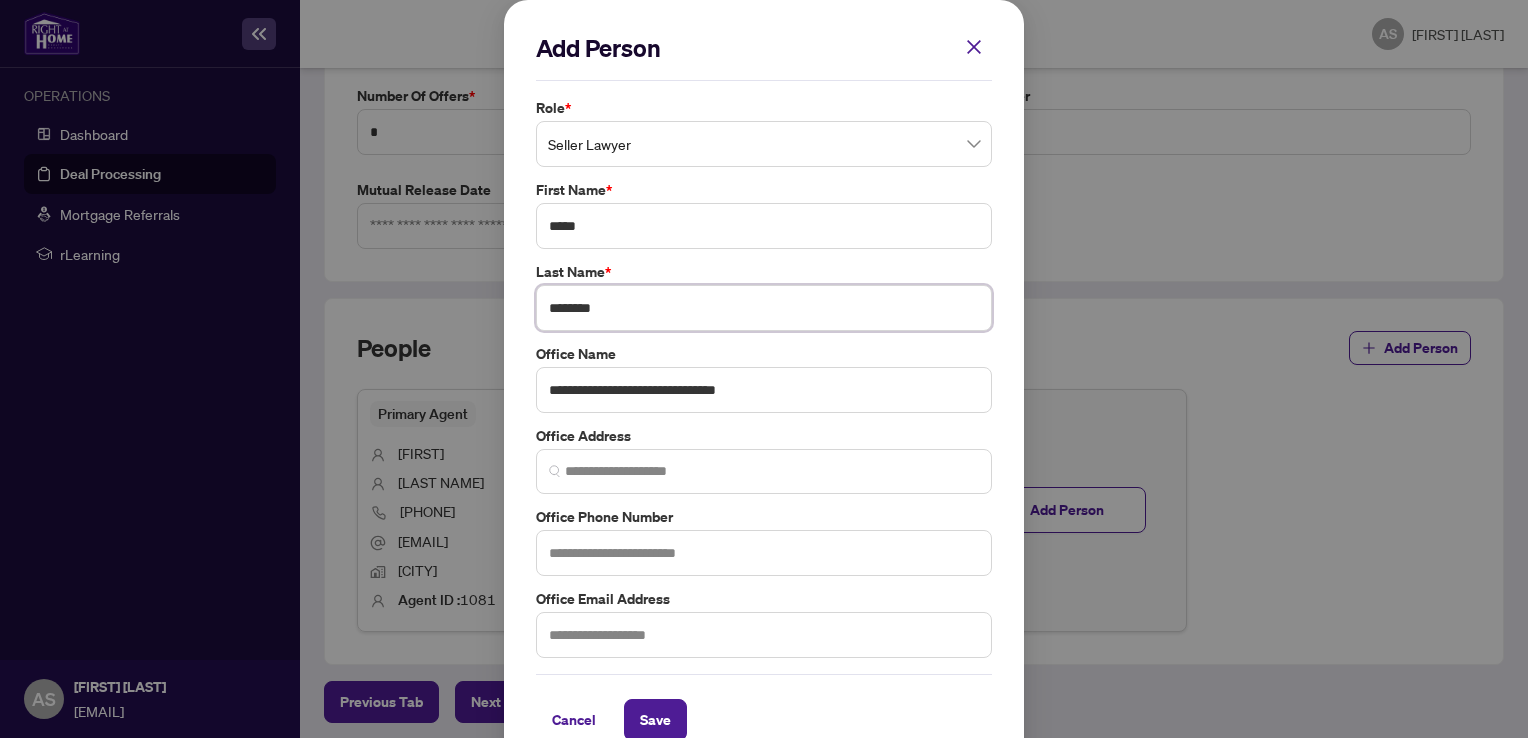 type on "********" 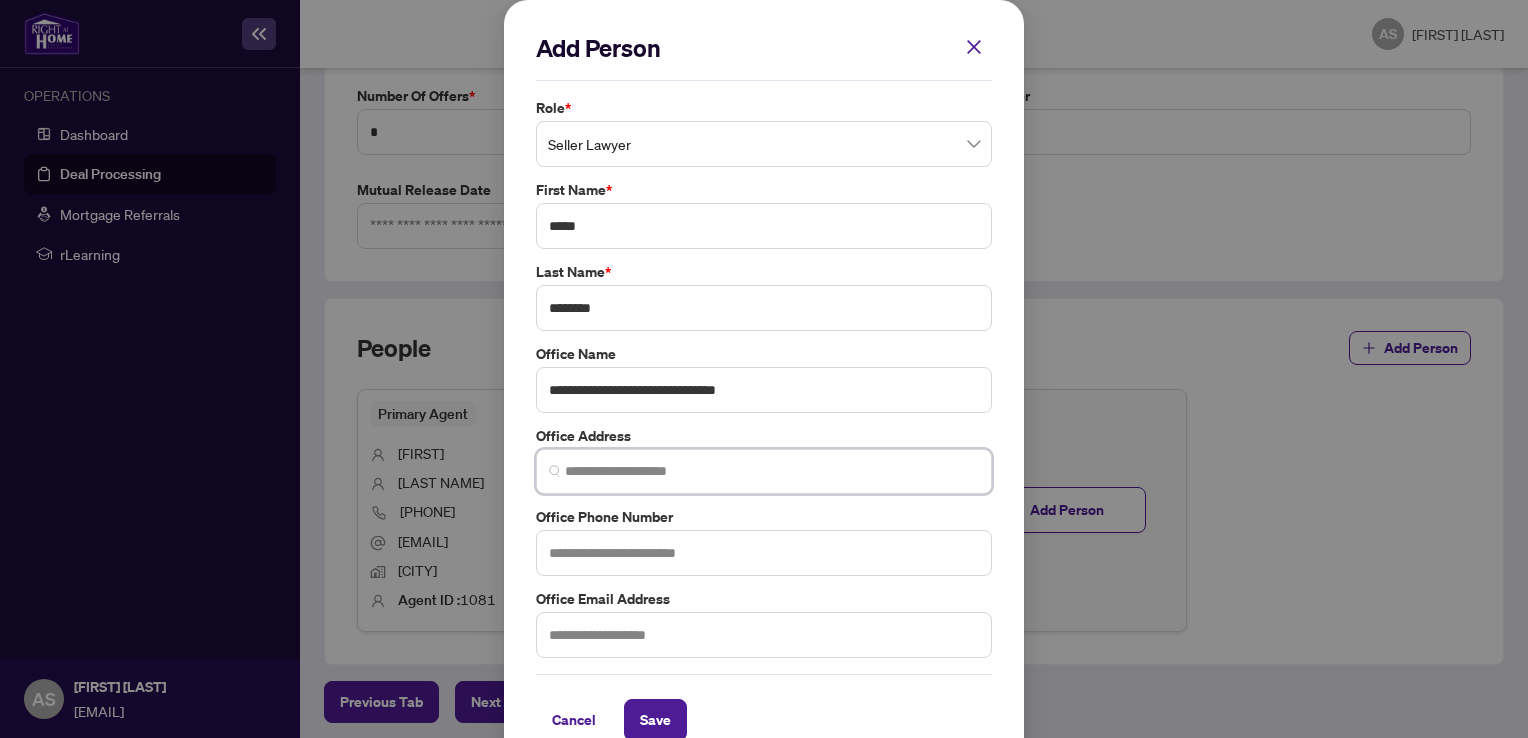 click at bounding box center (772, 471) 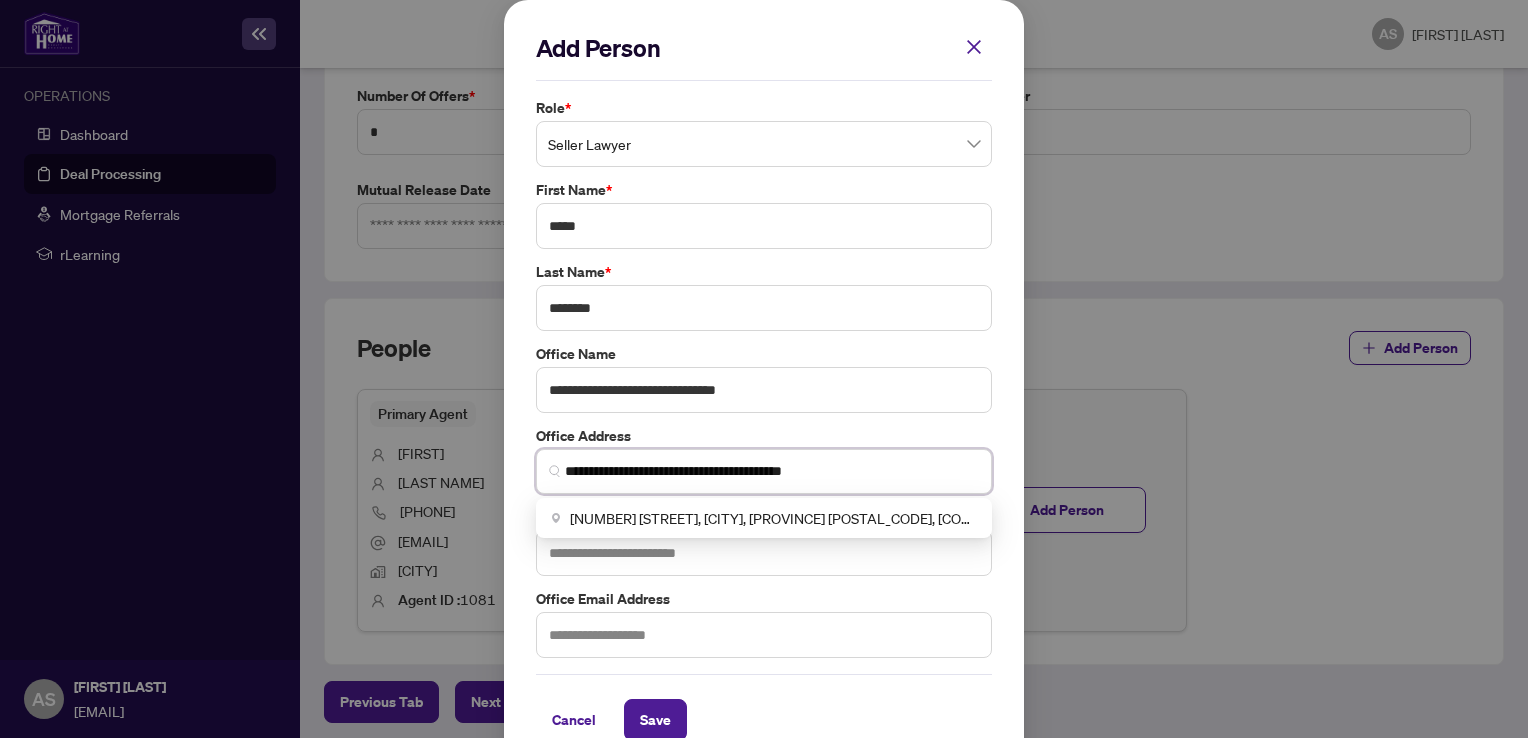 type on "**********" 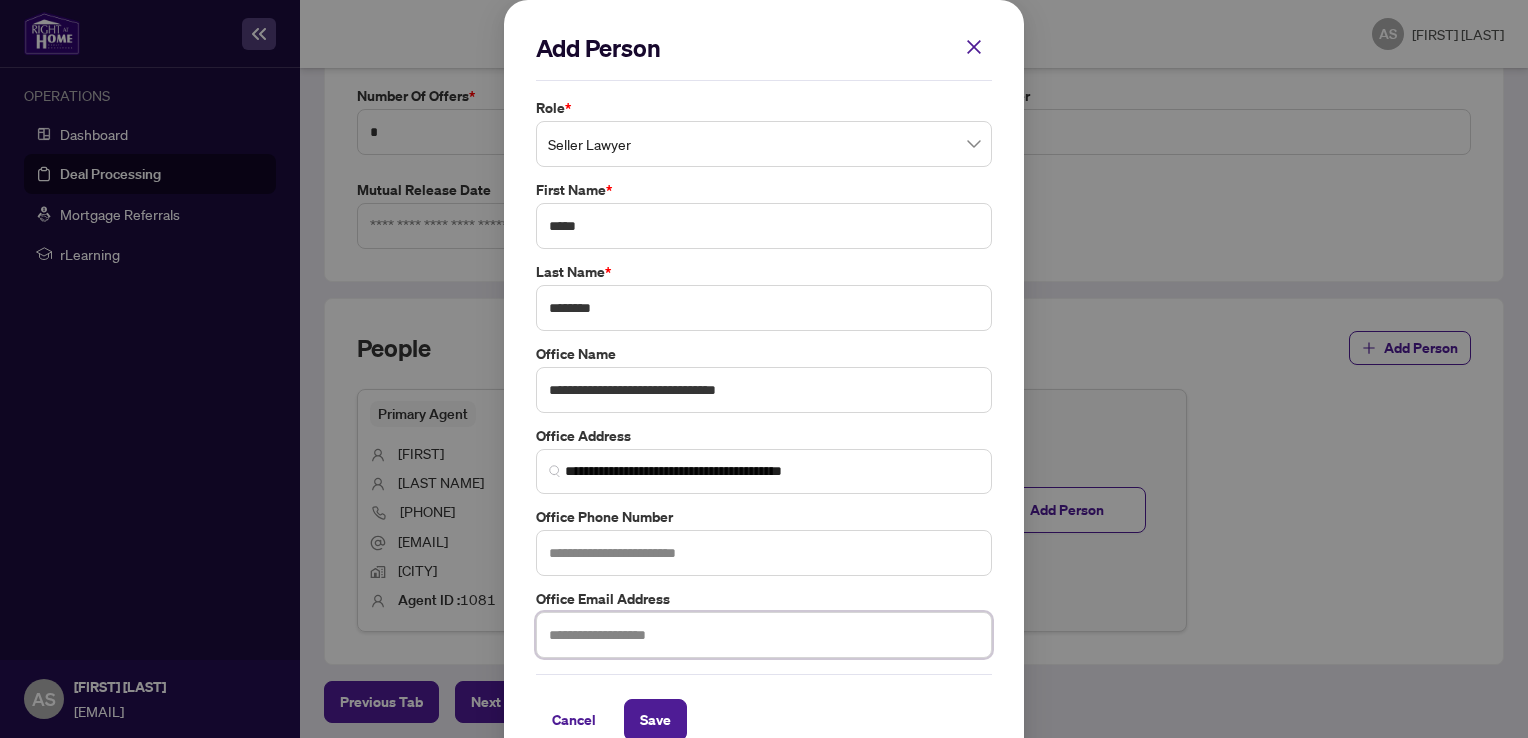 click at bounding box center [764, 635] 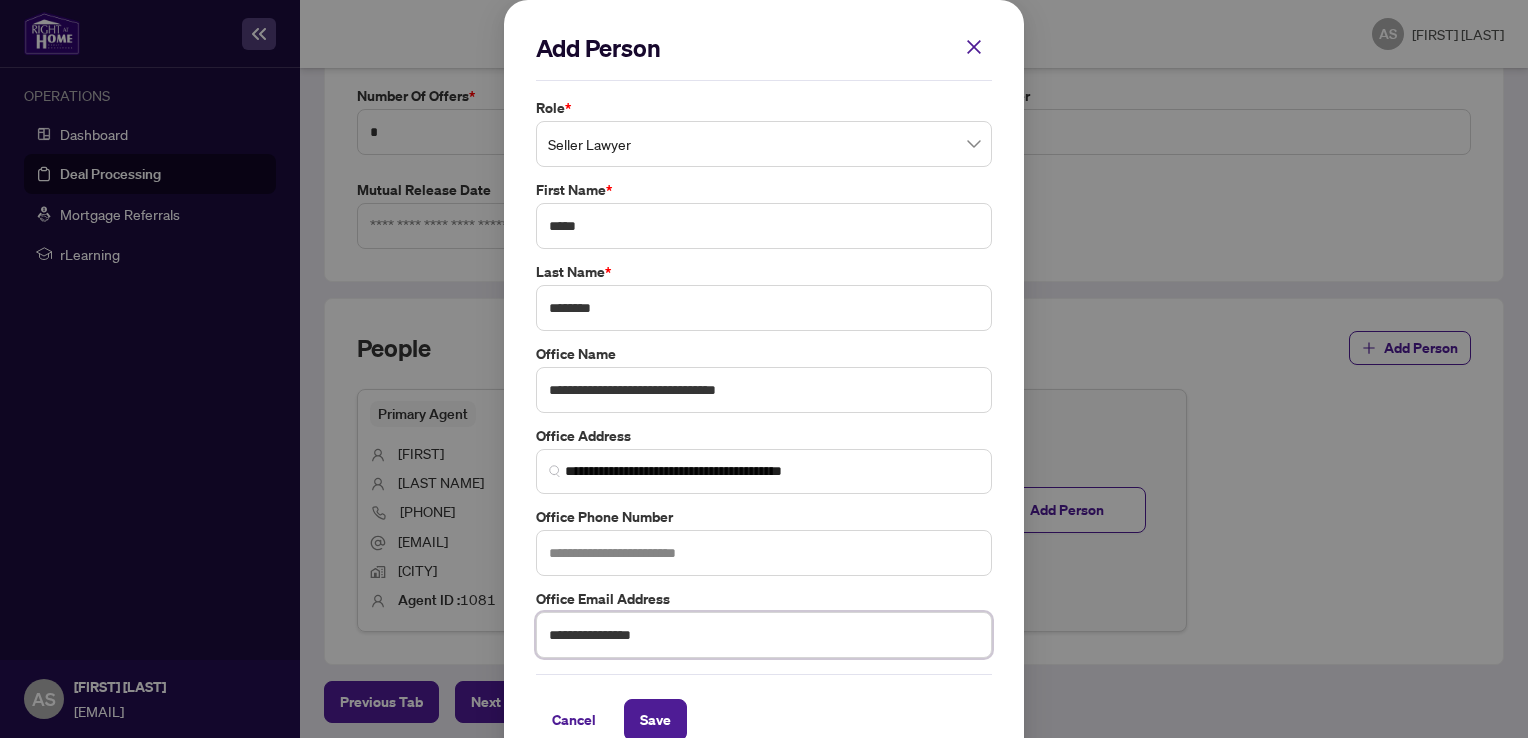 type on "**********" 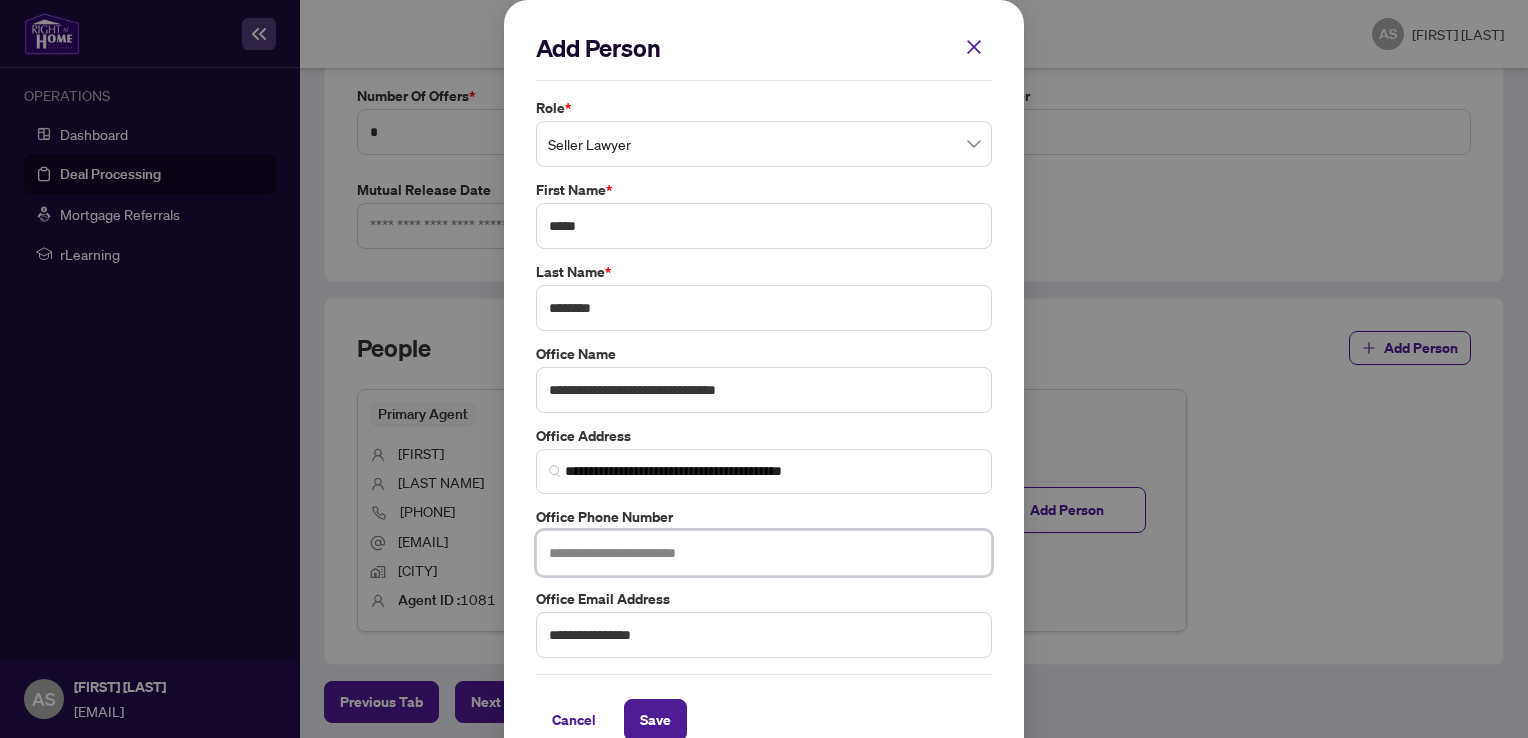 click at bounding box center (764, 553) 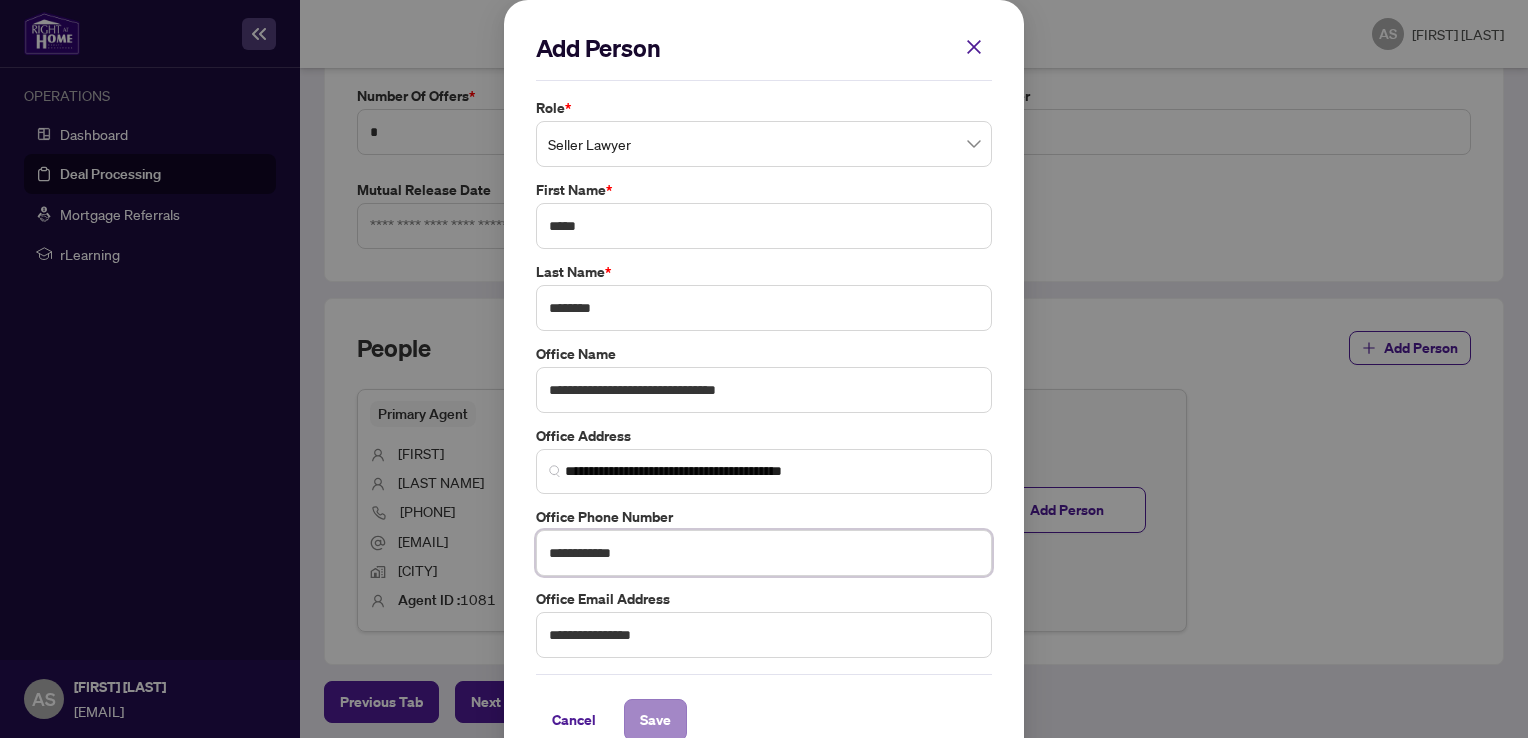 type on "**********" 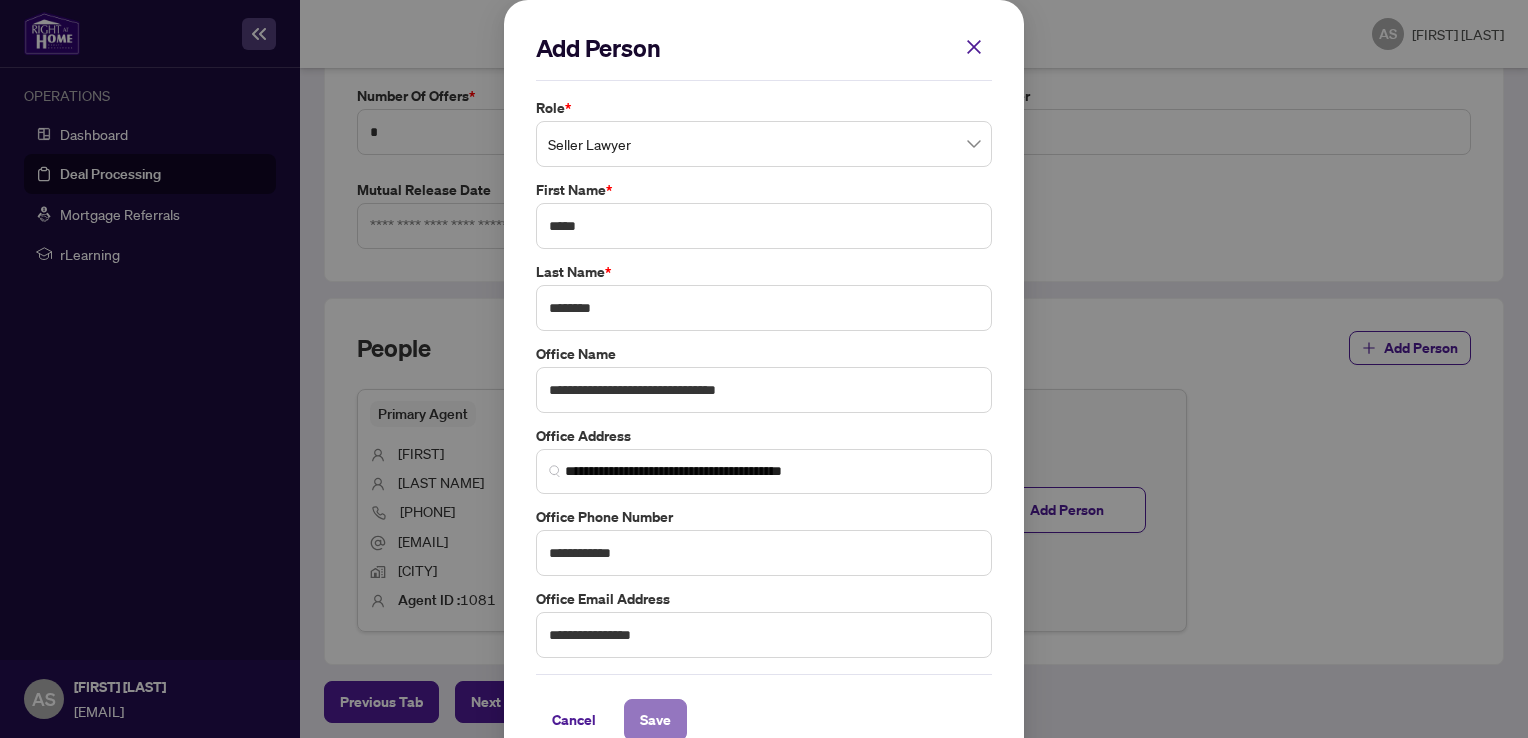 click on "Save" at bounding box center (655, 720) 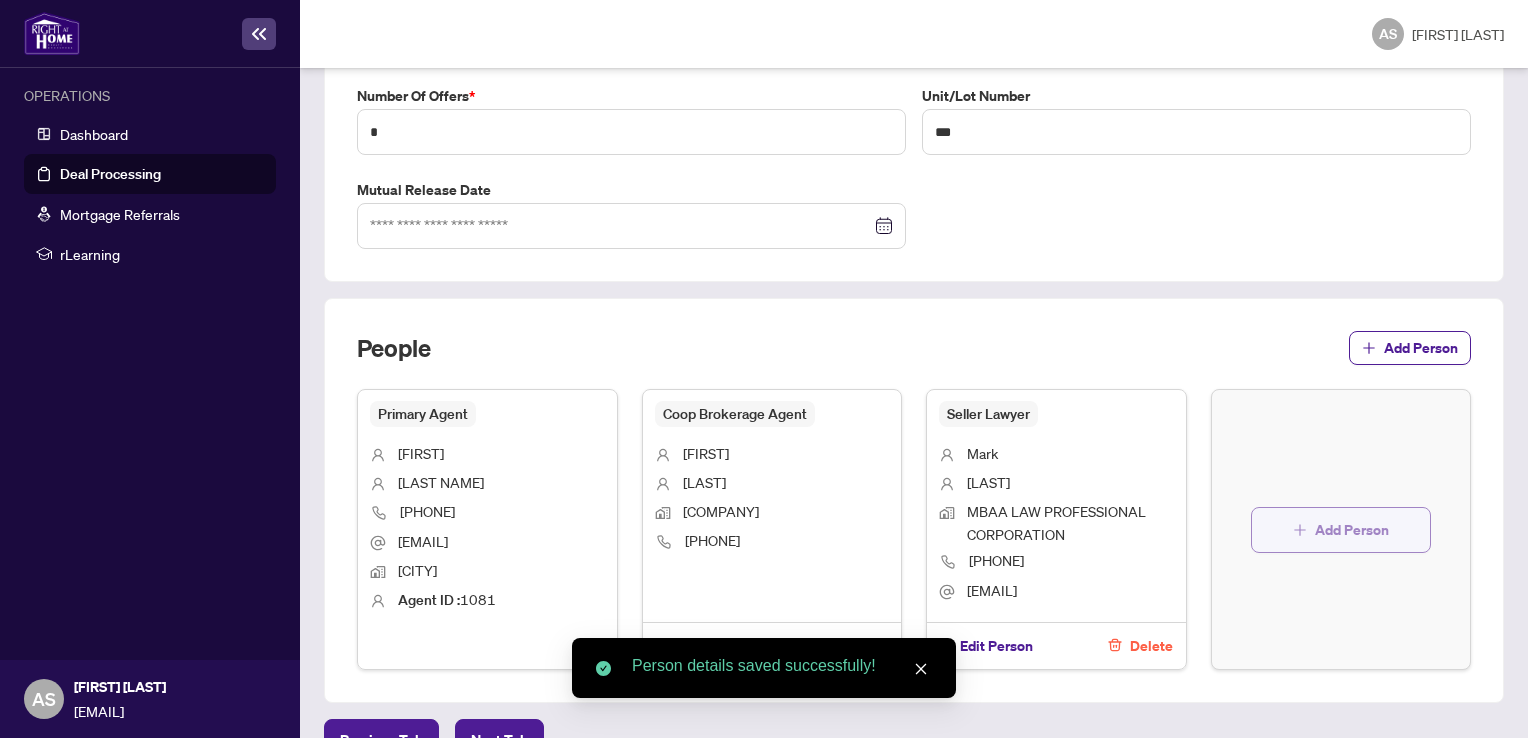click on "Add Person" at bounding box center [1352, 530] 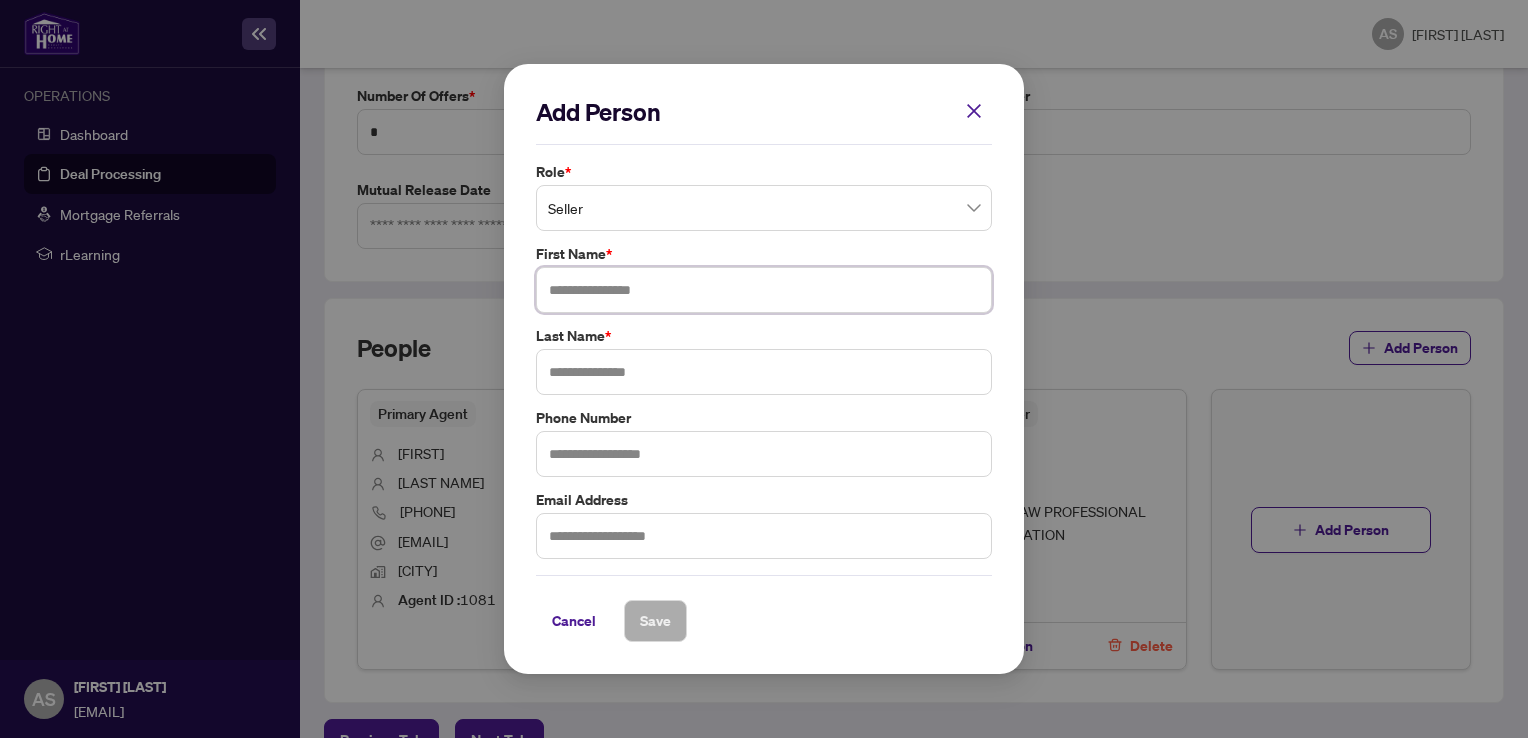 click at bounding box center [764, 290] 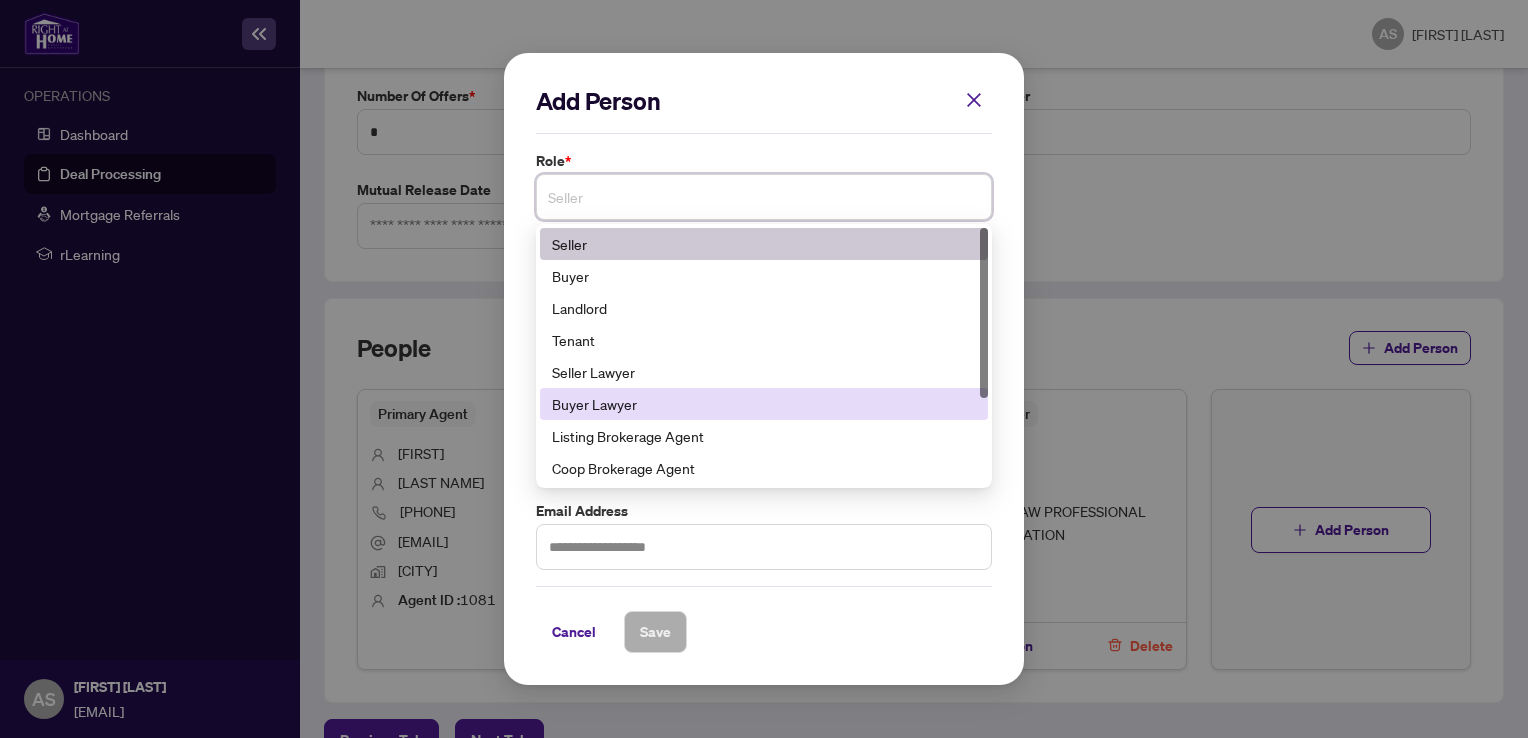 click on "Buyer Lawyer" at bounding box center (764, 404) 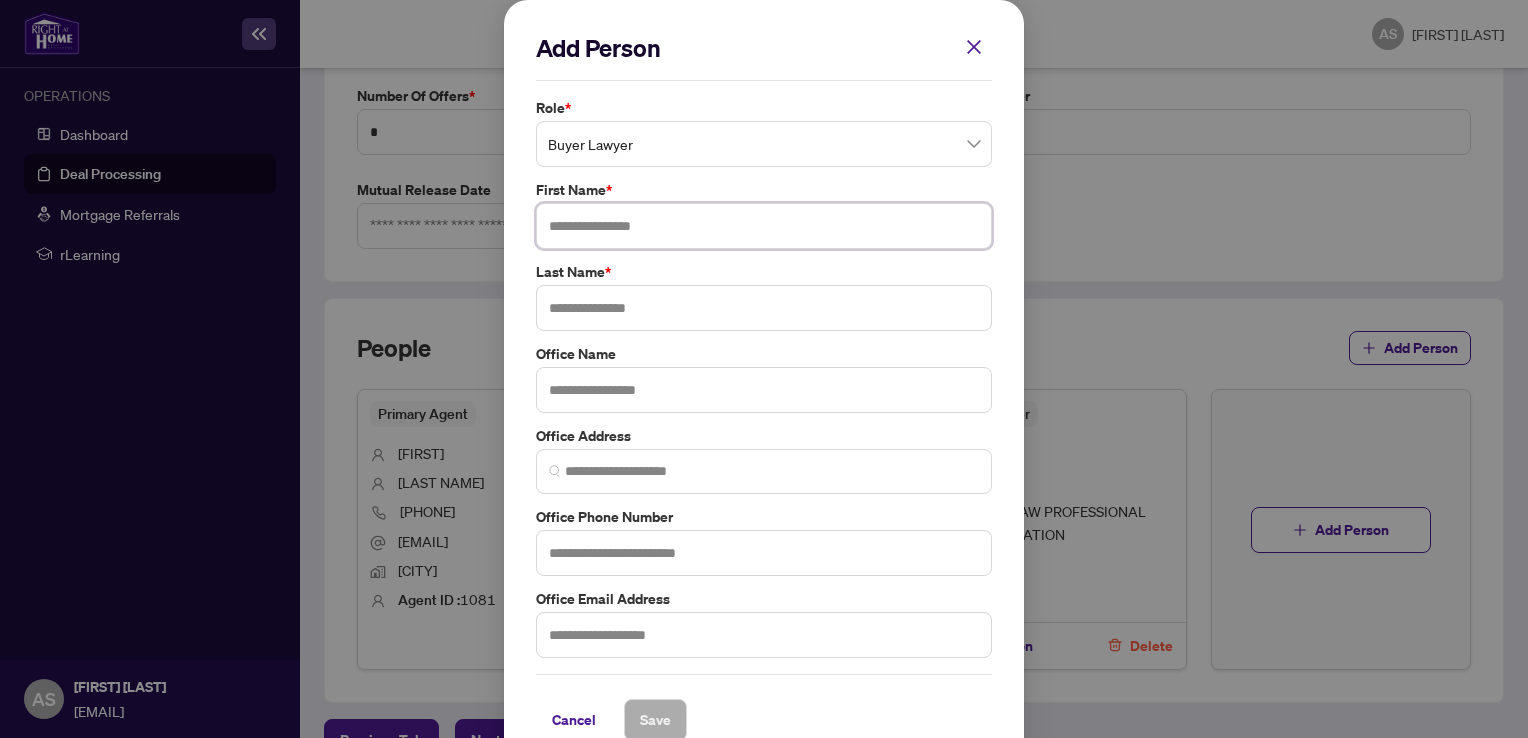 click at bounding box center (764, 226) 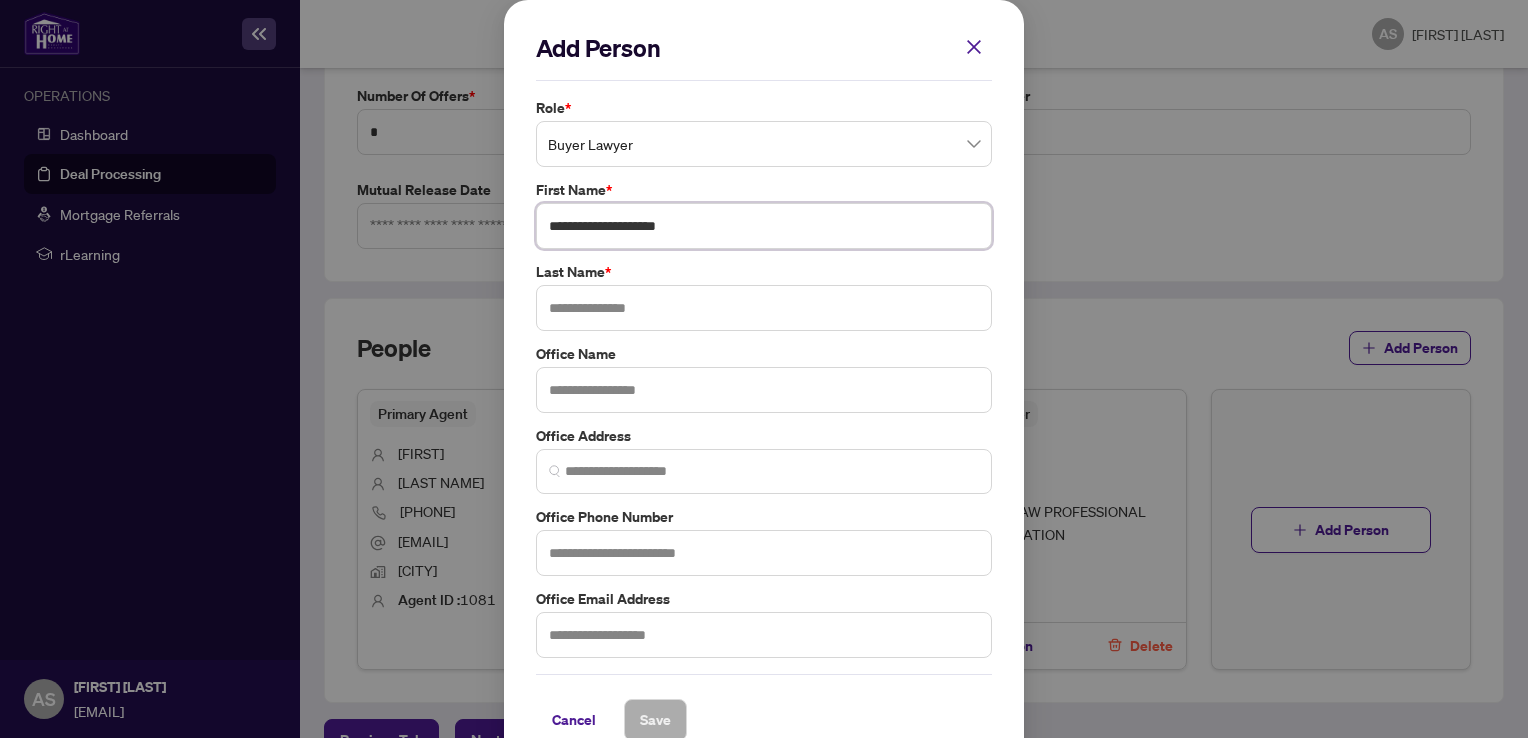 click on "**********" at bounding box center [764, 226] 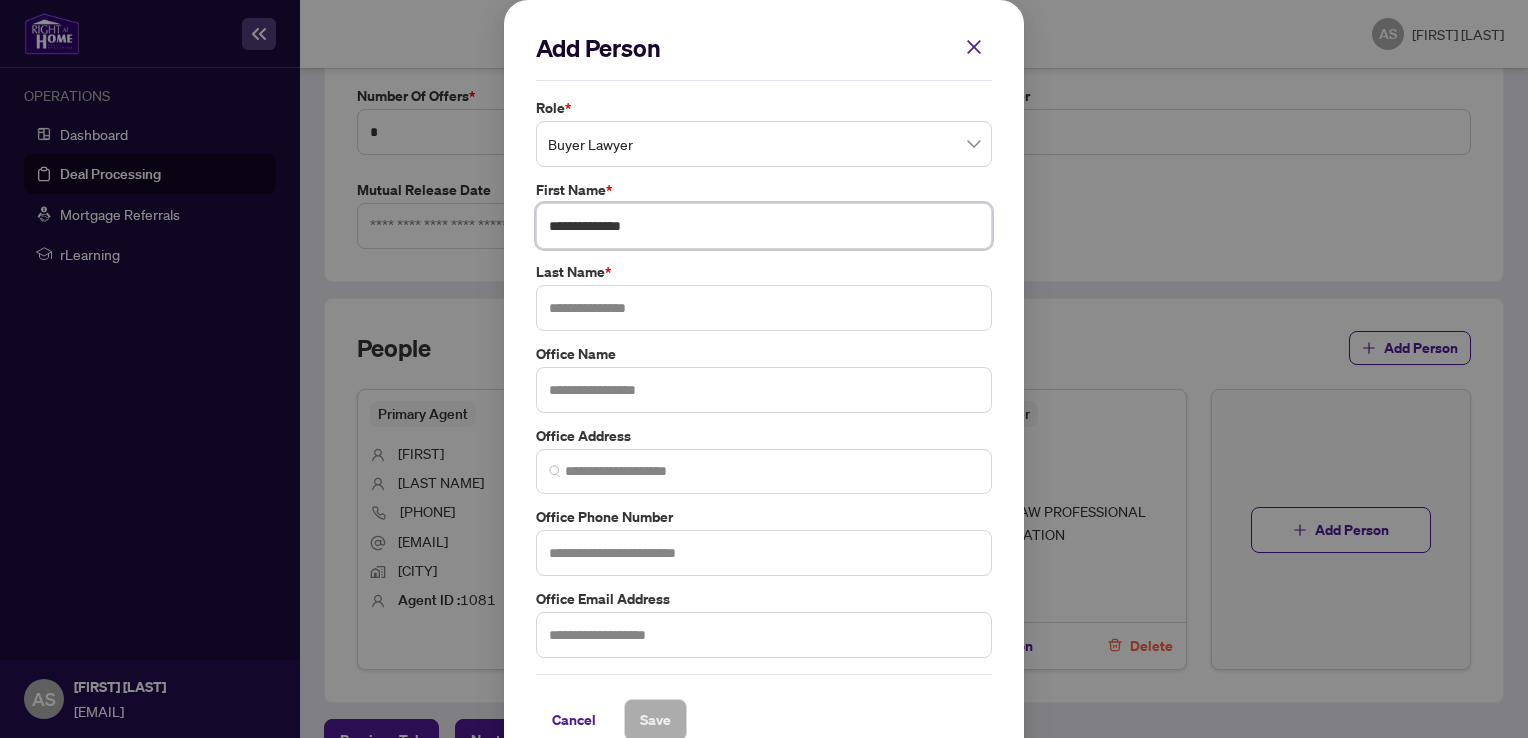 type on "**********" 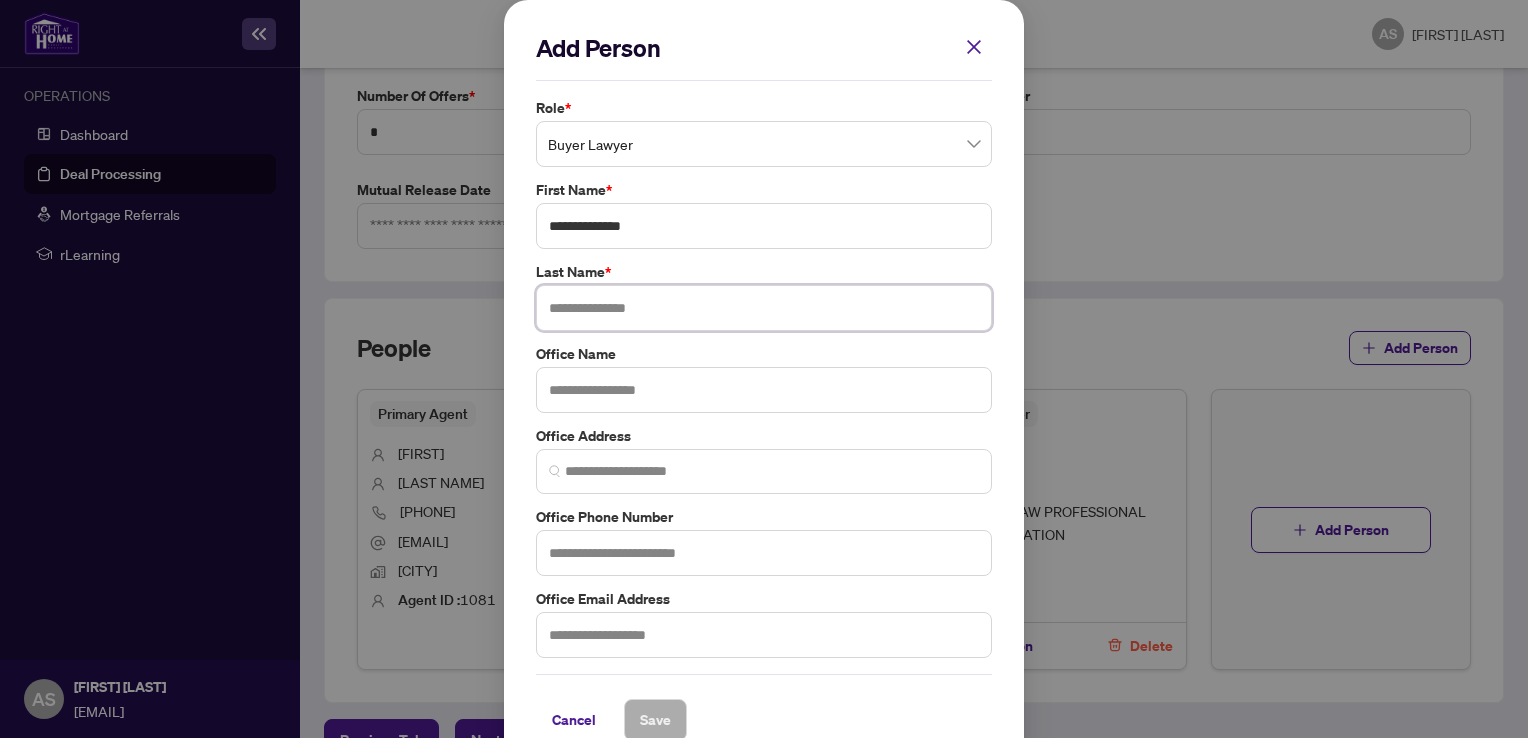 click at bounding box center [764, 308] 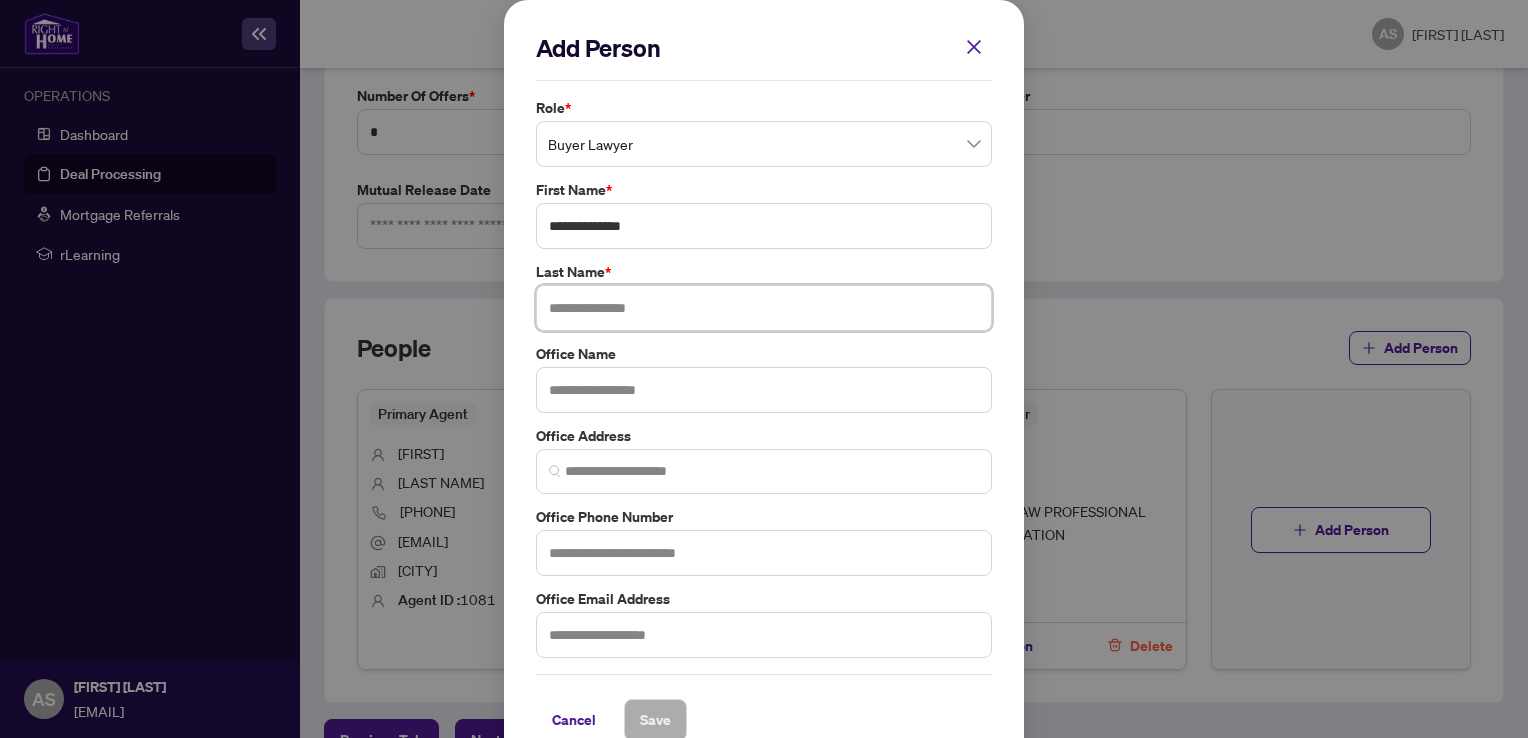 paste on "*******" 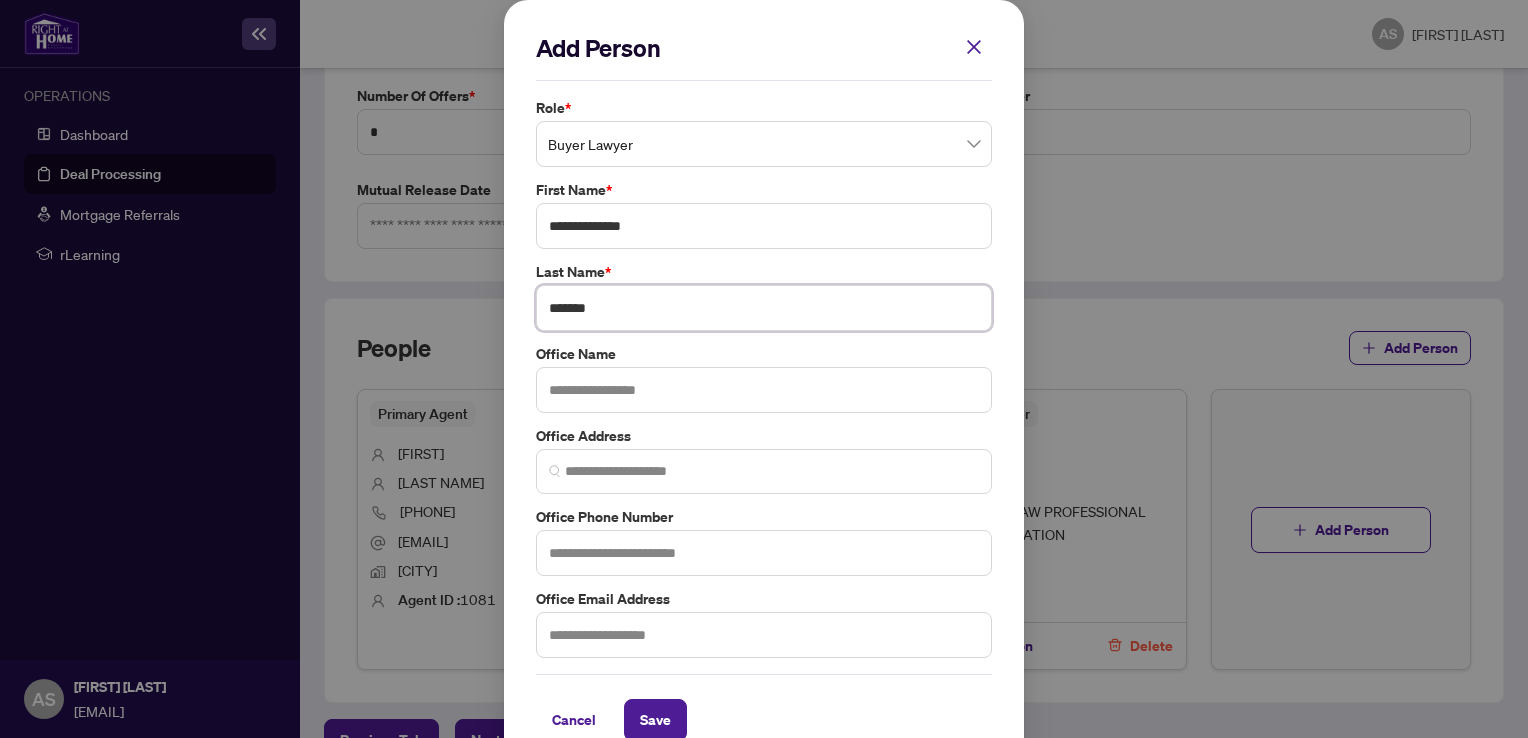 type on "*******" 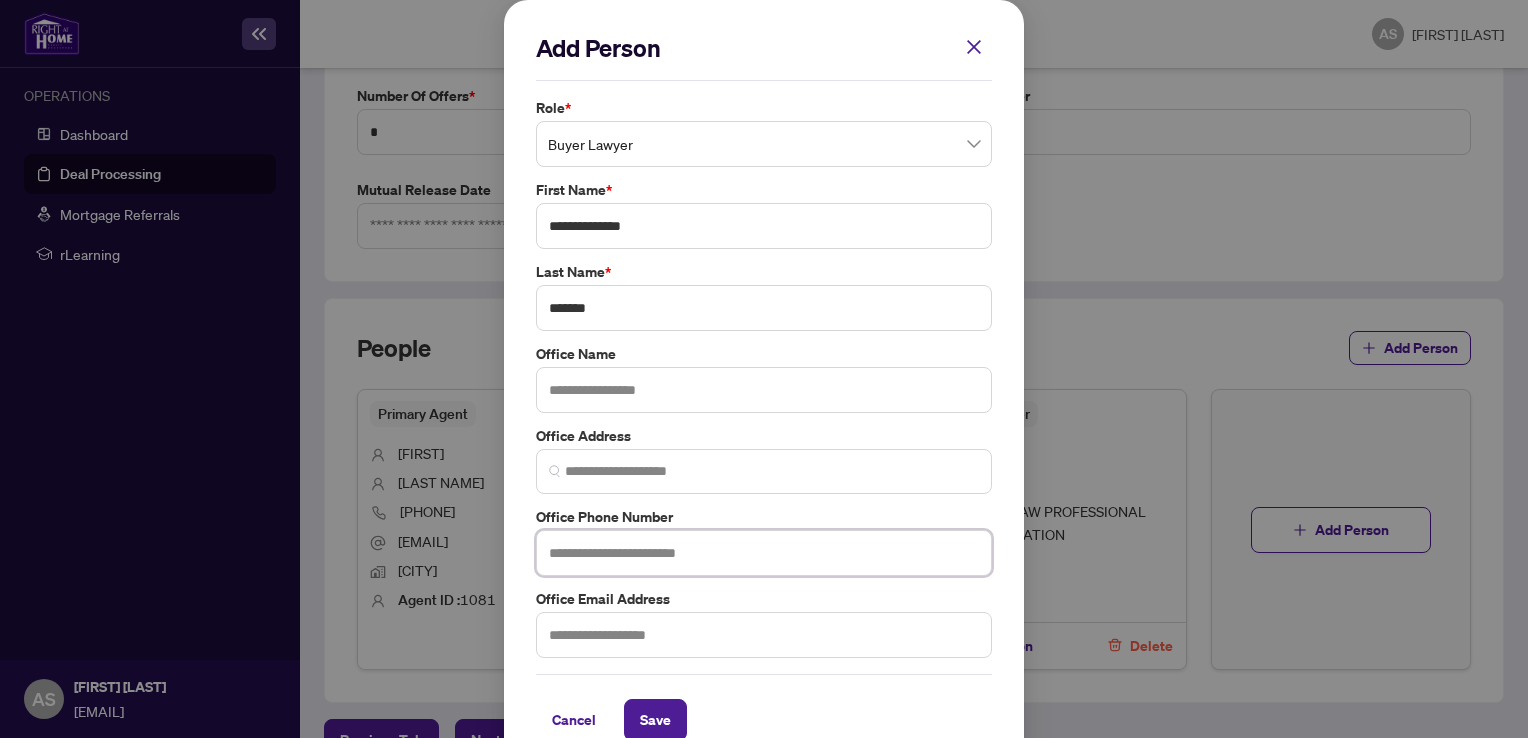 click at bounding box center (764, 553) 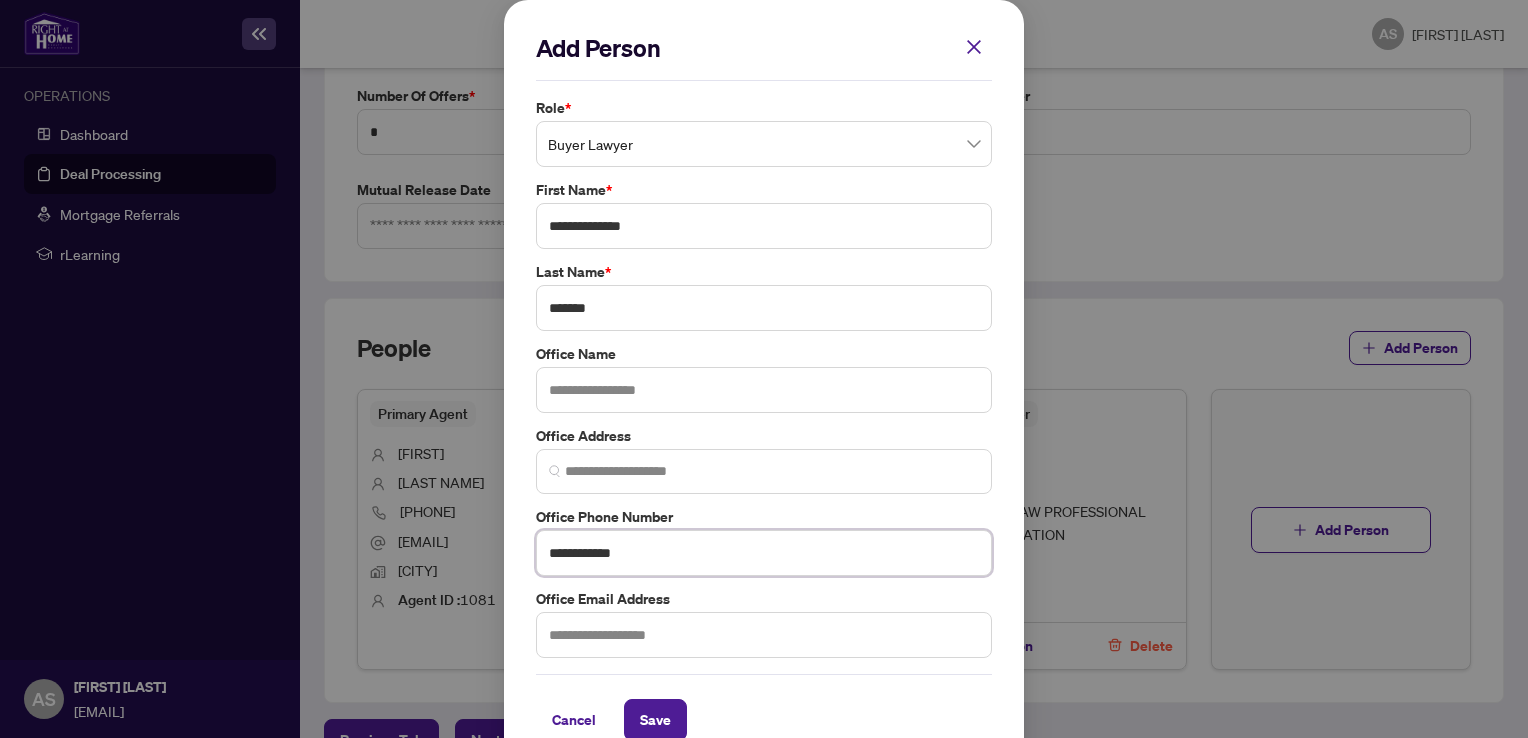 type on "**********" 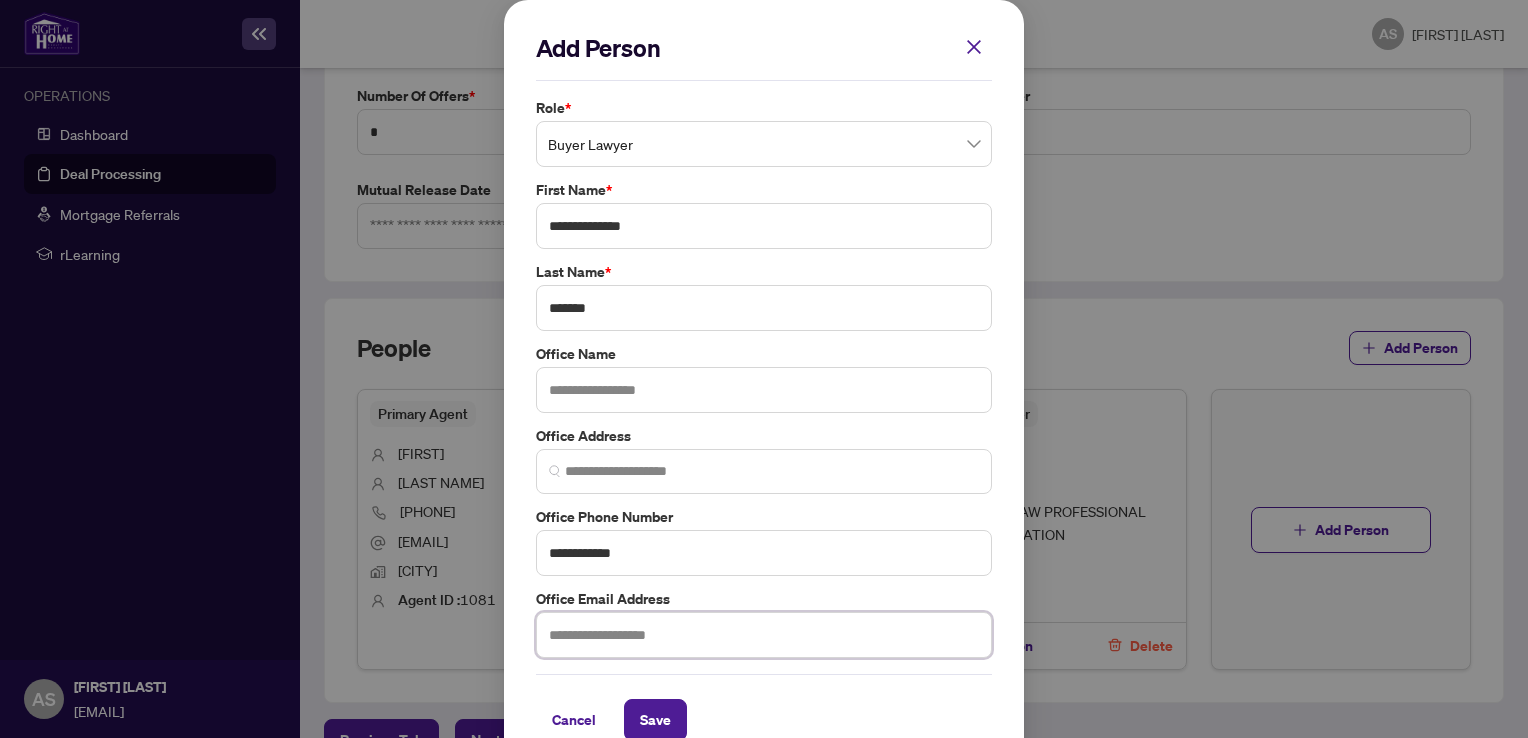click at bounding box center (764, 635) 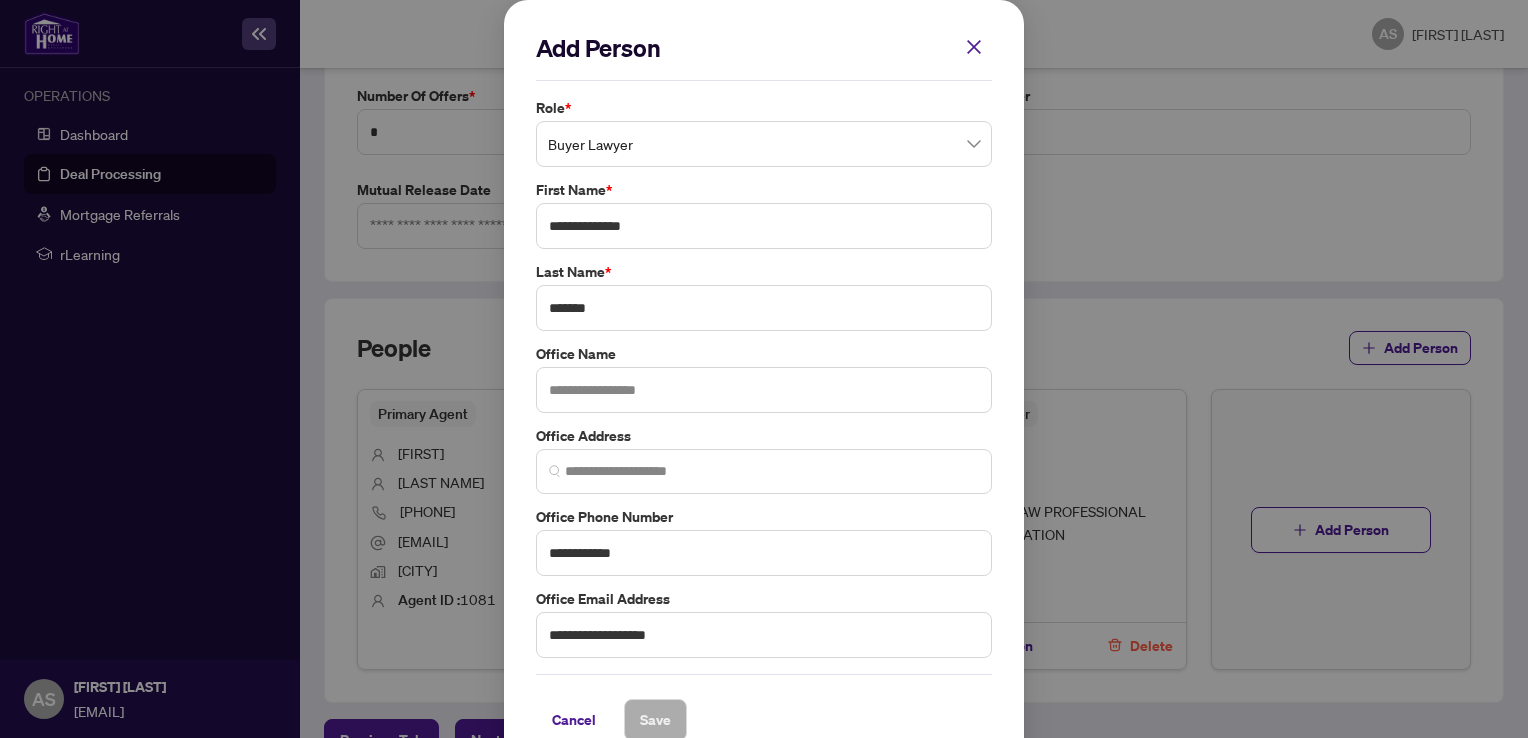 click on "Office Phone Number" at bounding box center [764, 108] 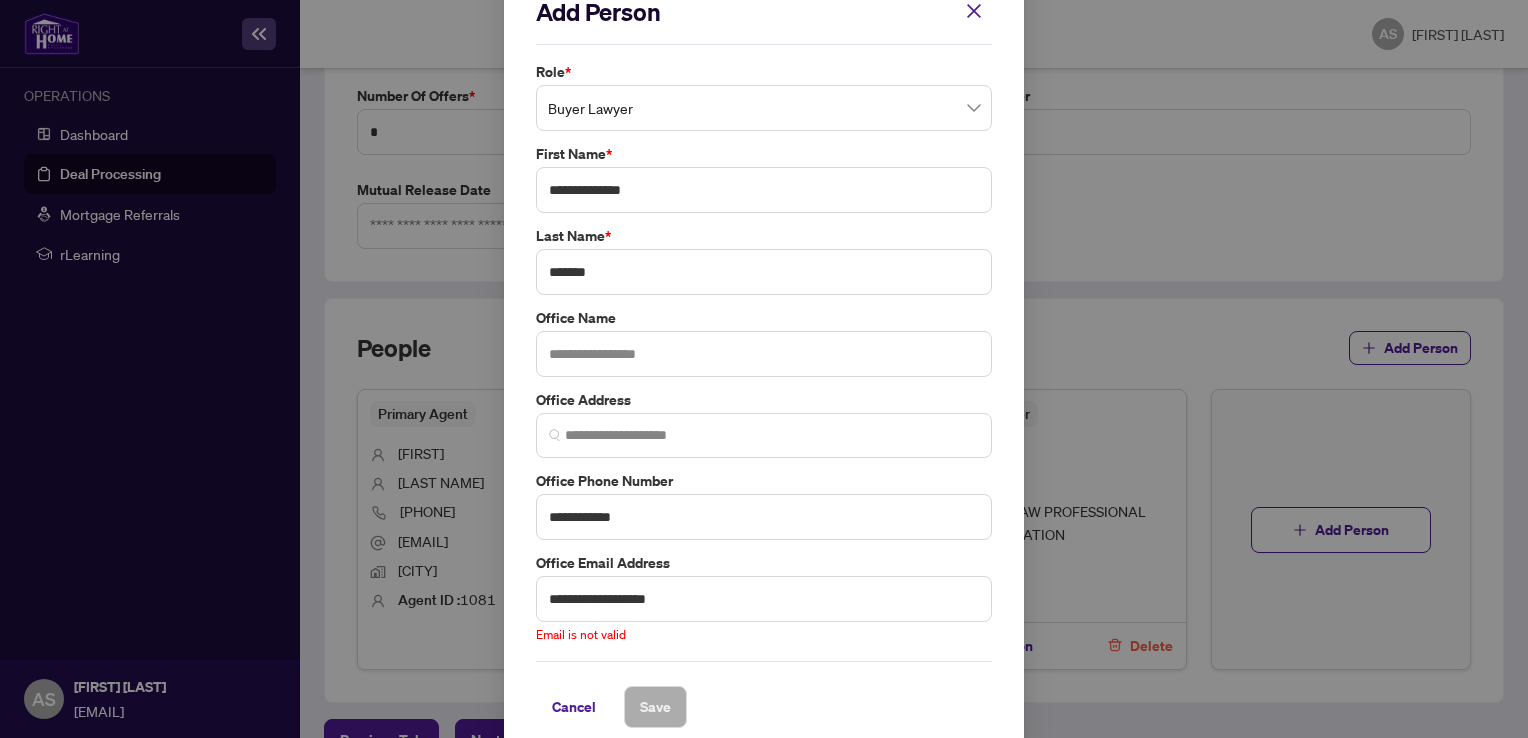 scroll, scrollTop: 53, scrollLeft: 0, axis: vertical 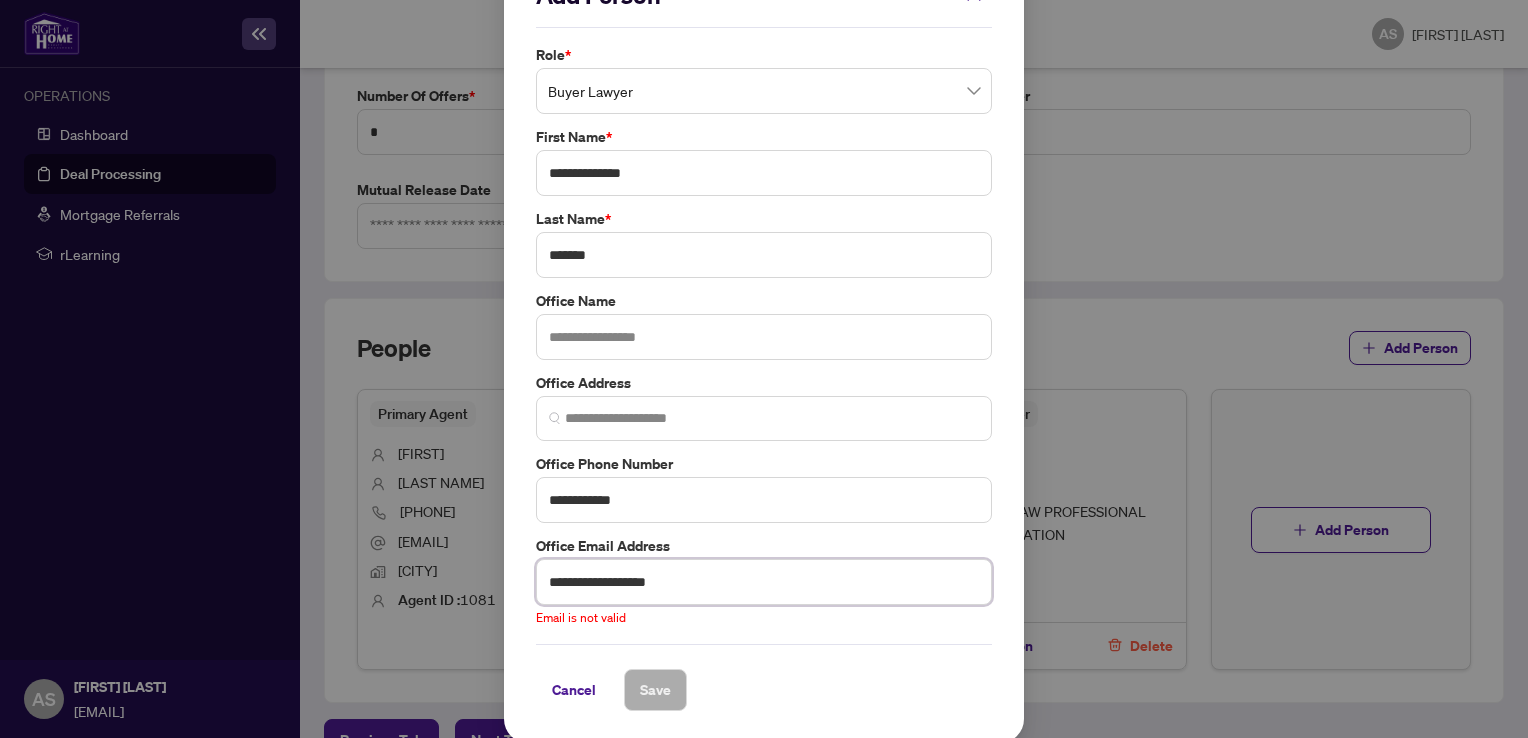click on "**********" at bounding box center [764, 582] 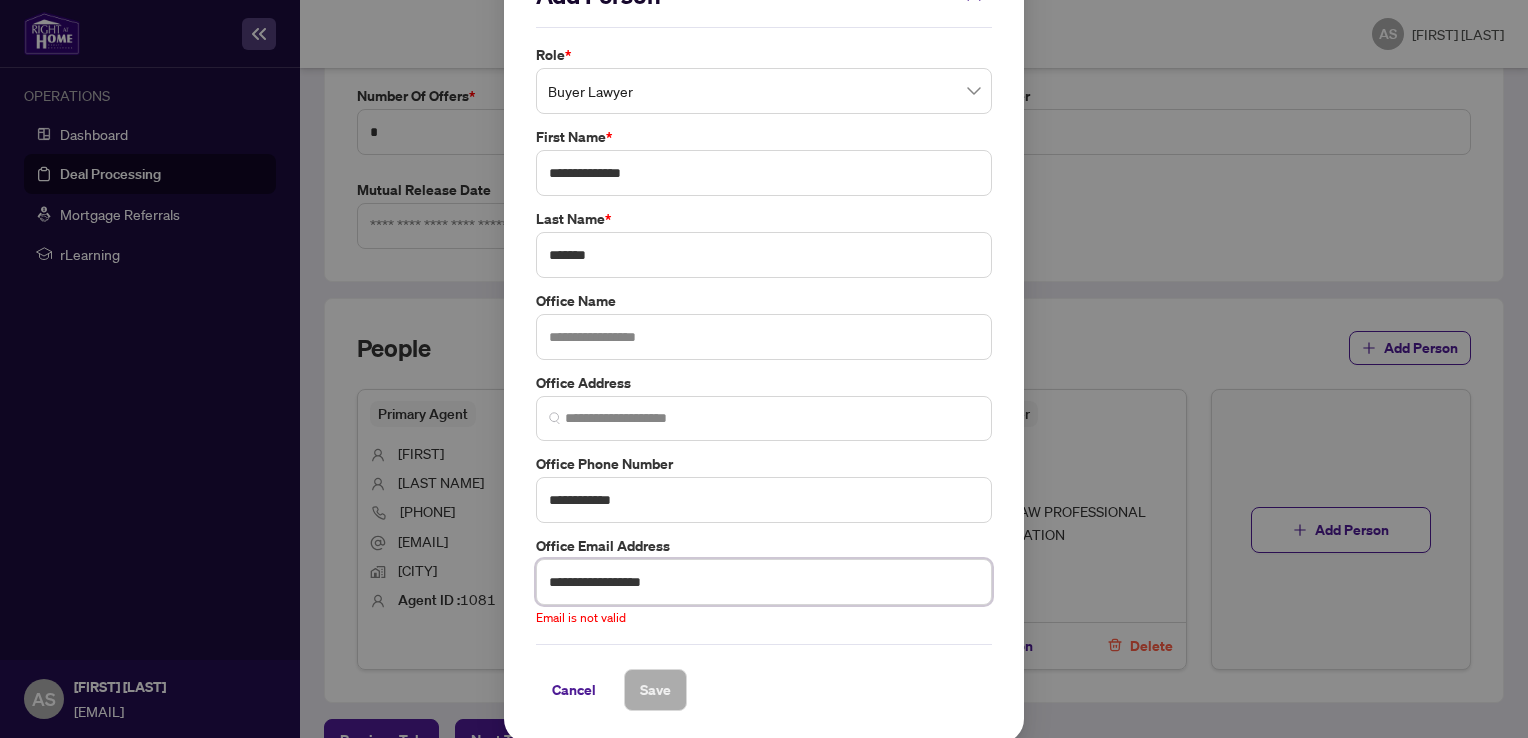 scroll, scrollTop: 31, scrollLeft: 0, axis: vertical 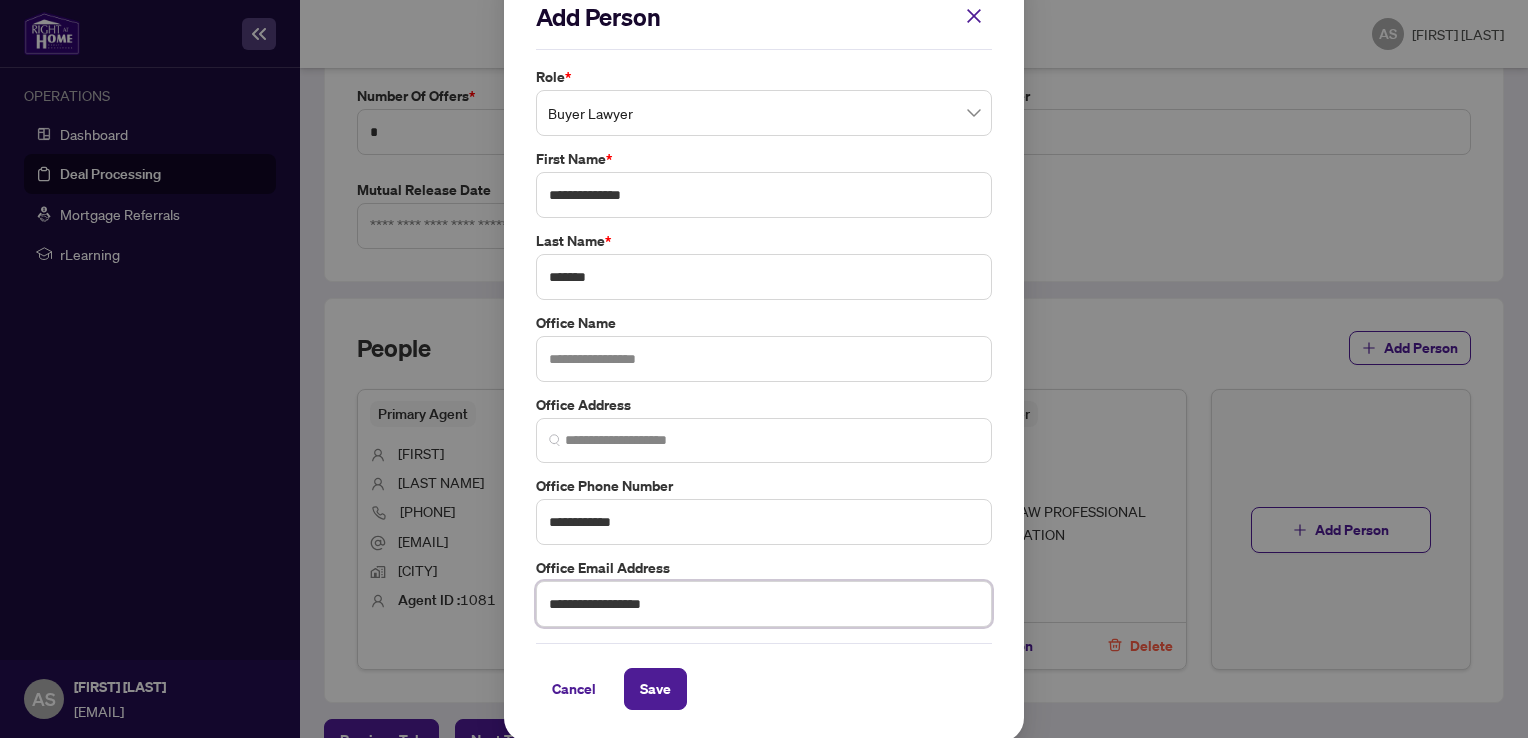 type on "**********" 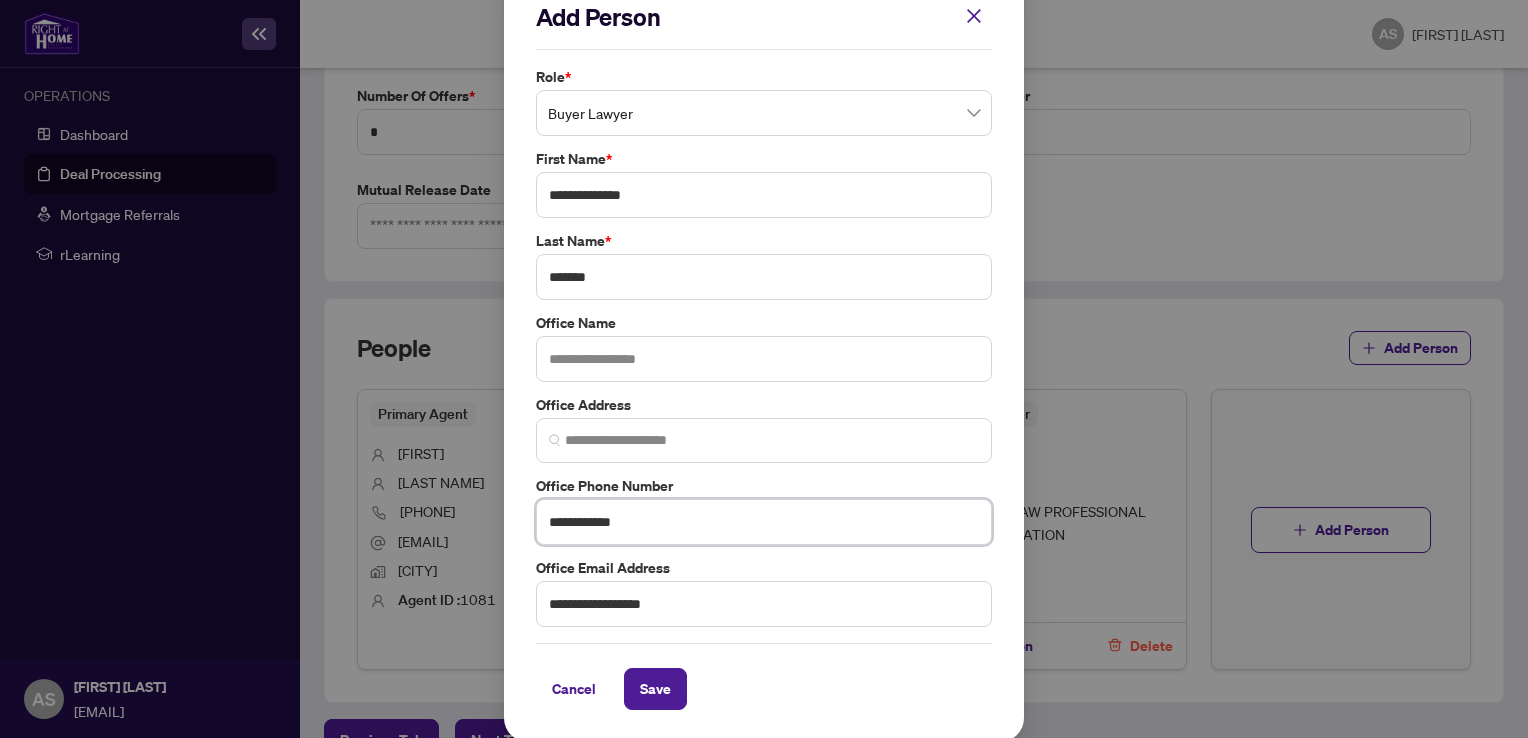 click on "**********" at bounding box center (764, 522) 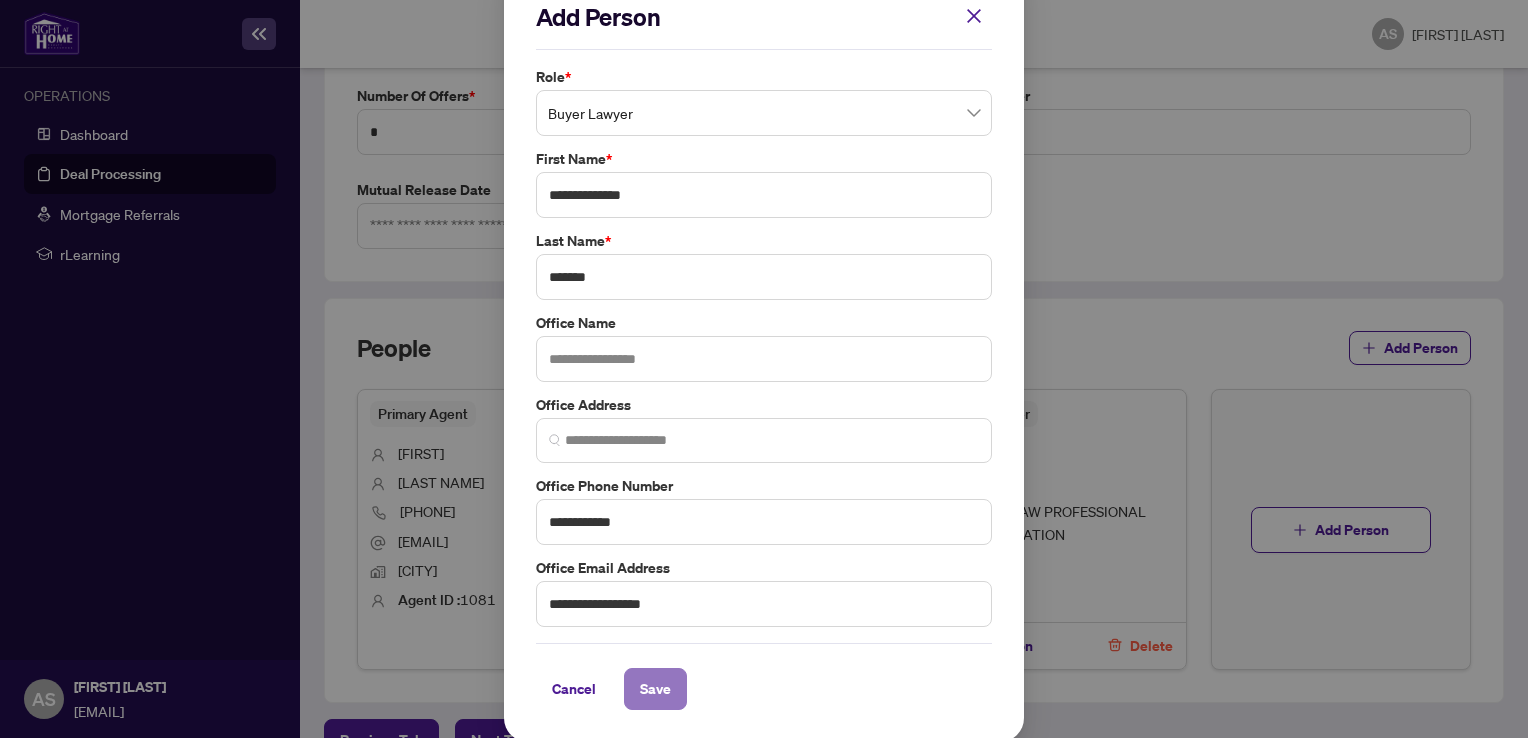 click on "Save" at bounding box center [655, 689] 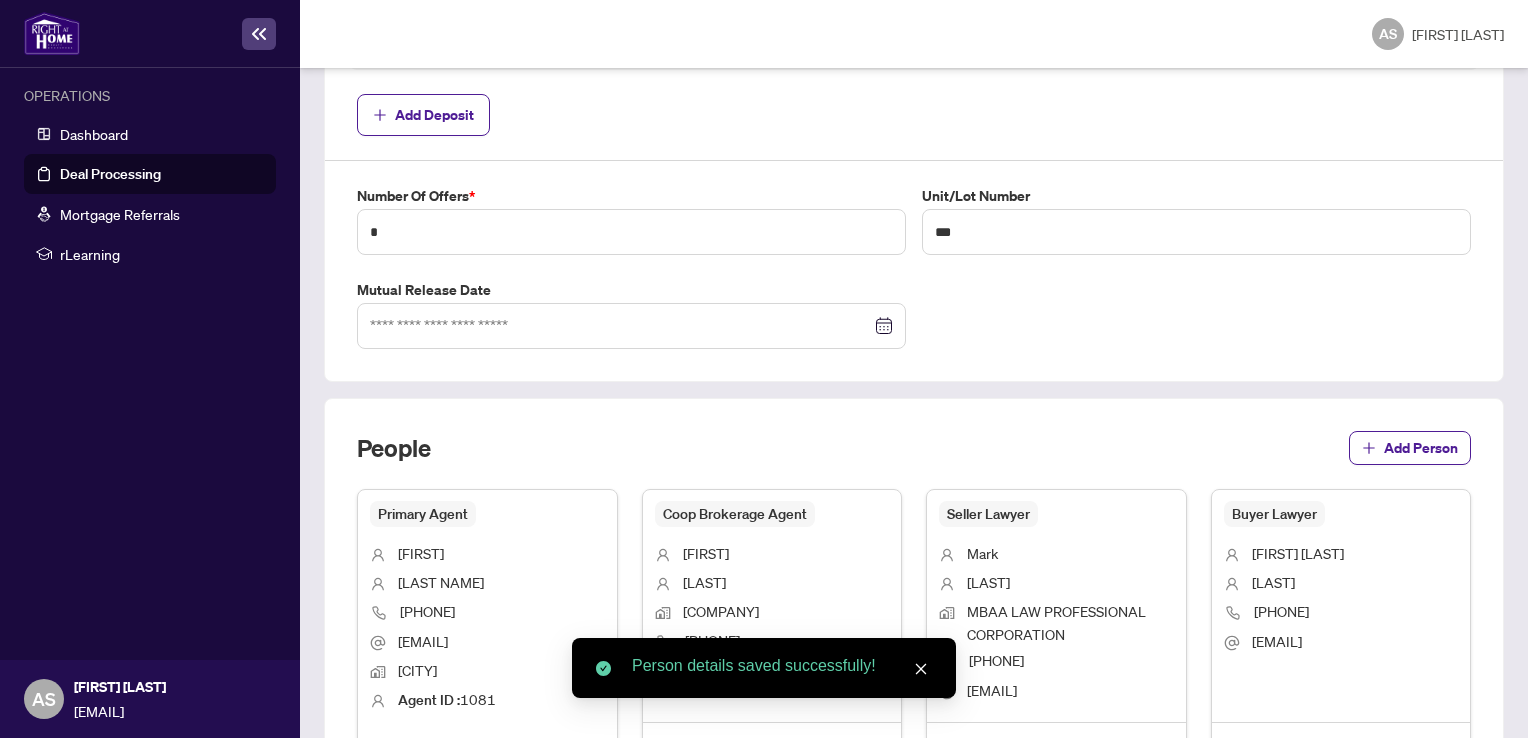 scroll, scrollTop: 1388, scrollLeft: 0, axis: vertical 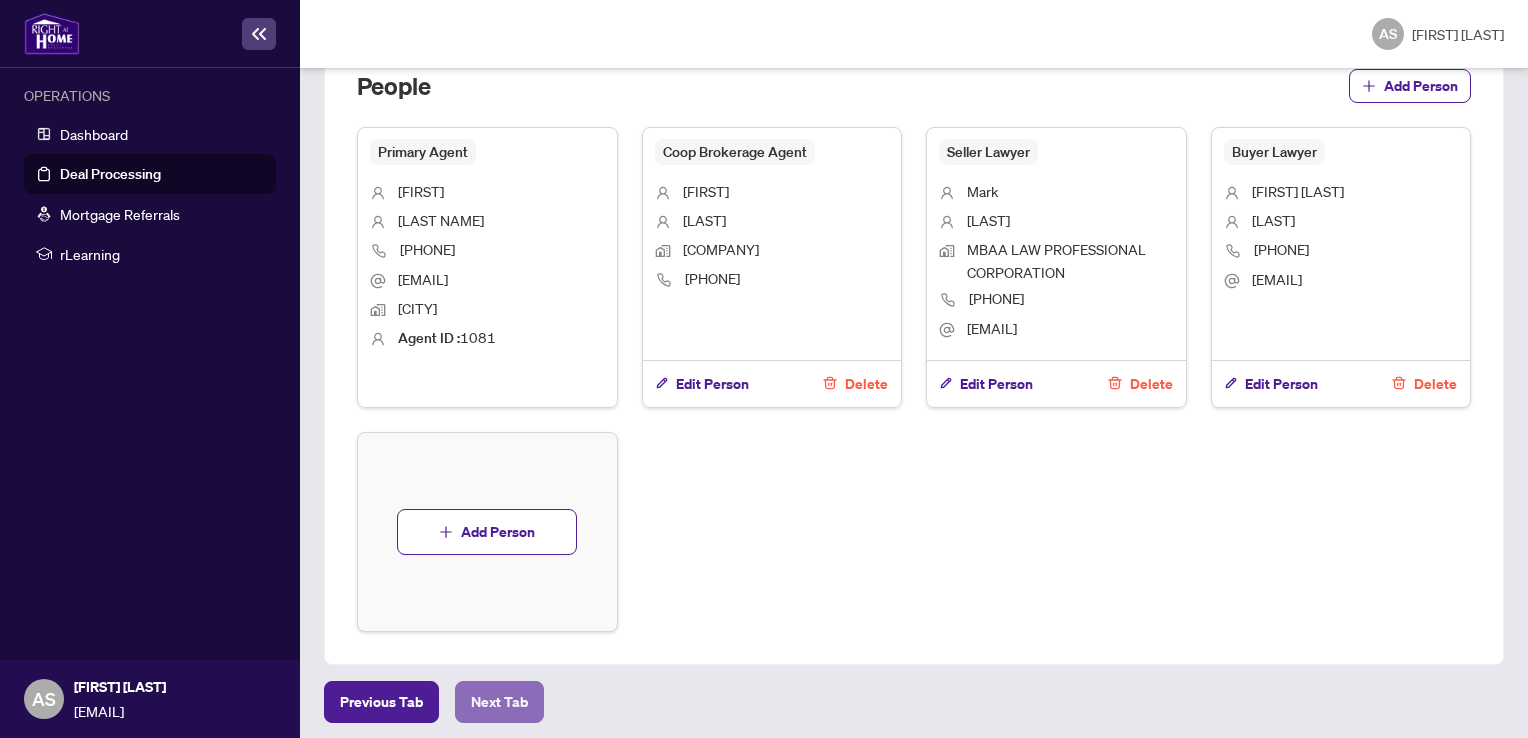 click on "Next Tab" at bounding box center [381, 702] 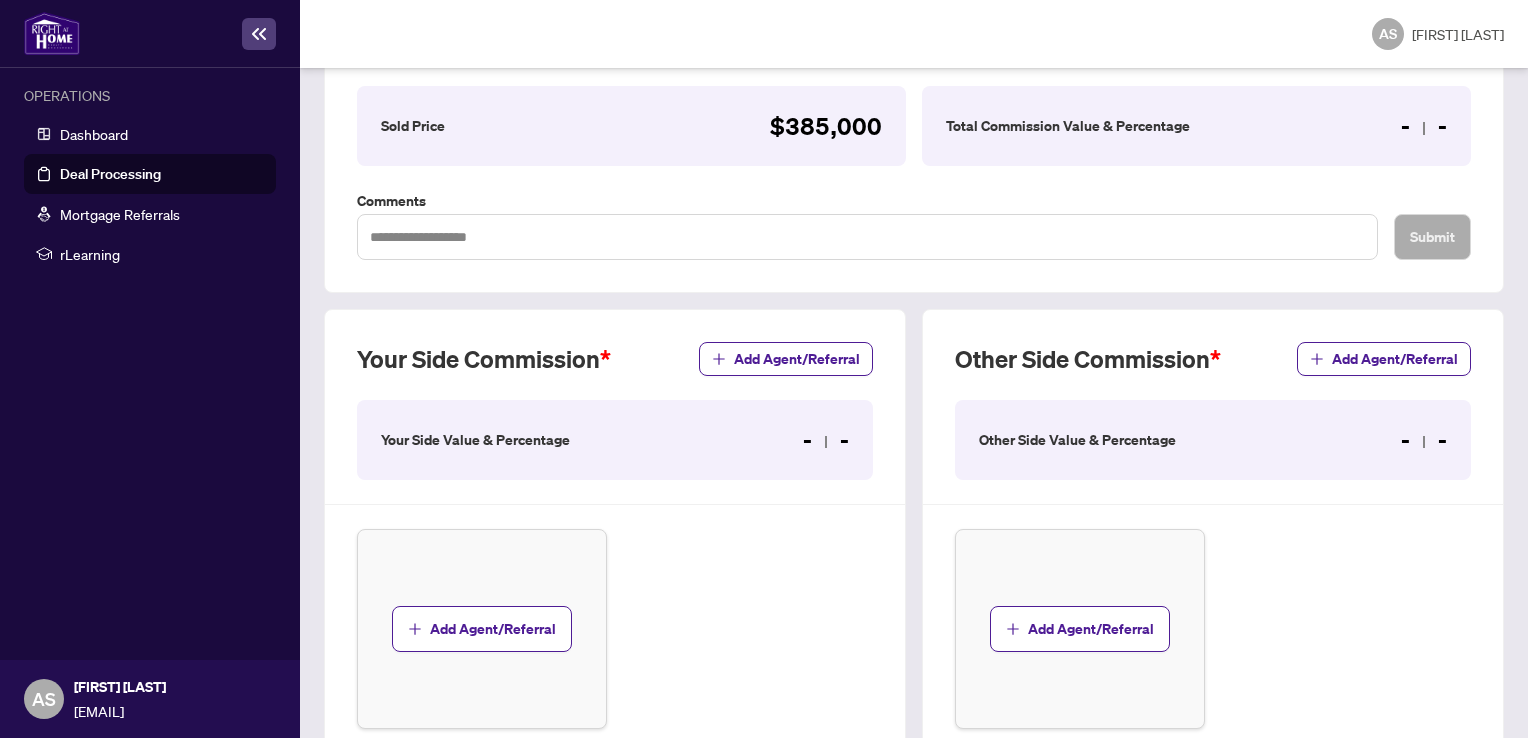 scroll, scrollTop: 118, scrollLeft: 0, axis: vertical 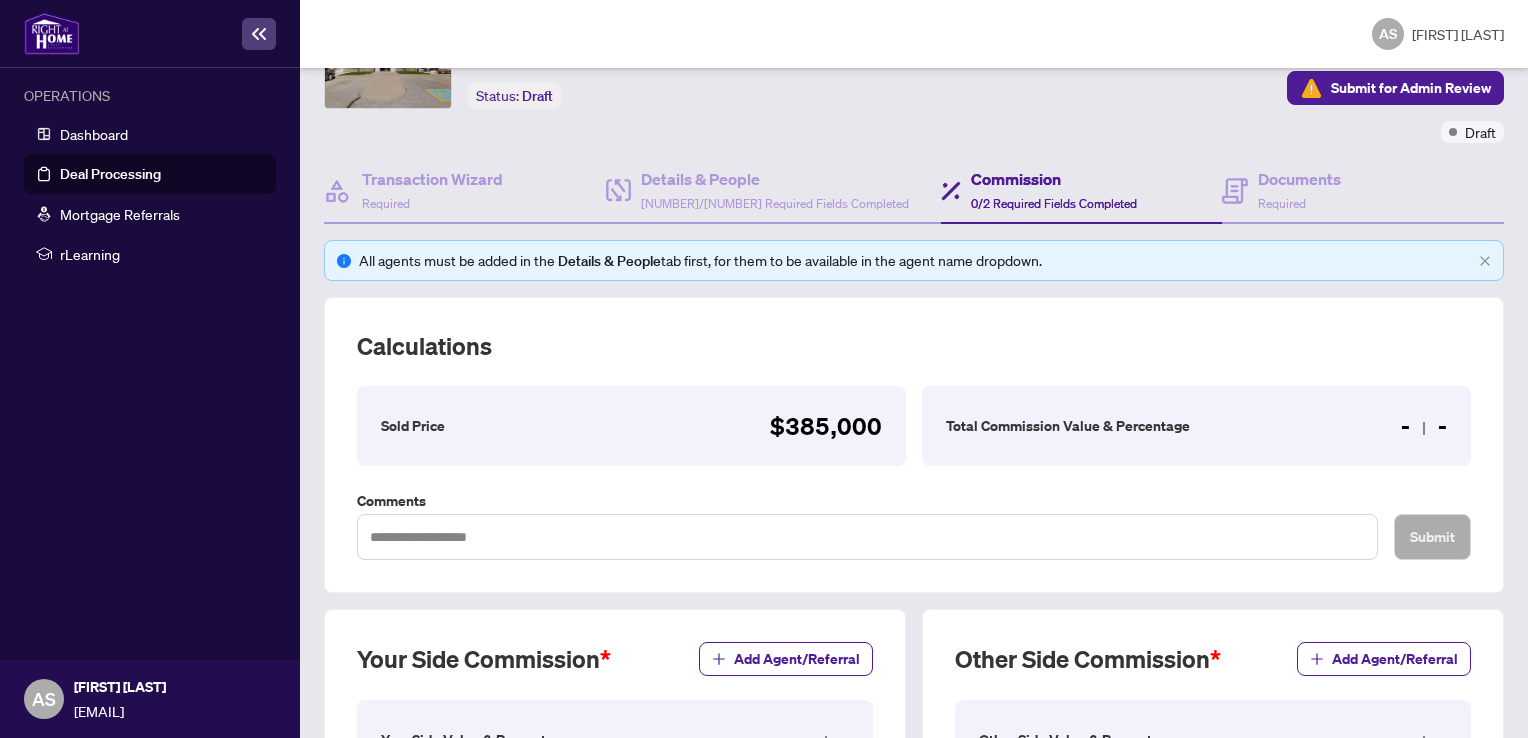 click on "Total Commission Value & Percentage" at bounding box center (413, 426) 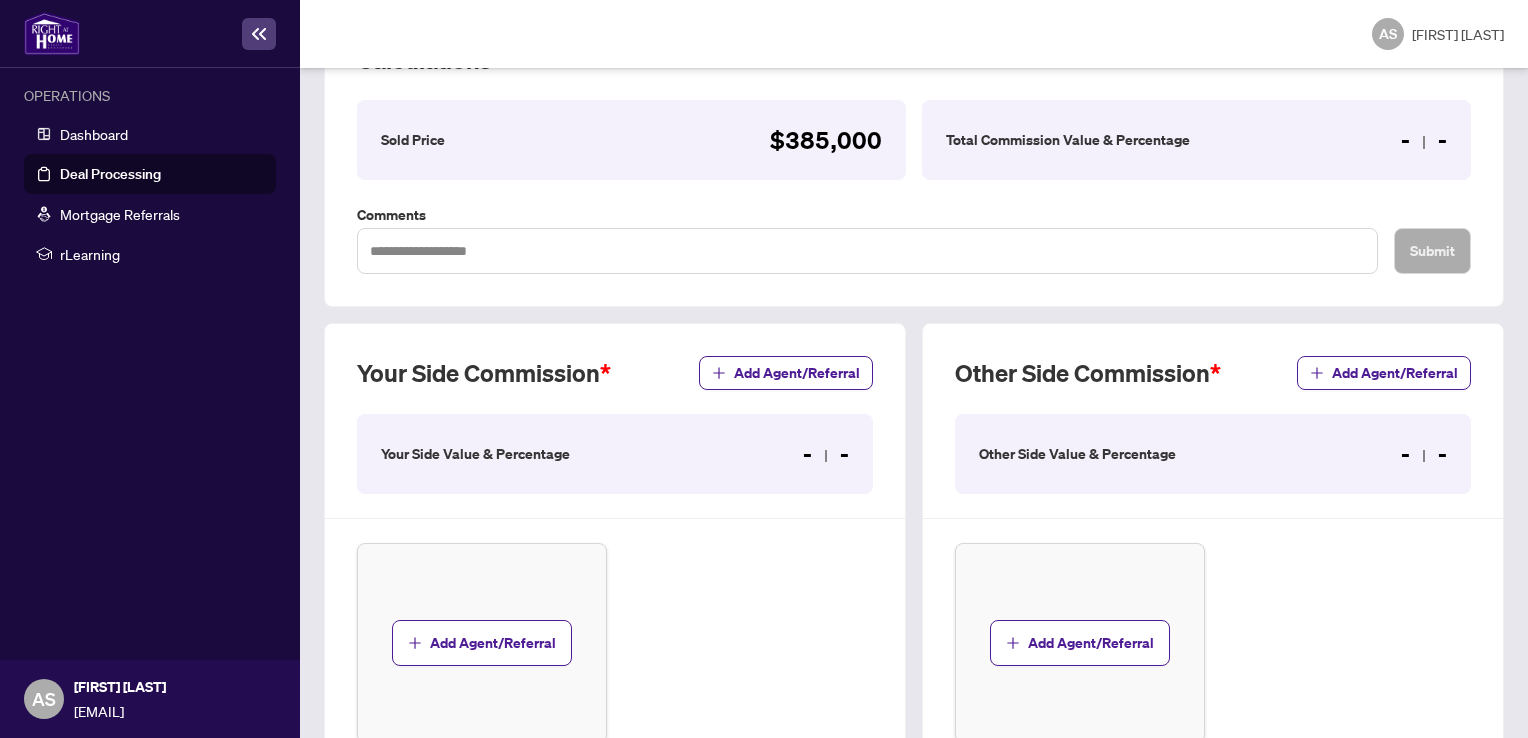 scroll, scrollTop: 418, scrollLeft: 0, axis: vertical 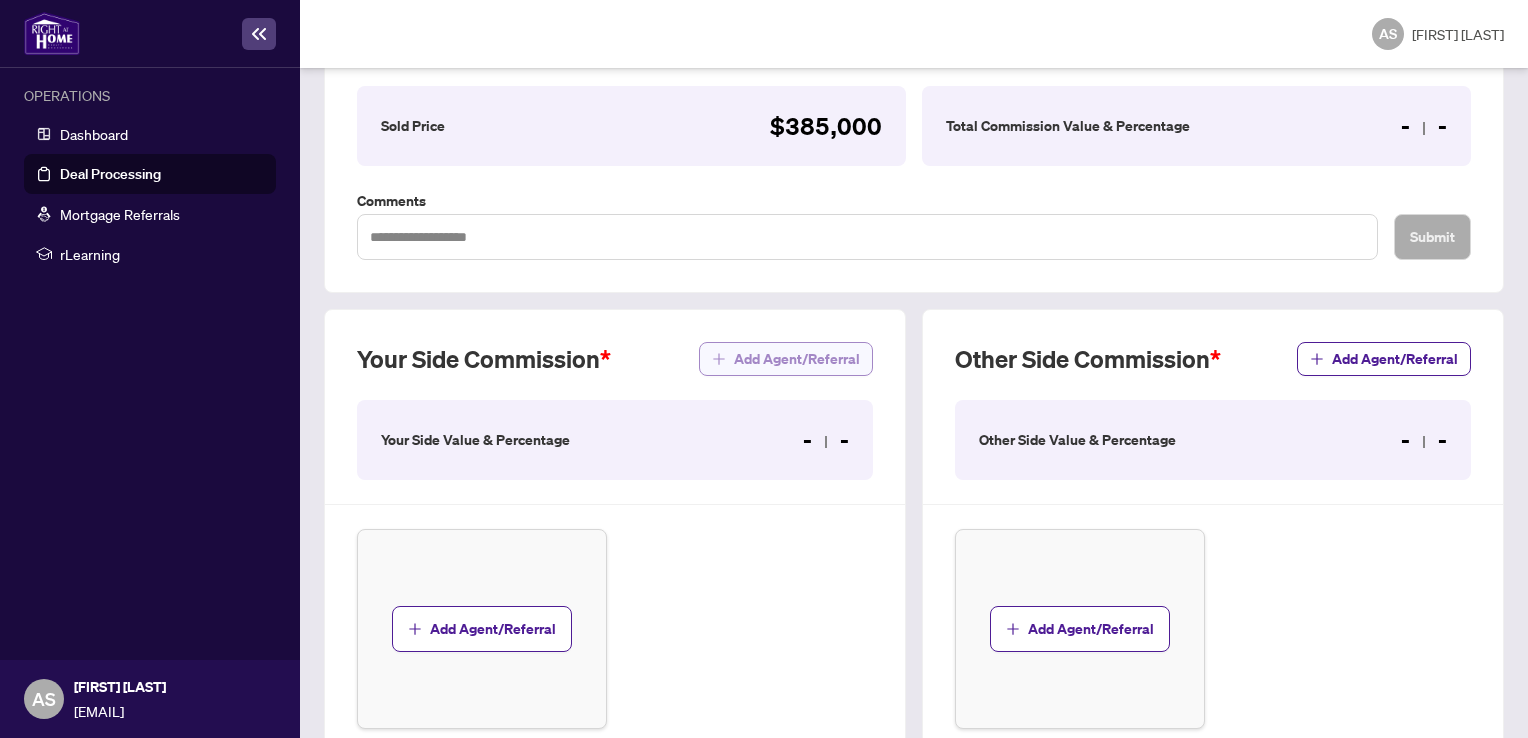click on "Add Agent/Referral" at bounding box center [797, 359] 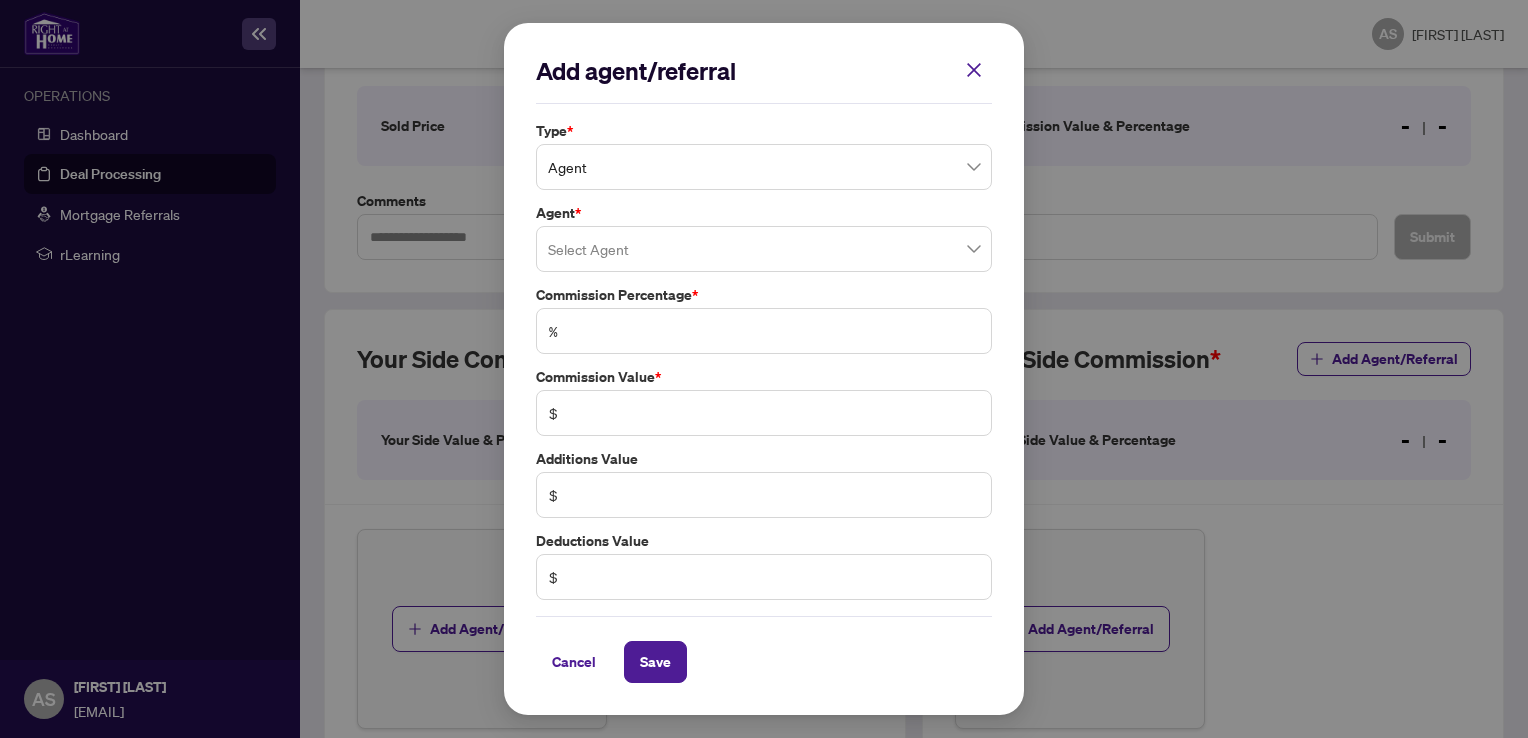 drag, startPoint x: 974, startPoint y: 66, endPoint x: 987, endPoint y: 74, distance: 15.264338 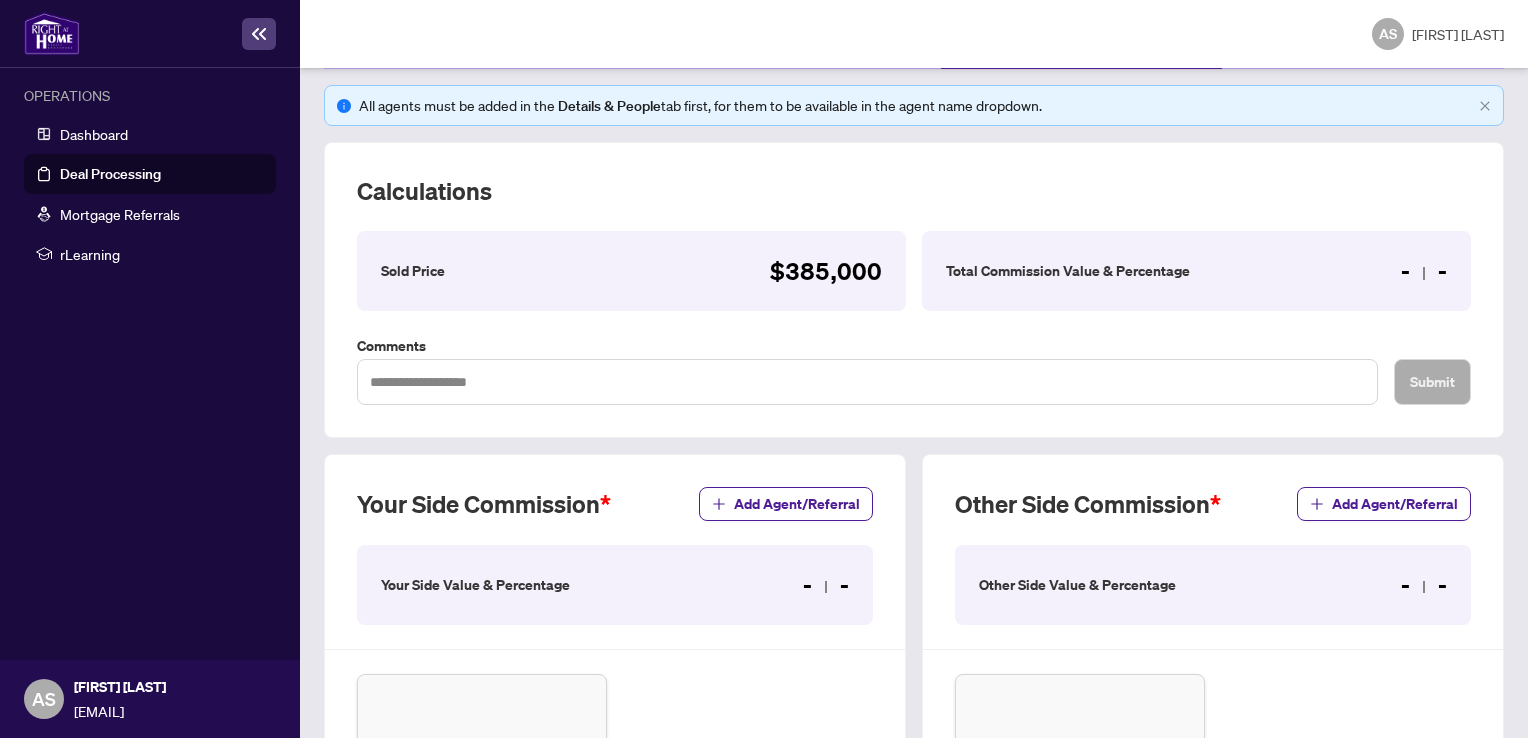 scroll, scrollTop: 118, scrollLeft: 0, axis: vertical 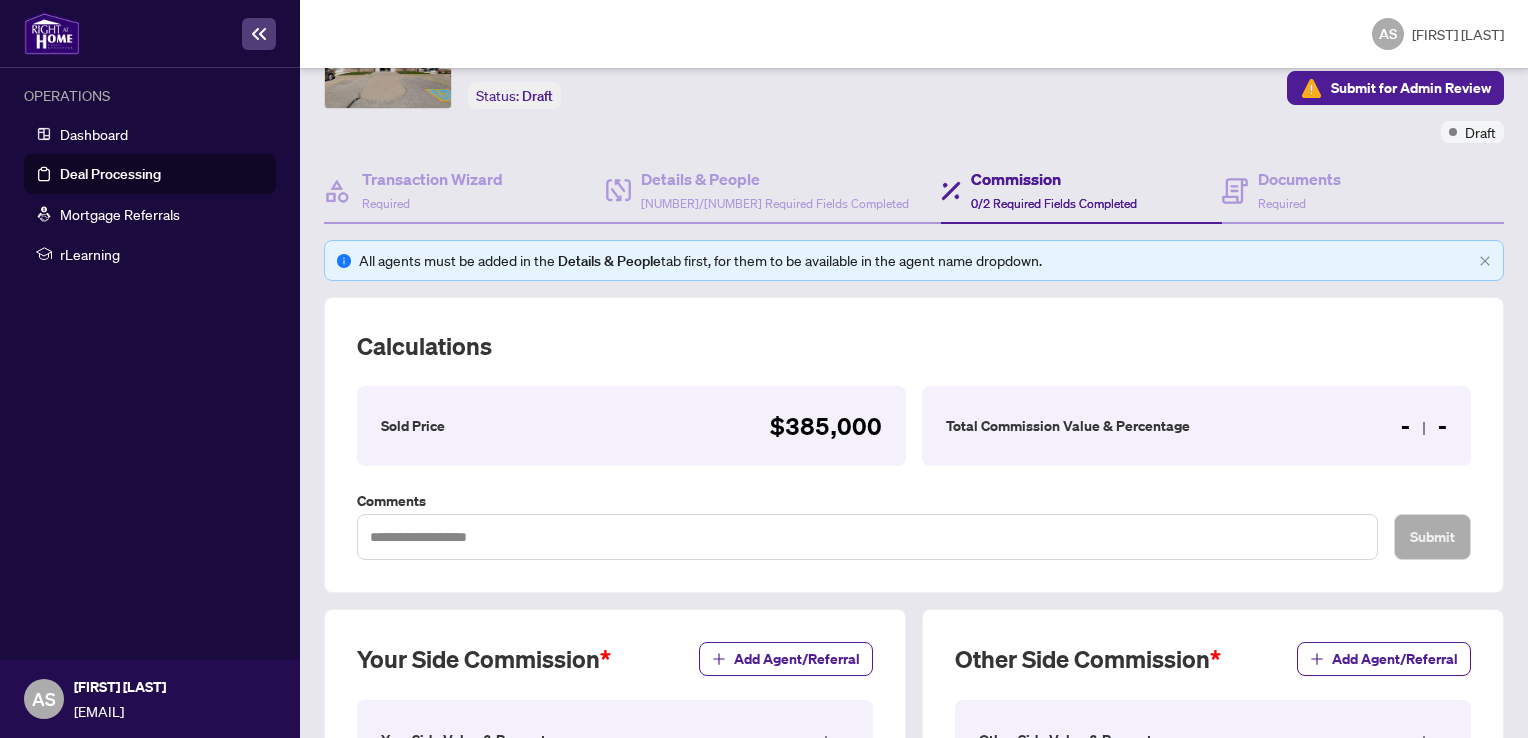 click on "Total Commission Value & Percentage" at bounding box center [413, 426] 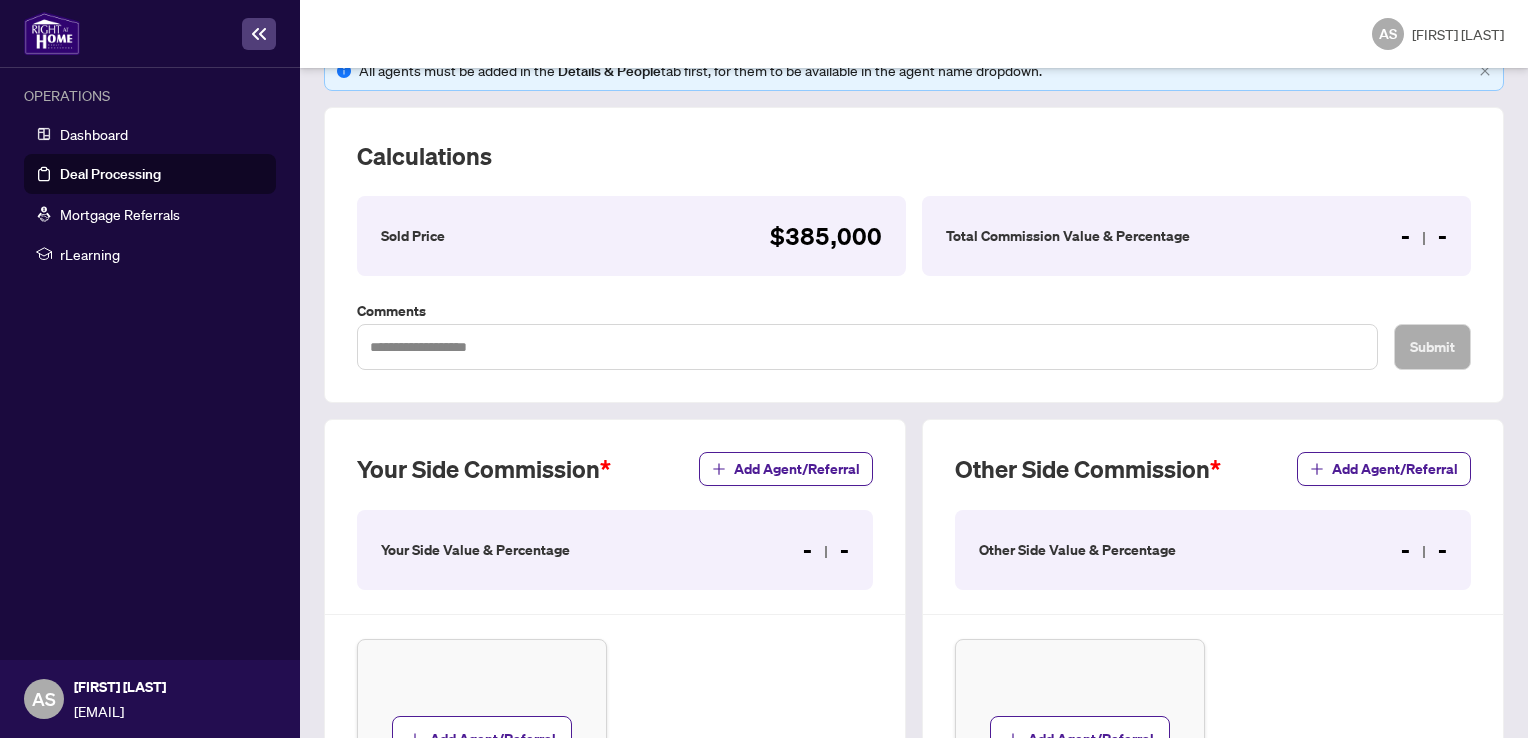 scroll, scrollTop: 518, scrollLeft: 0, axis: vertical 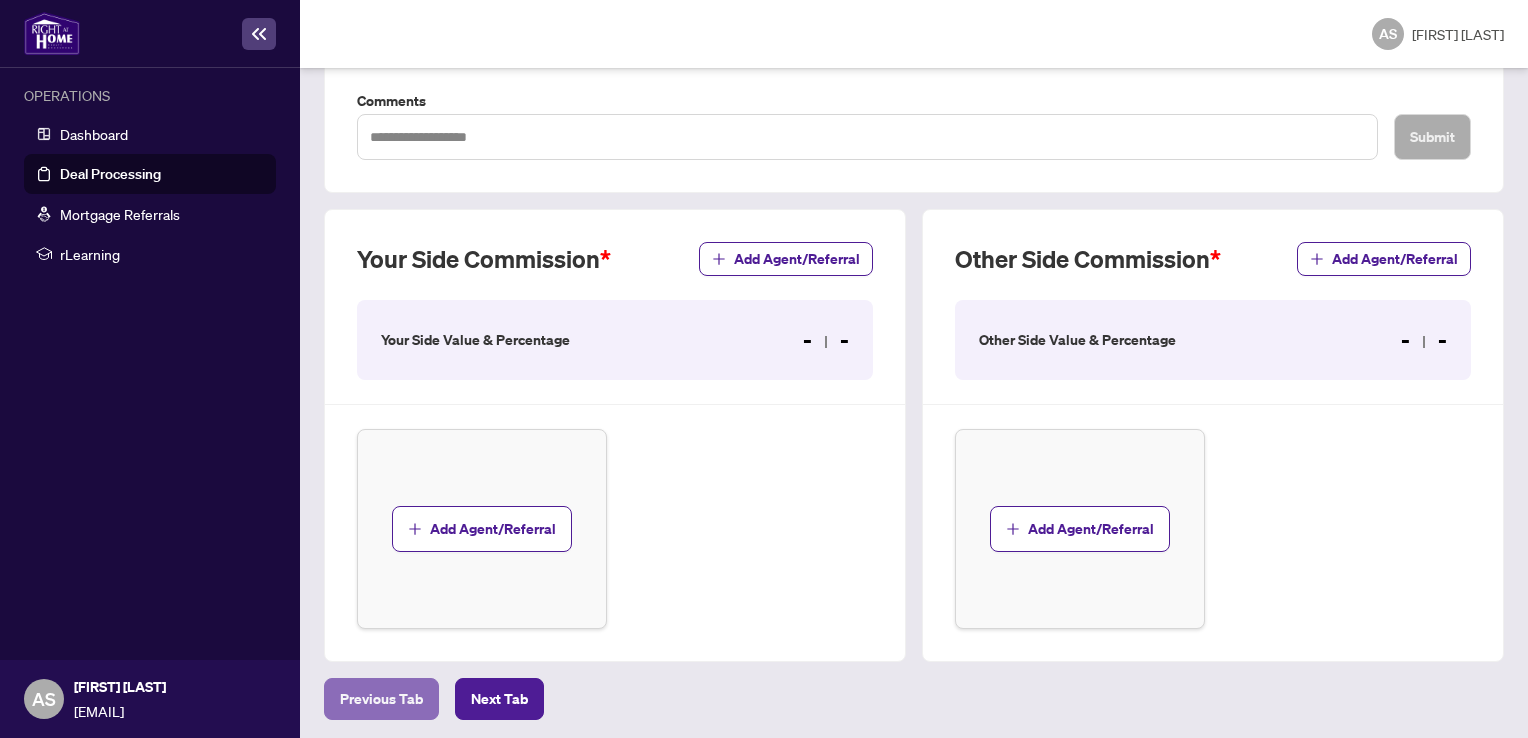 click on "Previous Tab" at bounding box center (381, 699) 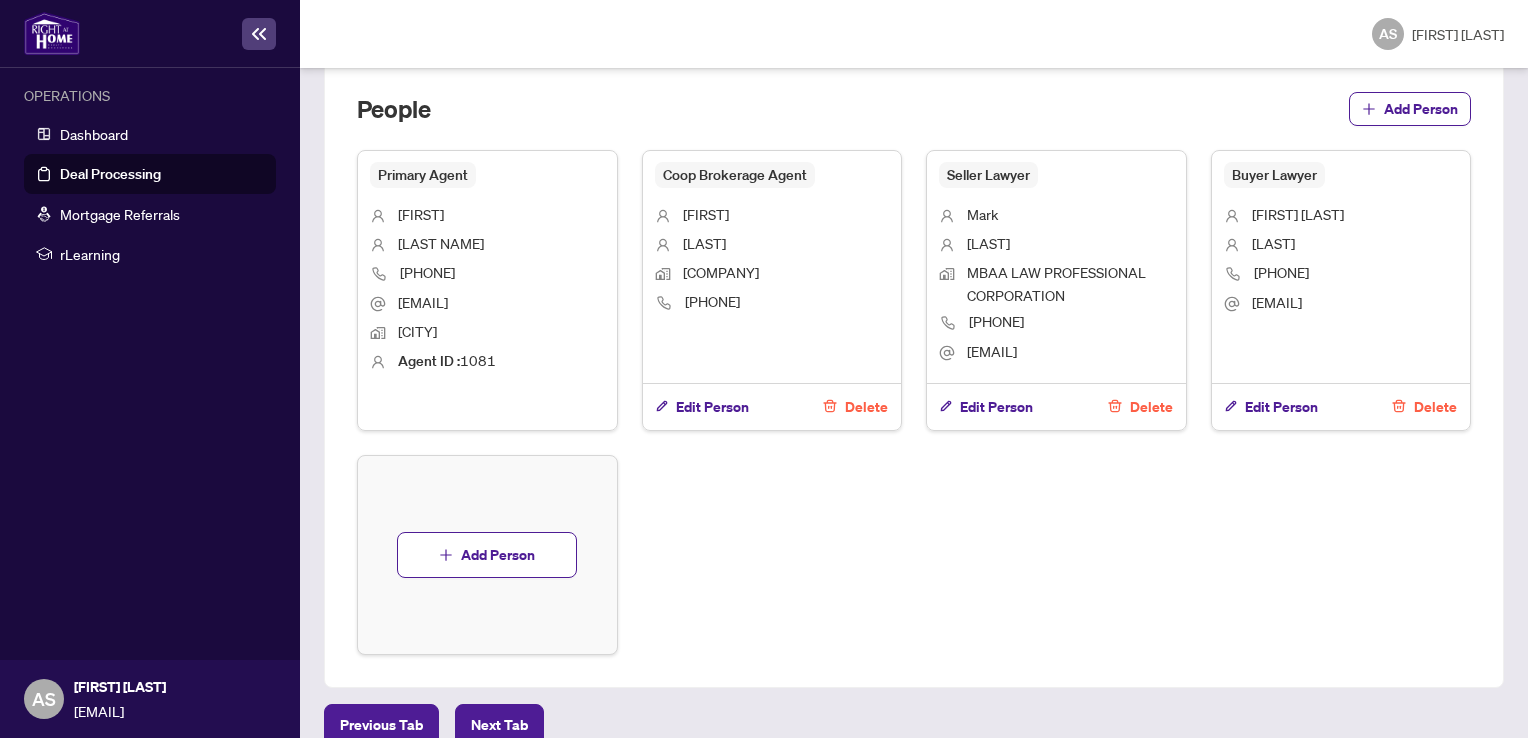 scroll, scrollTop: 1388, scrollLeft: 0, axis: vertical 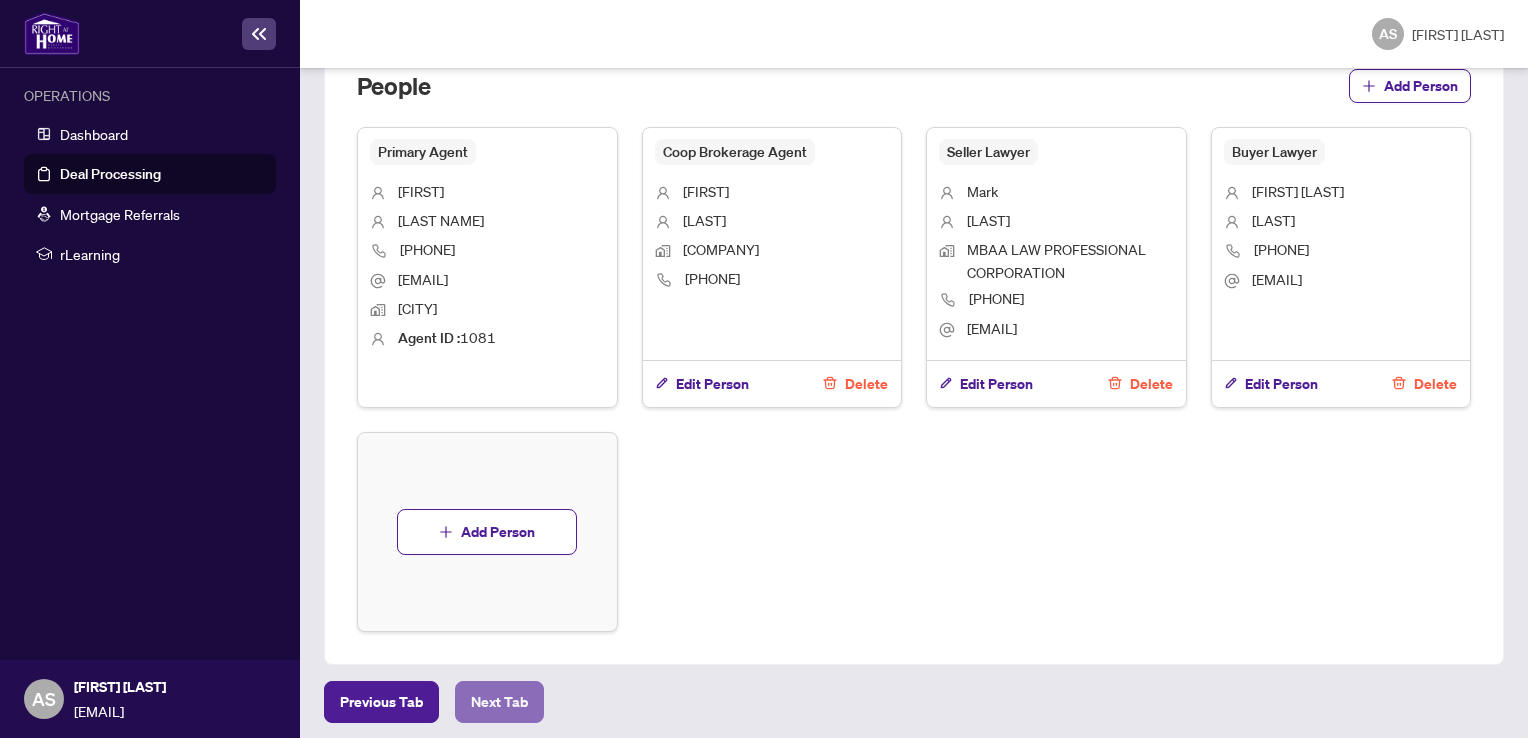 click on "Next Tab" at bounding box center (381, 702) 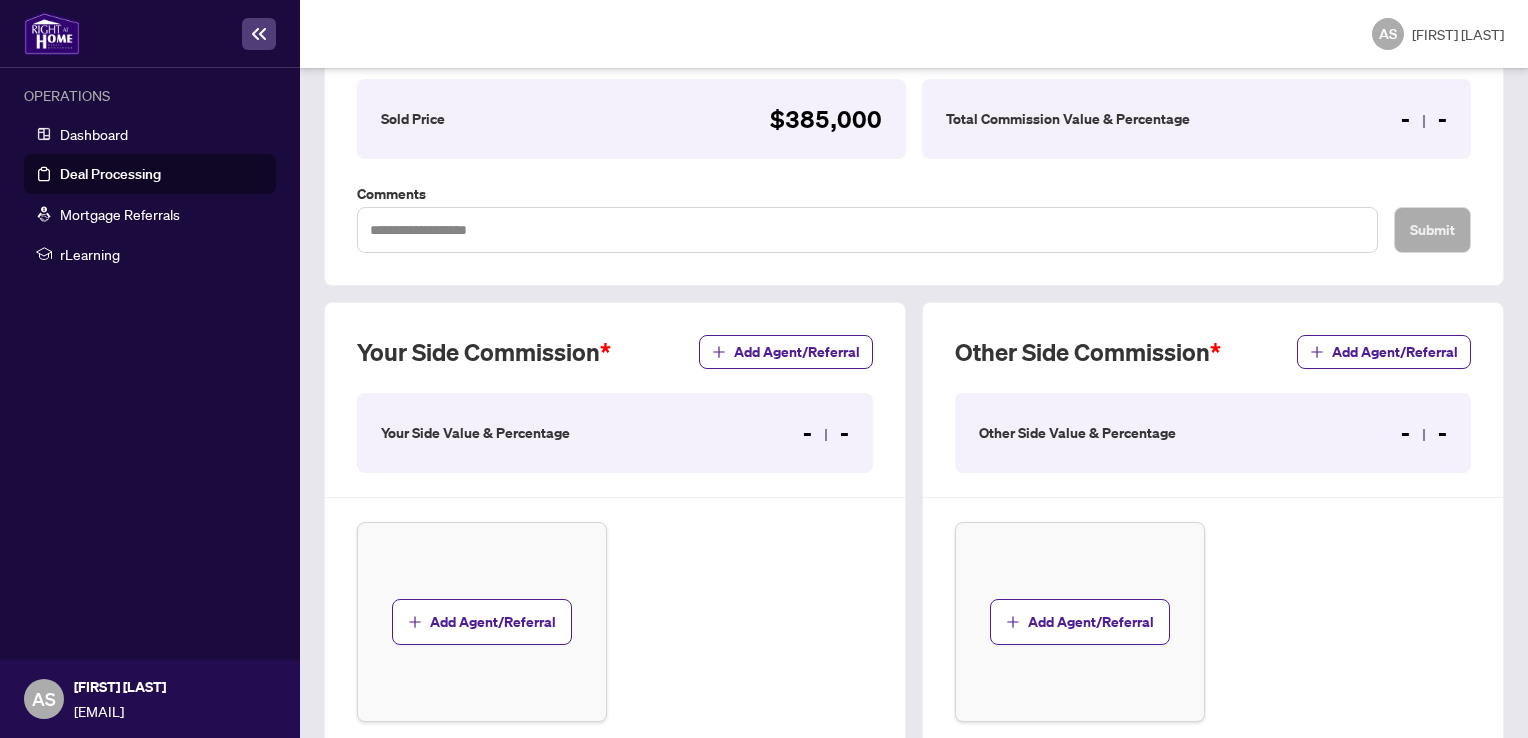 scroll, scrollTop: 518, scrollLeft: 0, axis: vertical 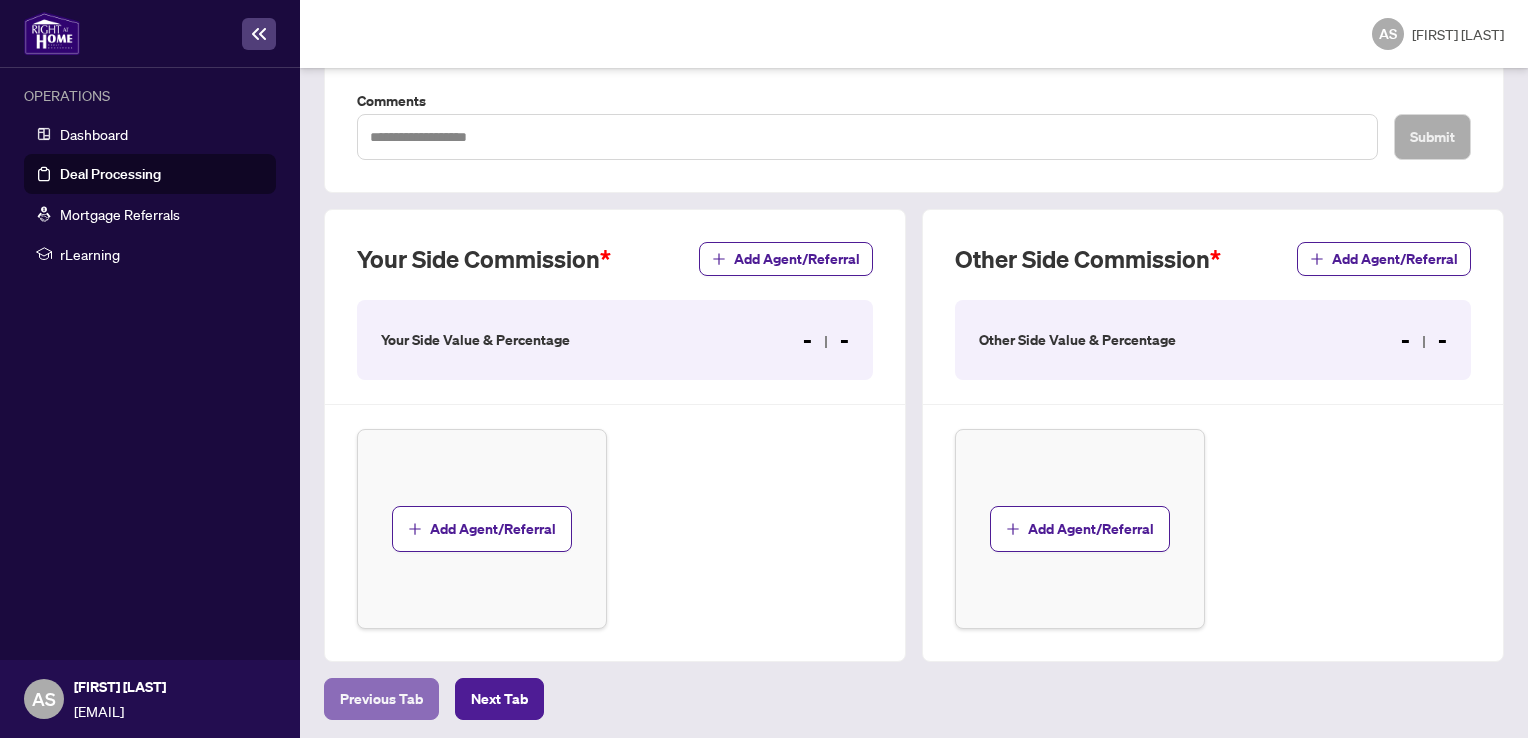 click on "Previous Tab" at bounding box center [381, 699] 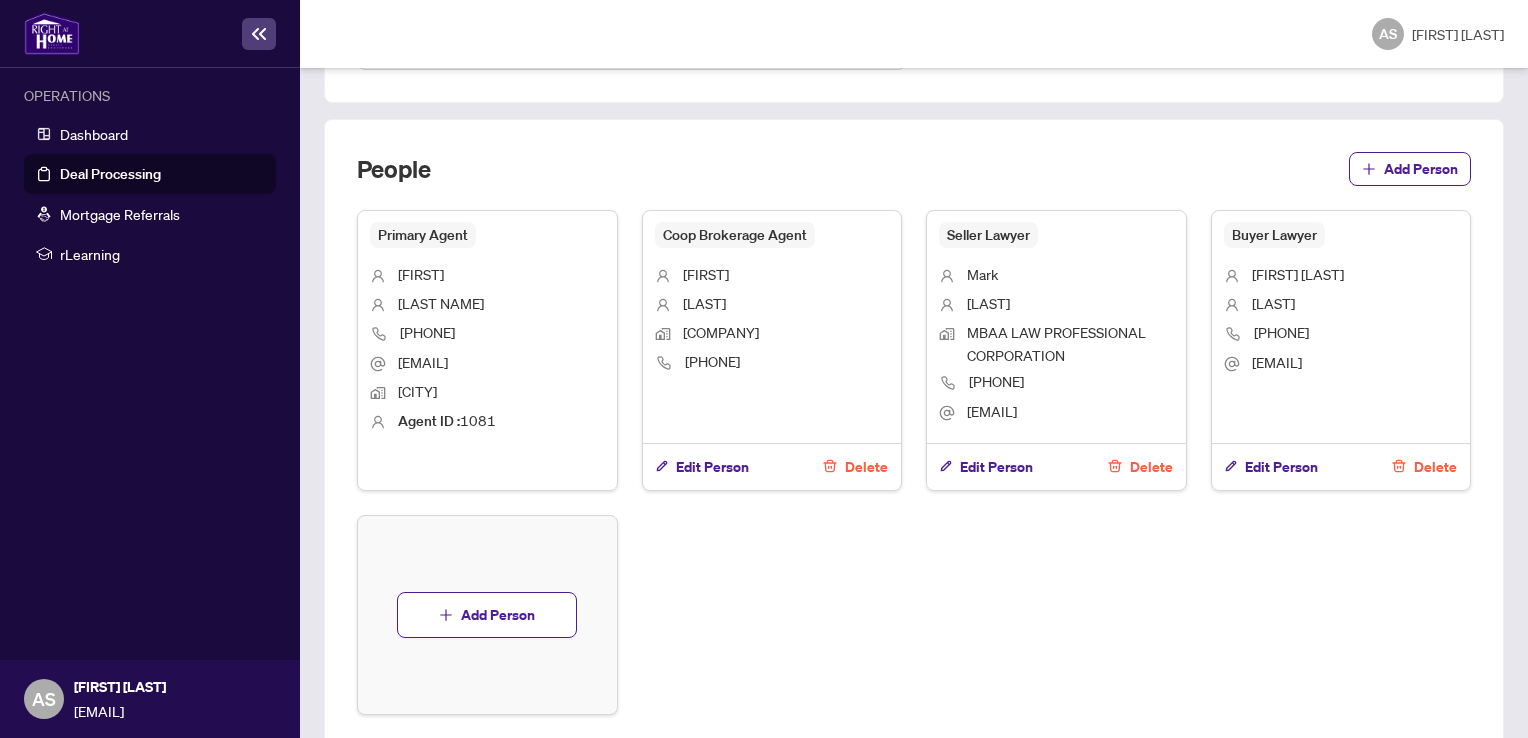 scroll, scrollTop: 1318, scrollLeft: 0, axis: vertical 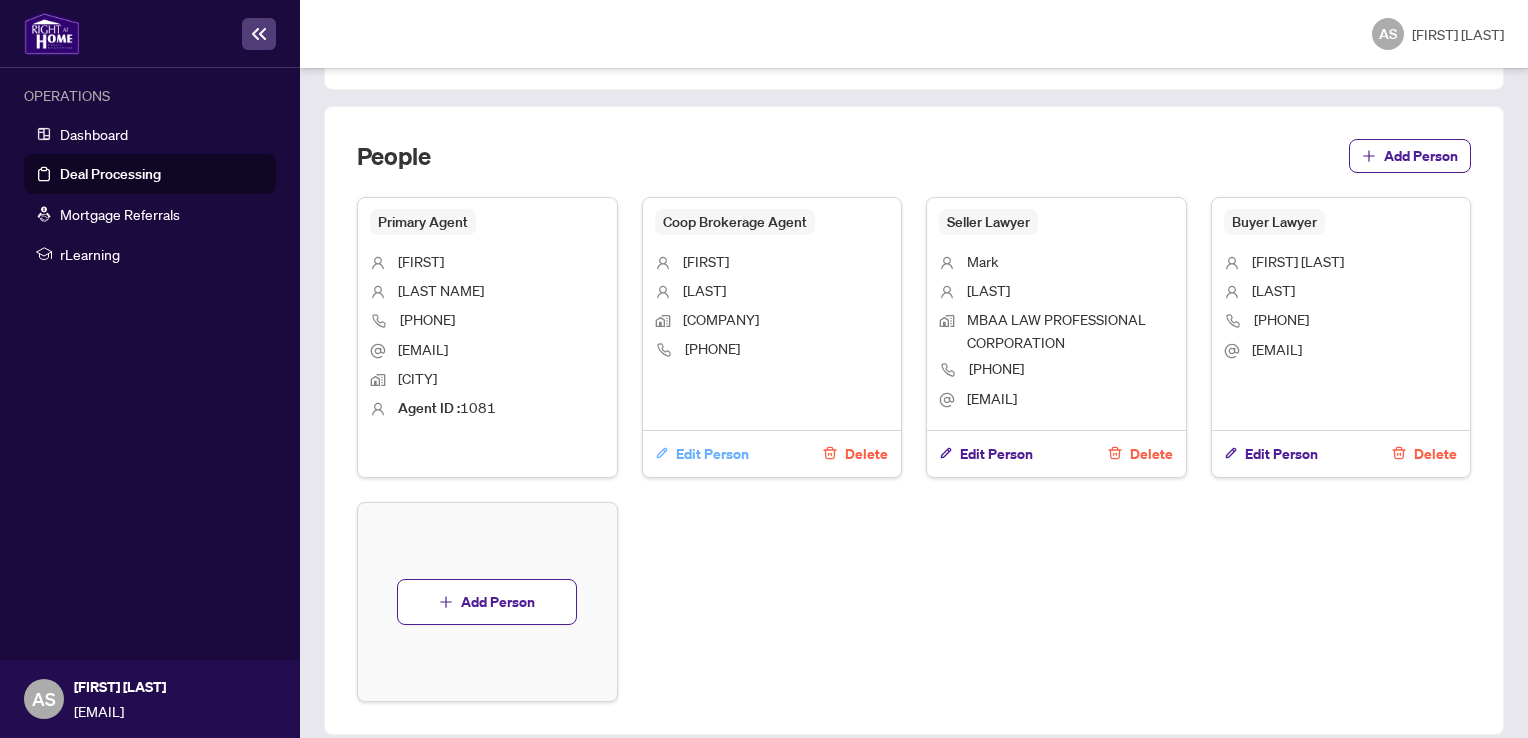 click on "Edit Person" at bounding box center [712, 454] 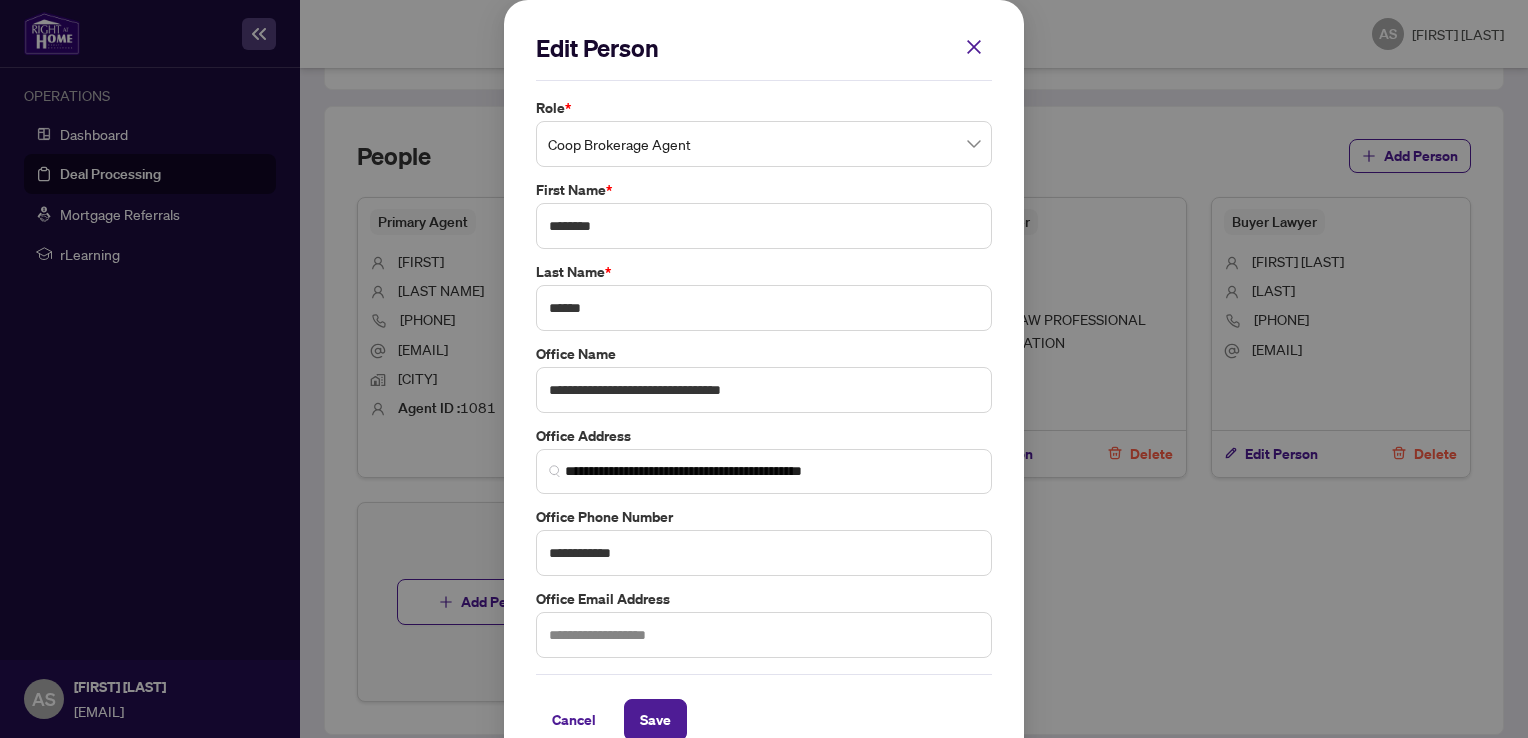 scroll, scrollTop: 31, scrollLeft: 0, axis: vertical 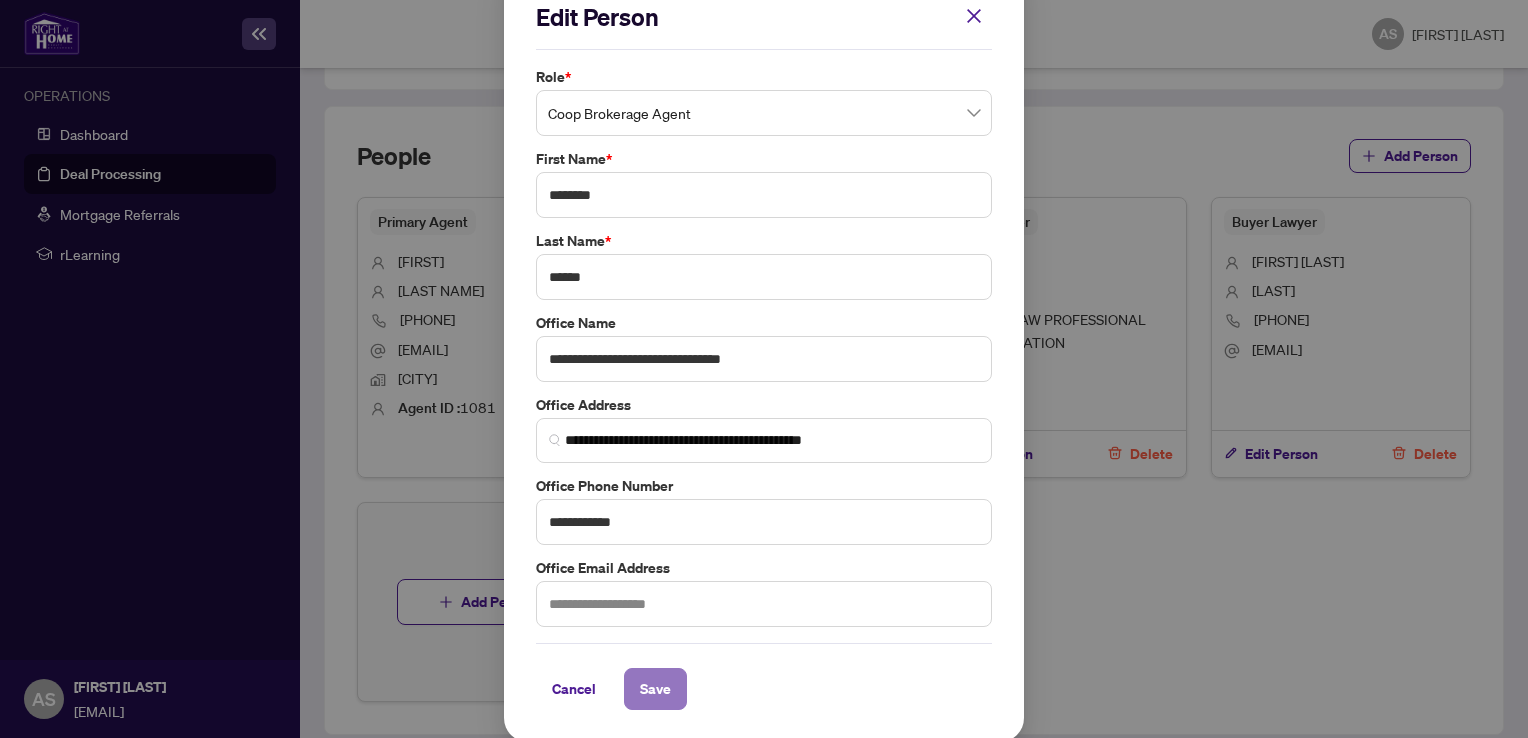 click on "Save" at bounding box center [655, 689] 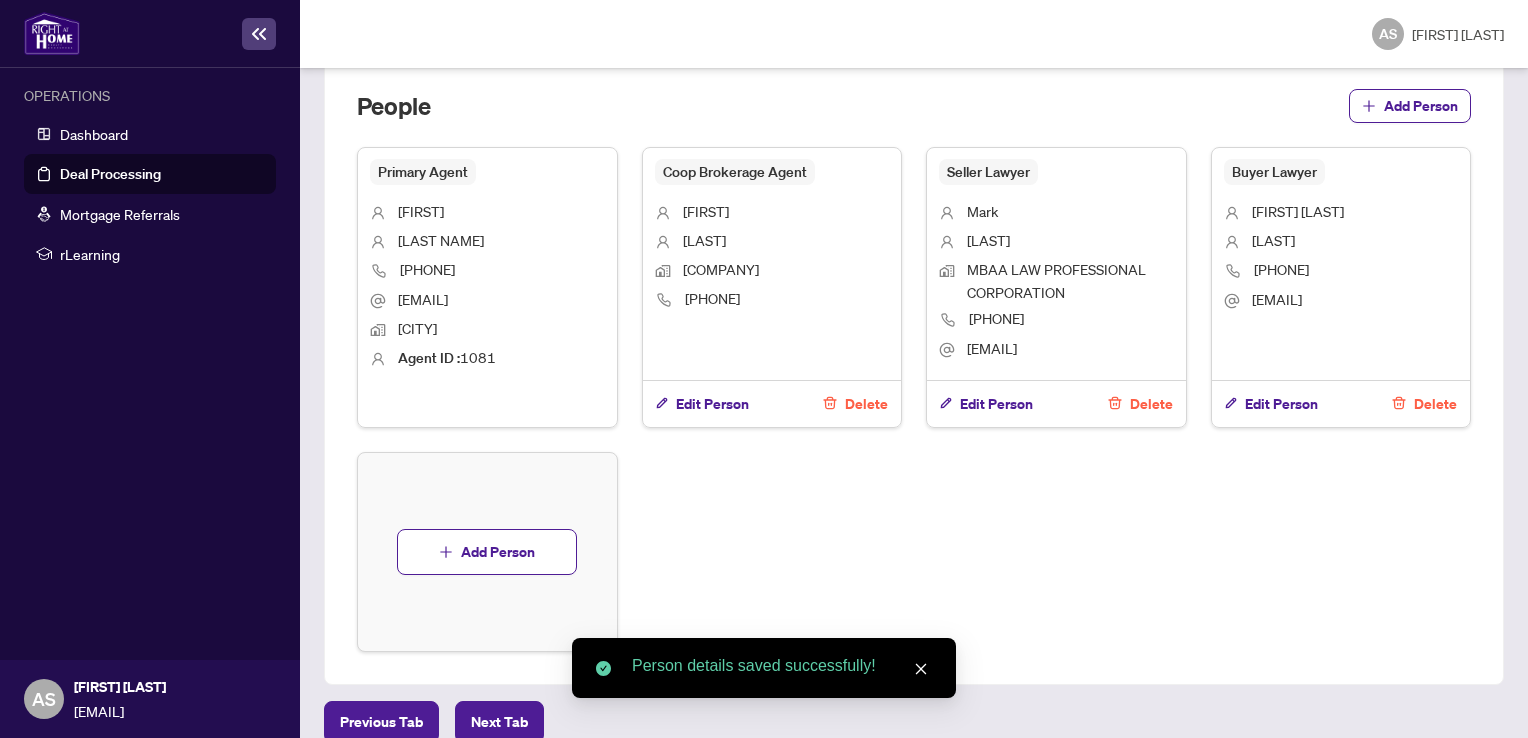 scroll, scrollTop: 1388, scrollLeft: 0, axis: vertical 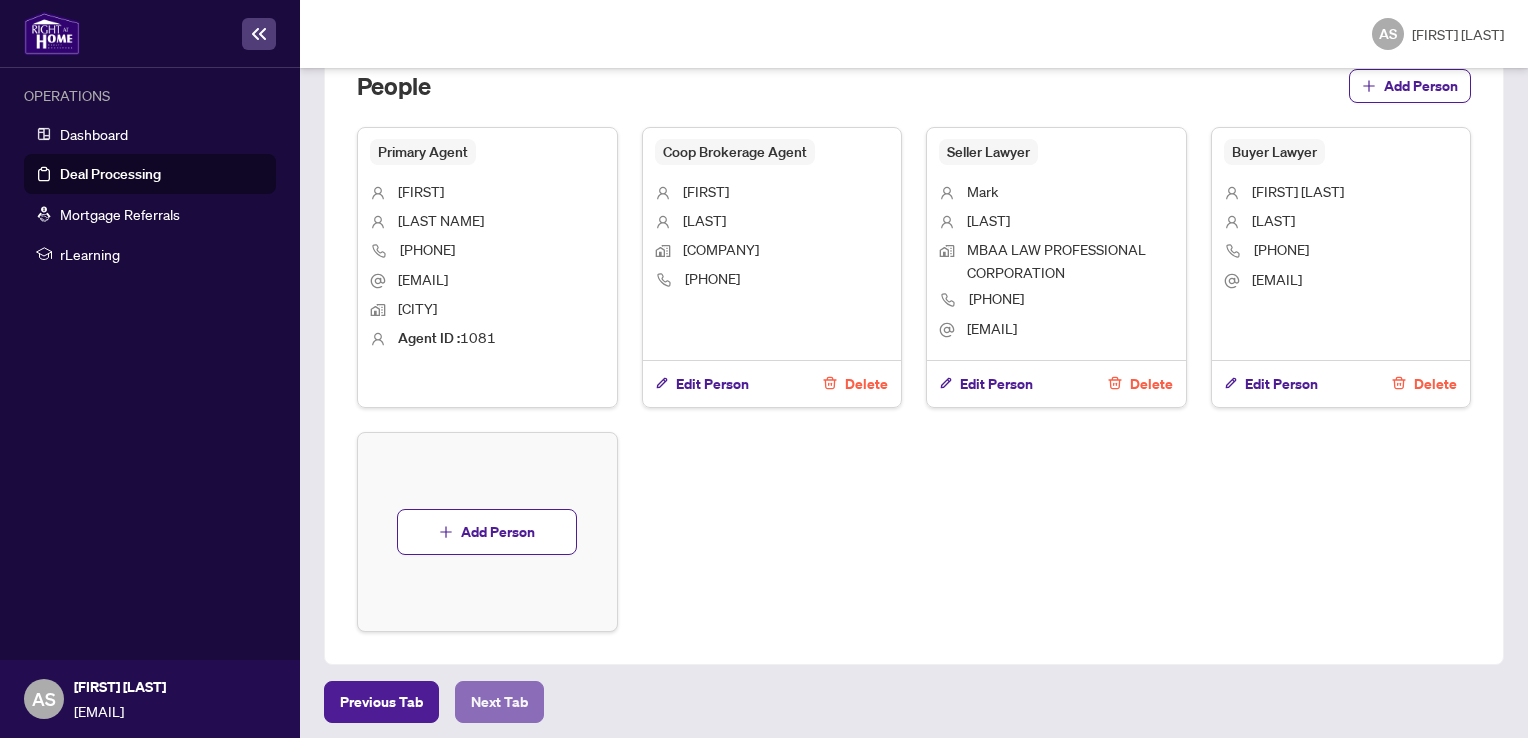 click on "Next Tab" at bounding box center [381, 702] 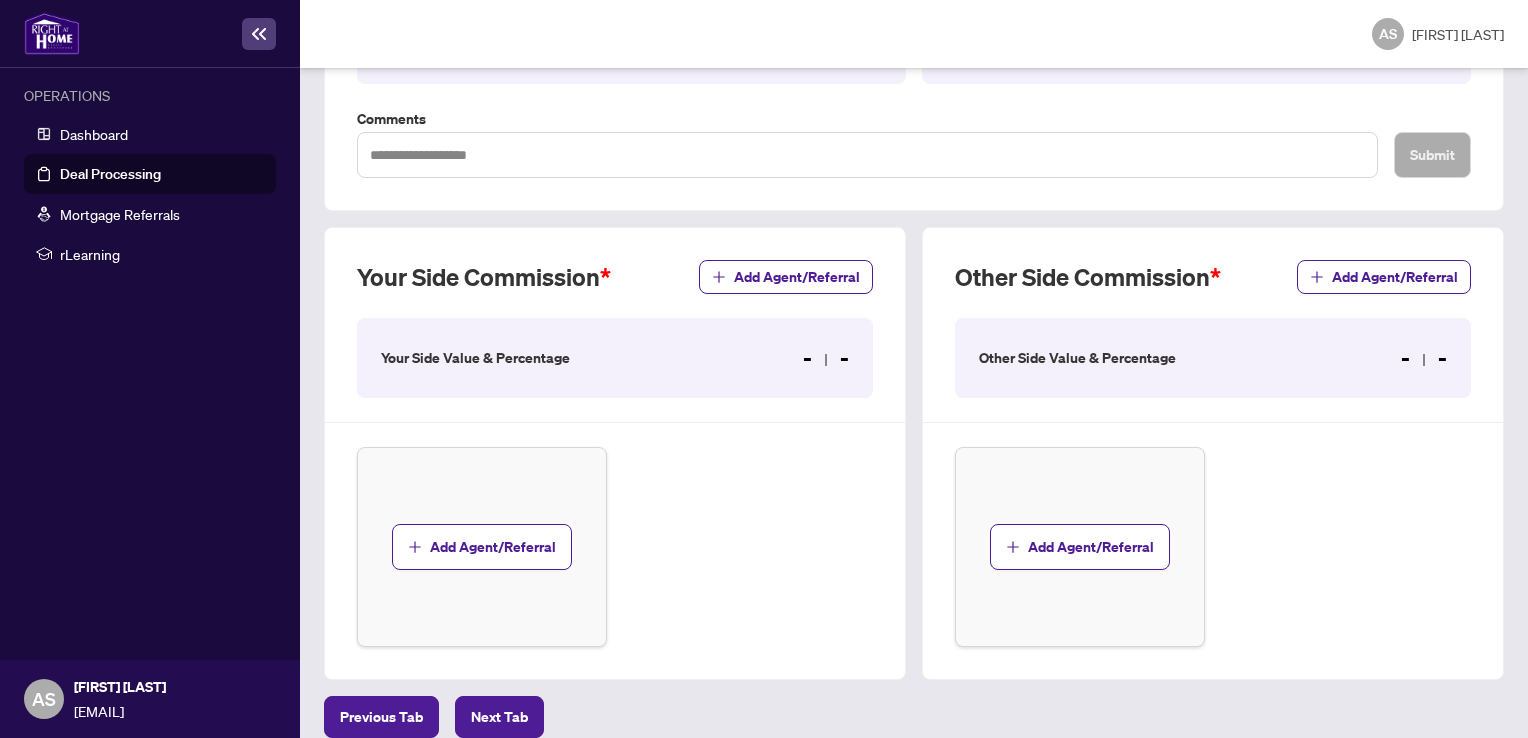 scroll, scrollTop: 518, scrollLeft: 0, axis: vertical 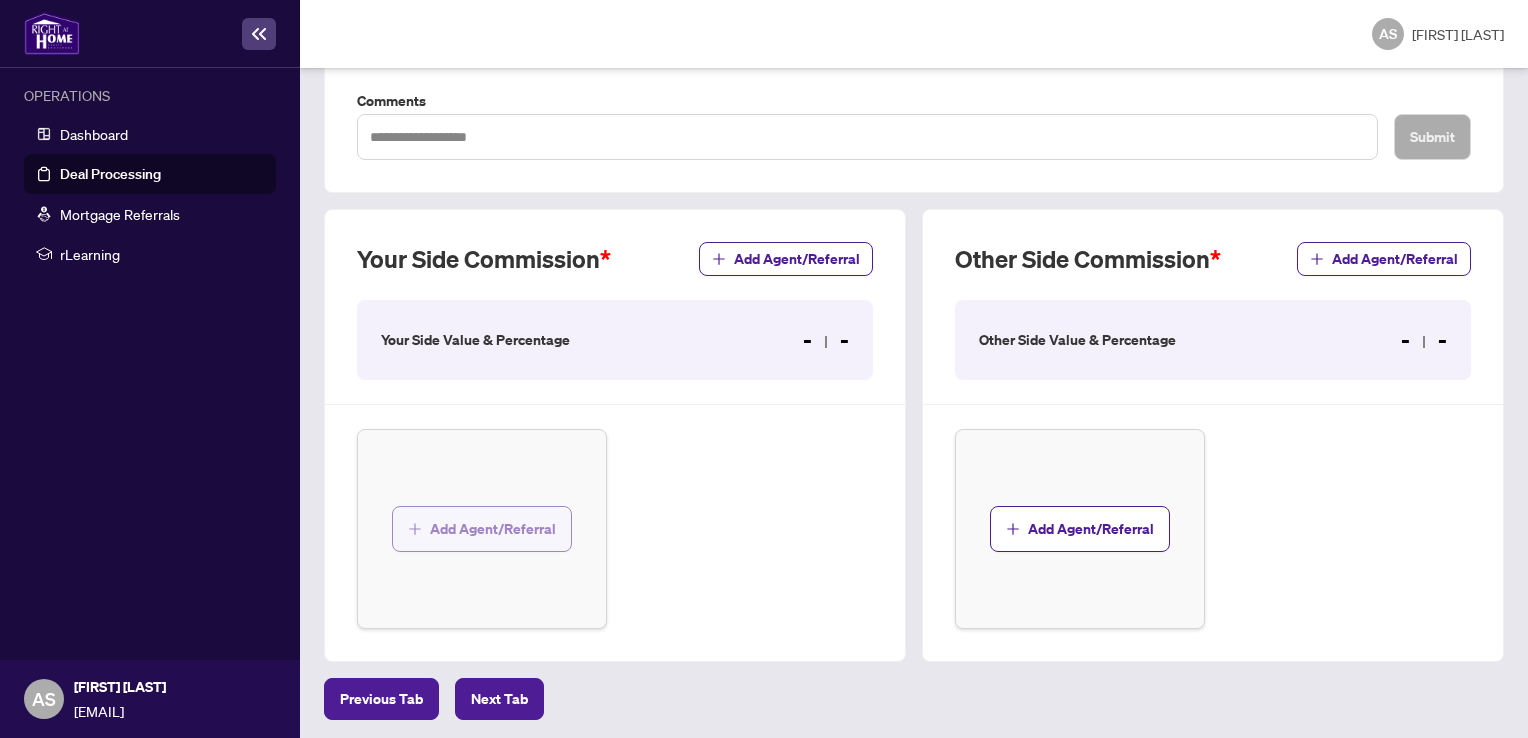 click on "Add Agent/Referral" at bounding box center (493, 529) 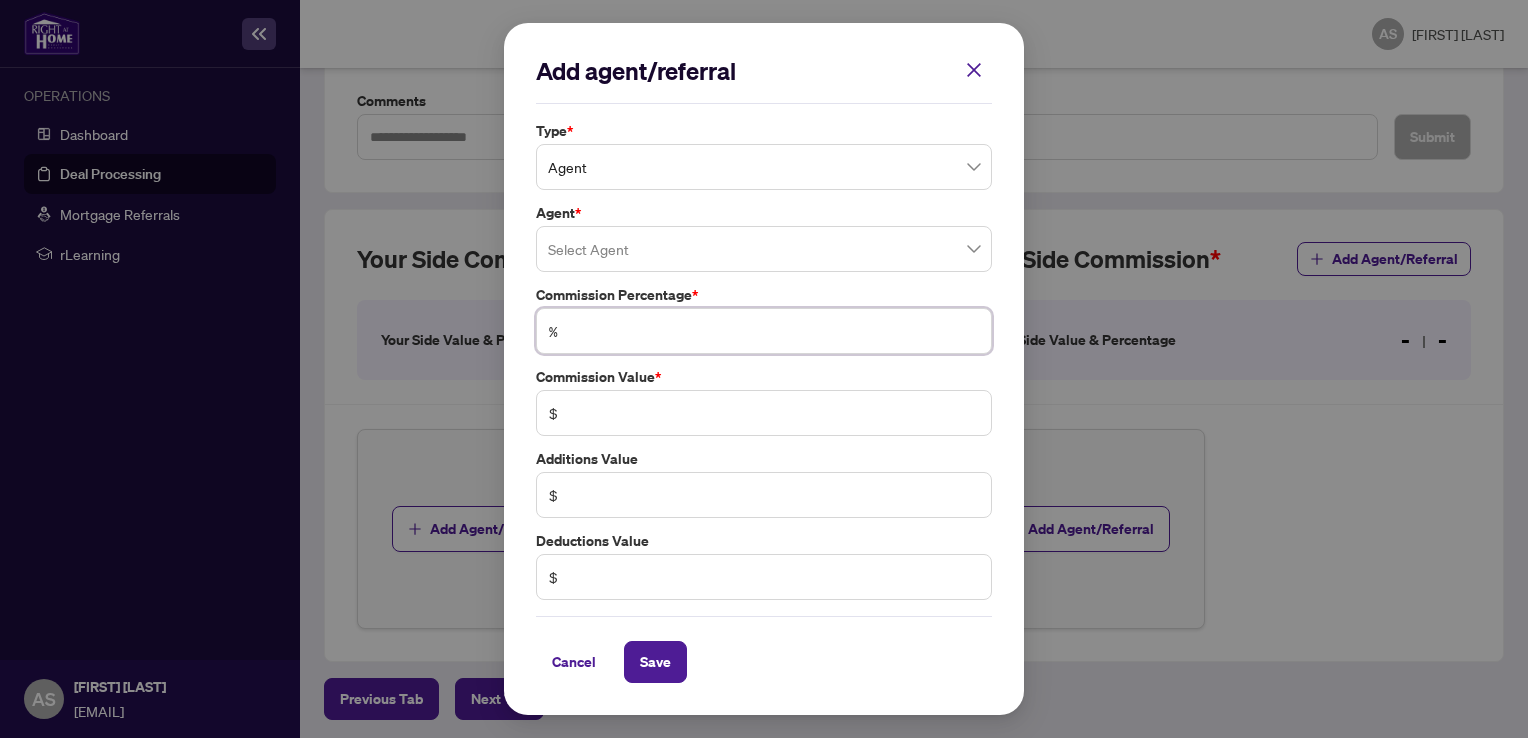 click at bounding box center (774, 331) 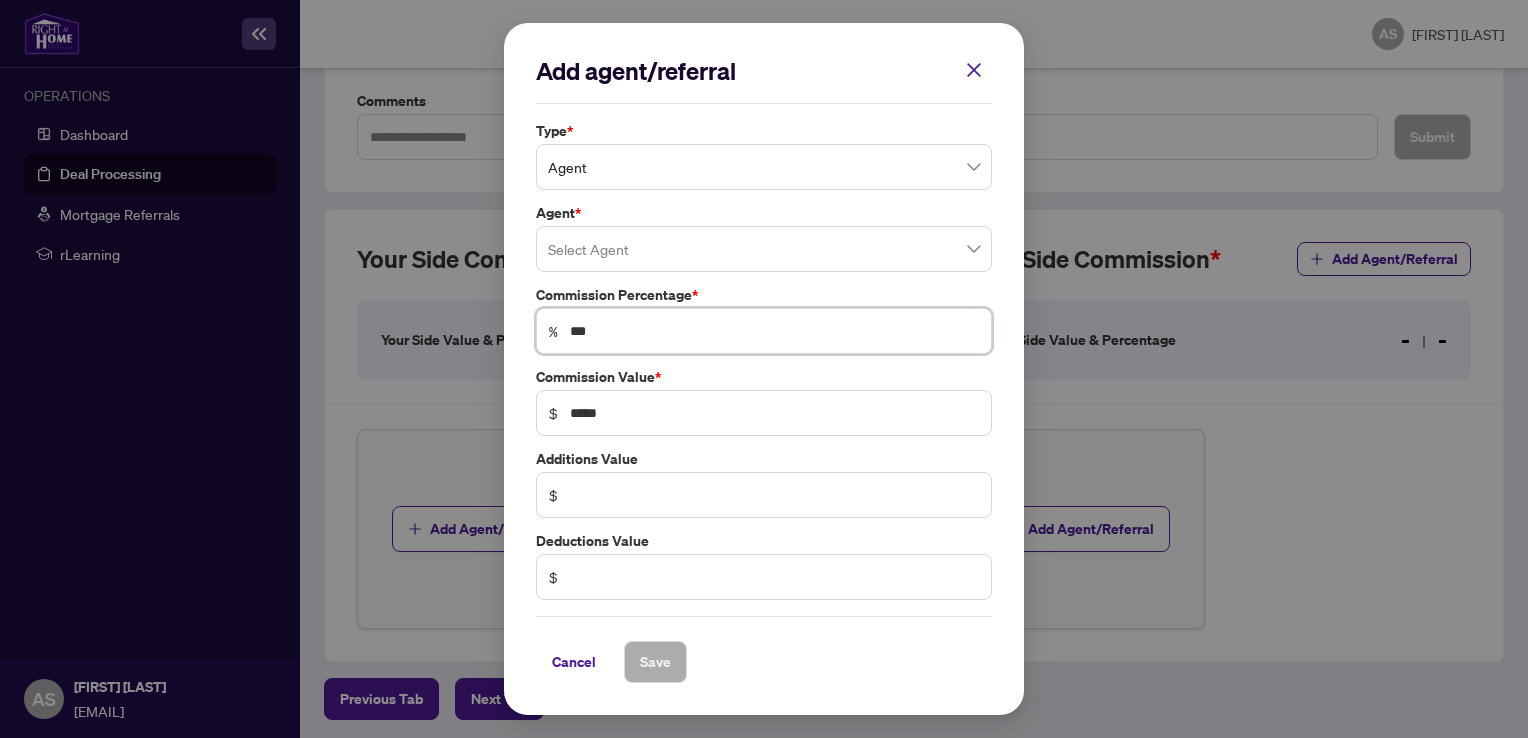 type on "***" 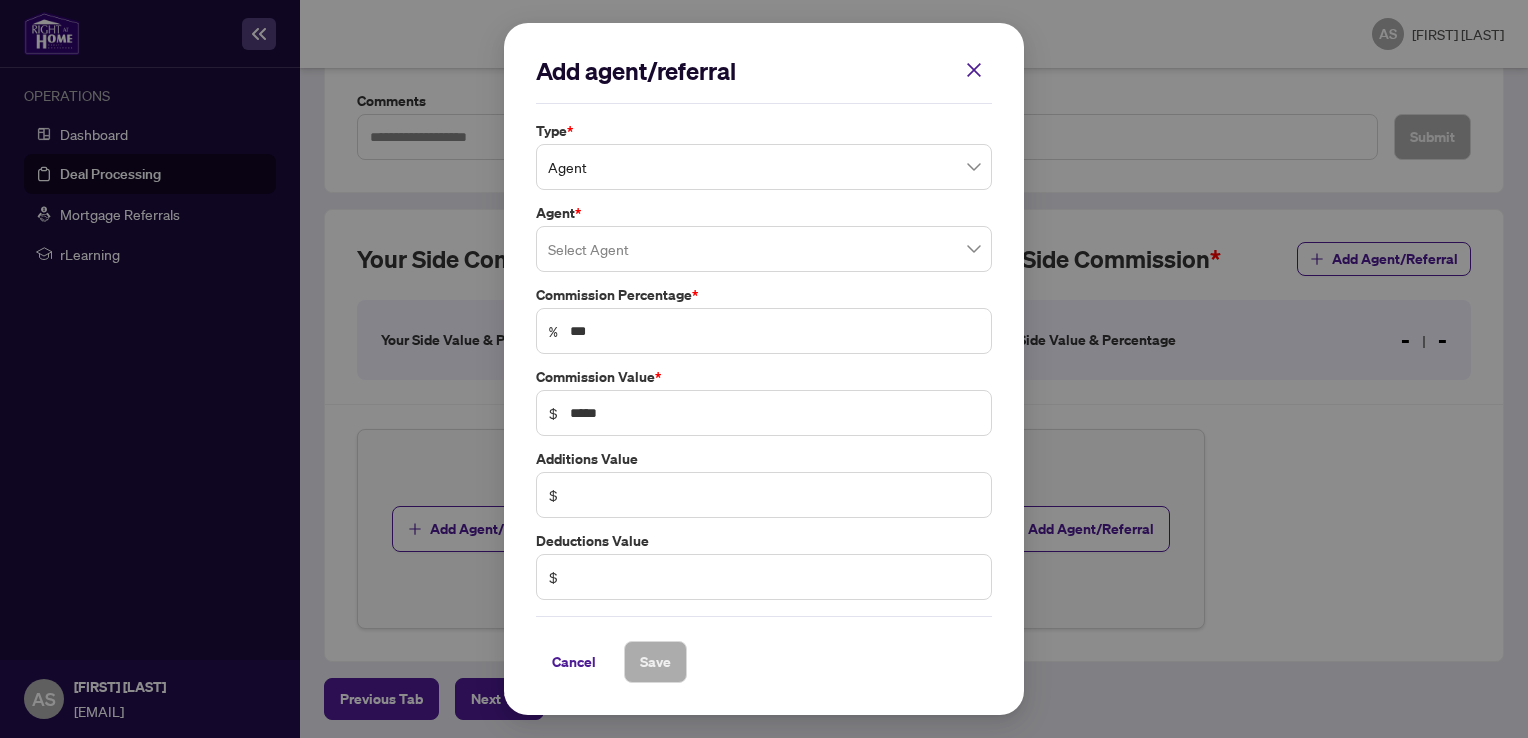 click at bounding box center [764, 249] 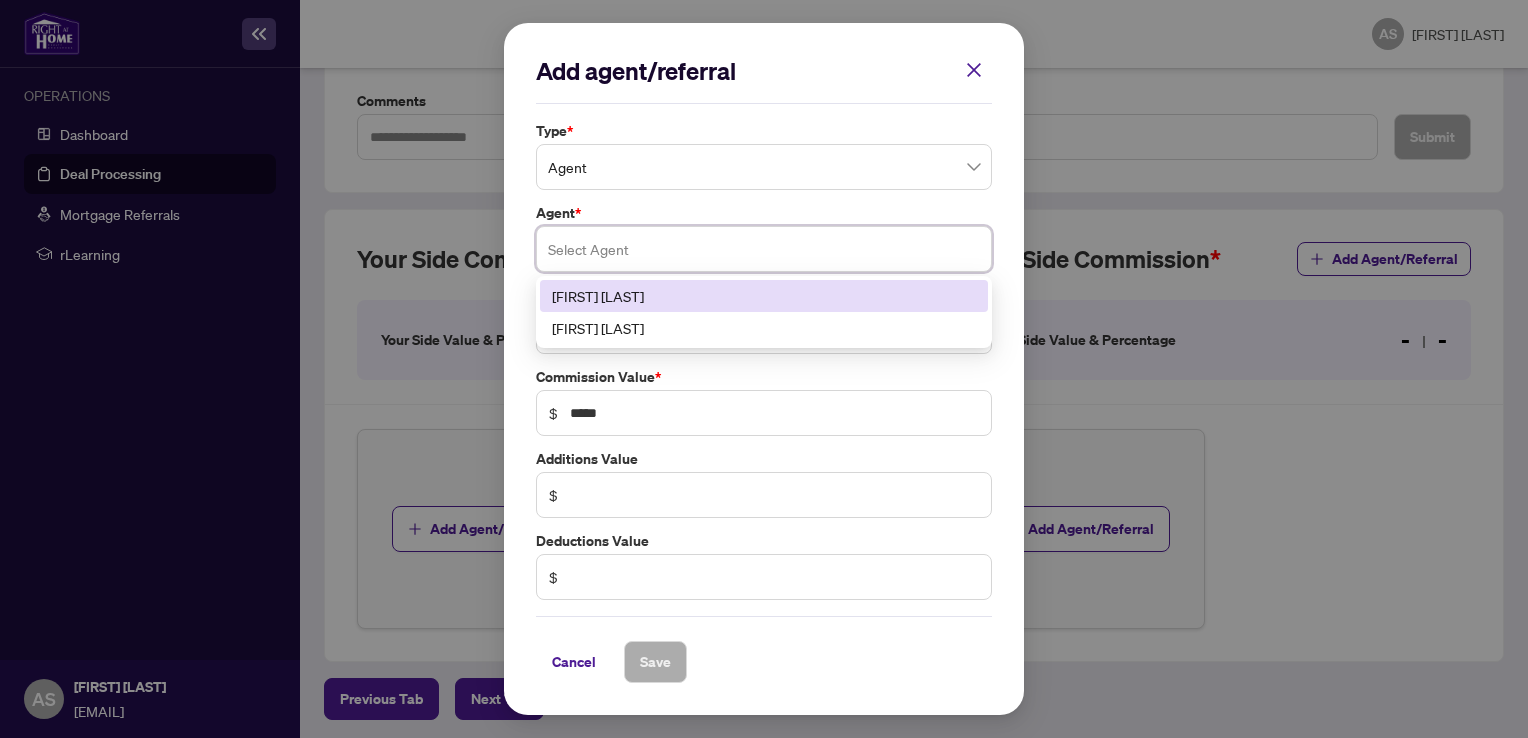 click on "[FIRST] [LAST]" at bounding box center [764, 296] 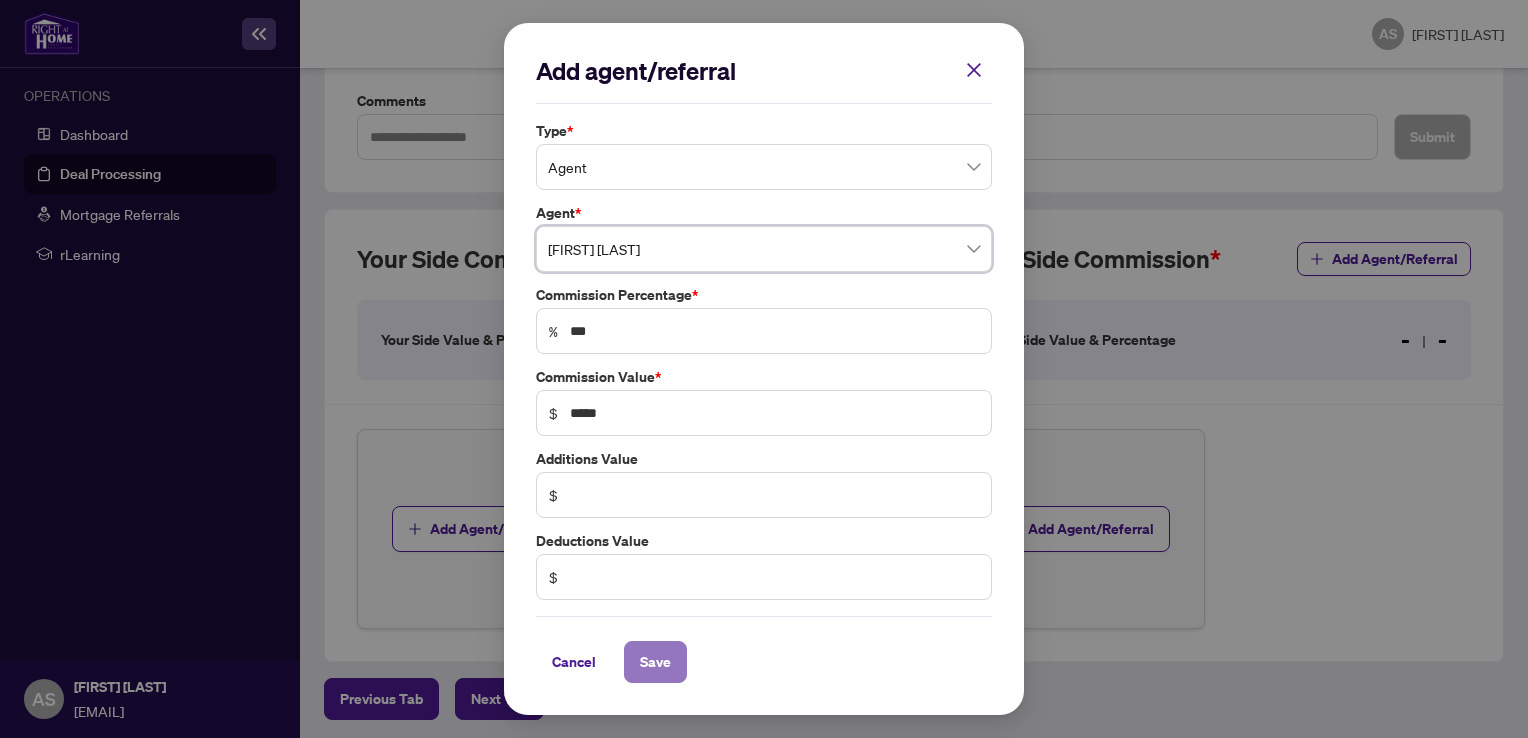 click on "Save" at bounding box center (655, 662) 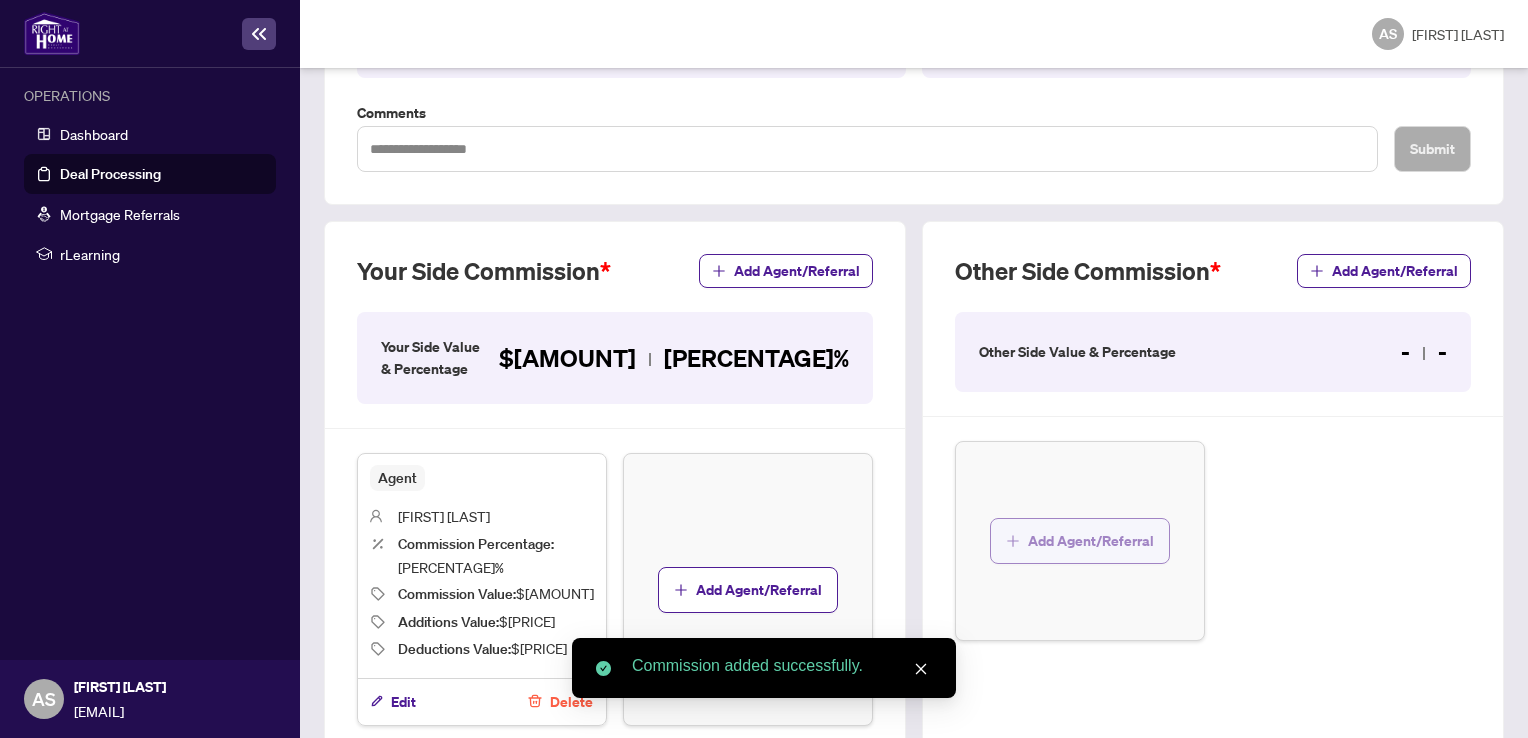 click on "Add Agent/Referral" at bounding box center (1091, 541) 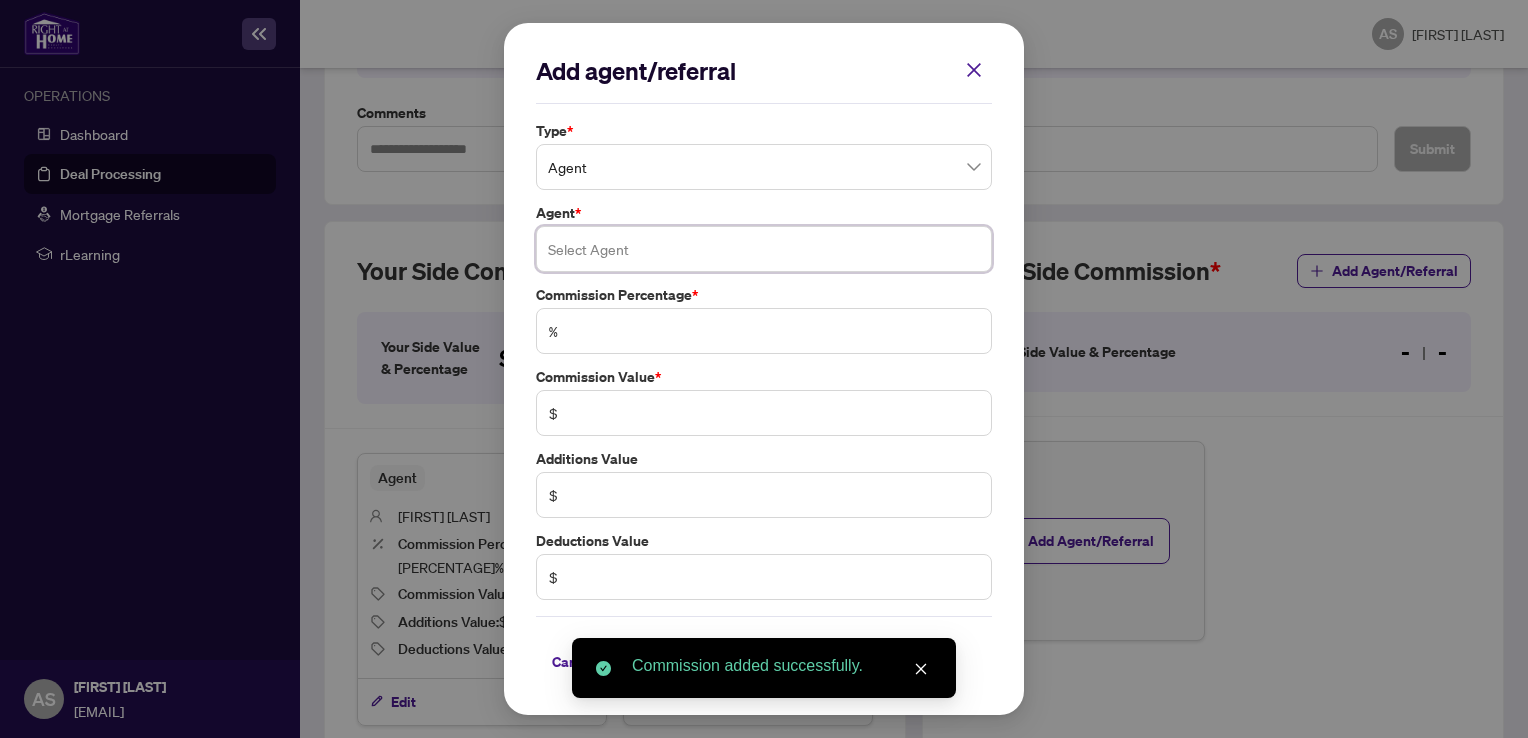 click at bounding box center (764, 249) 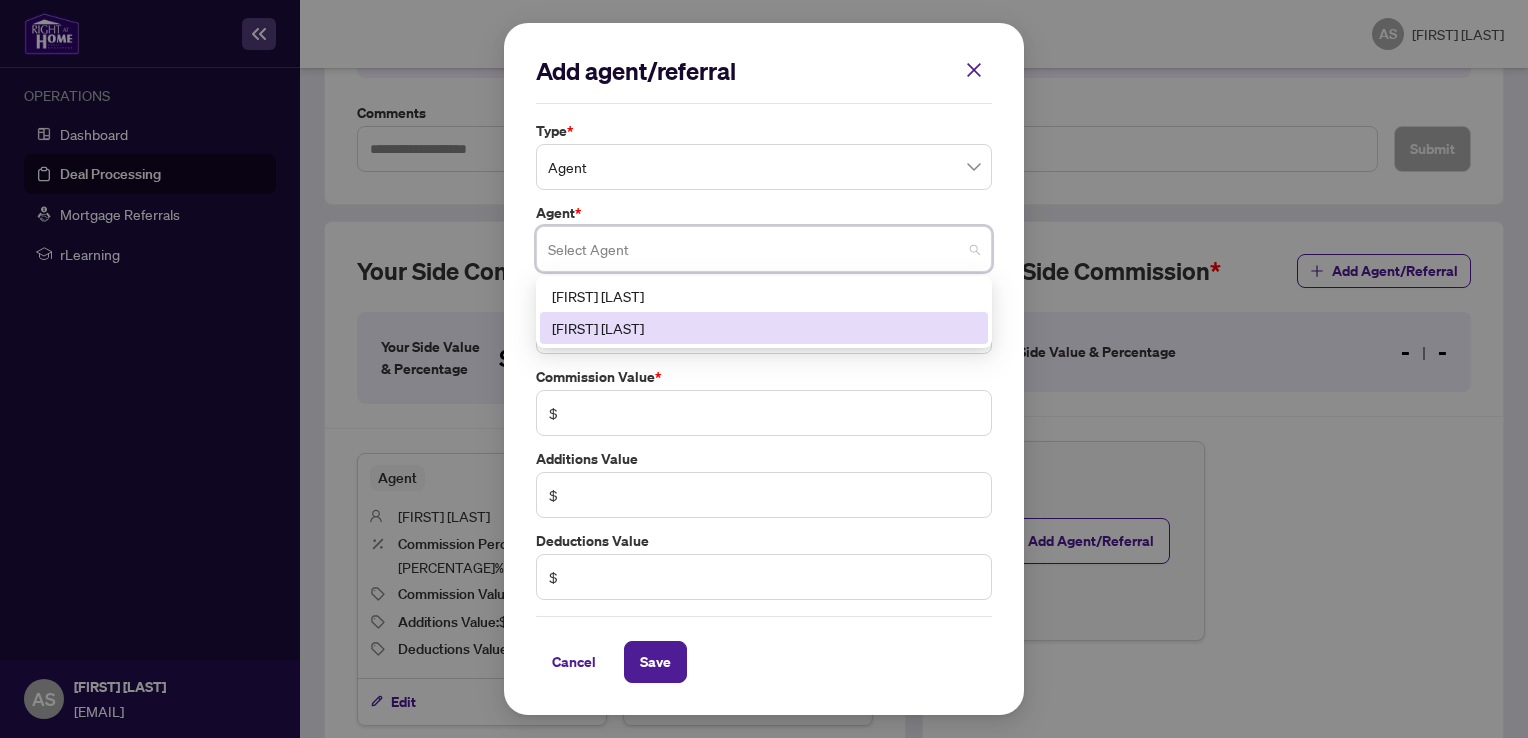 click on "[FIRST]  [LAST]" at bounding box center (764, 328) 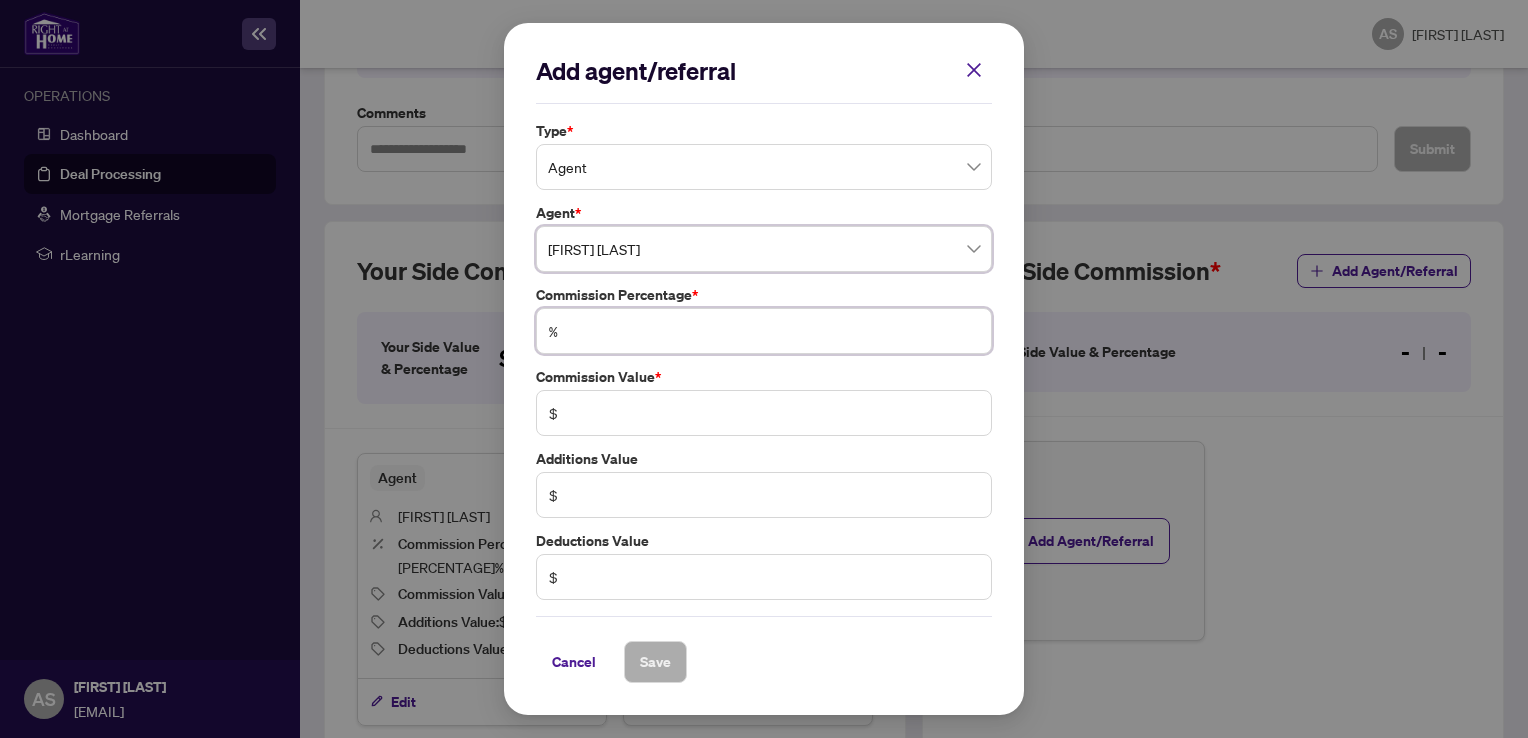 click at bounding box center (774, 331) 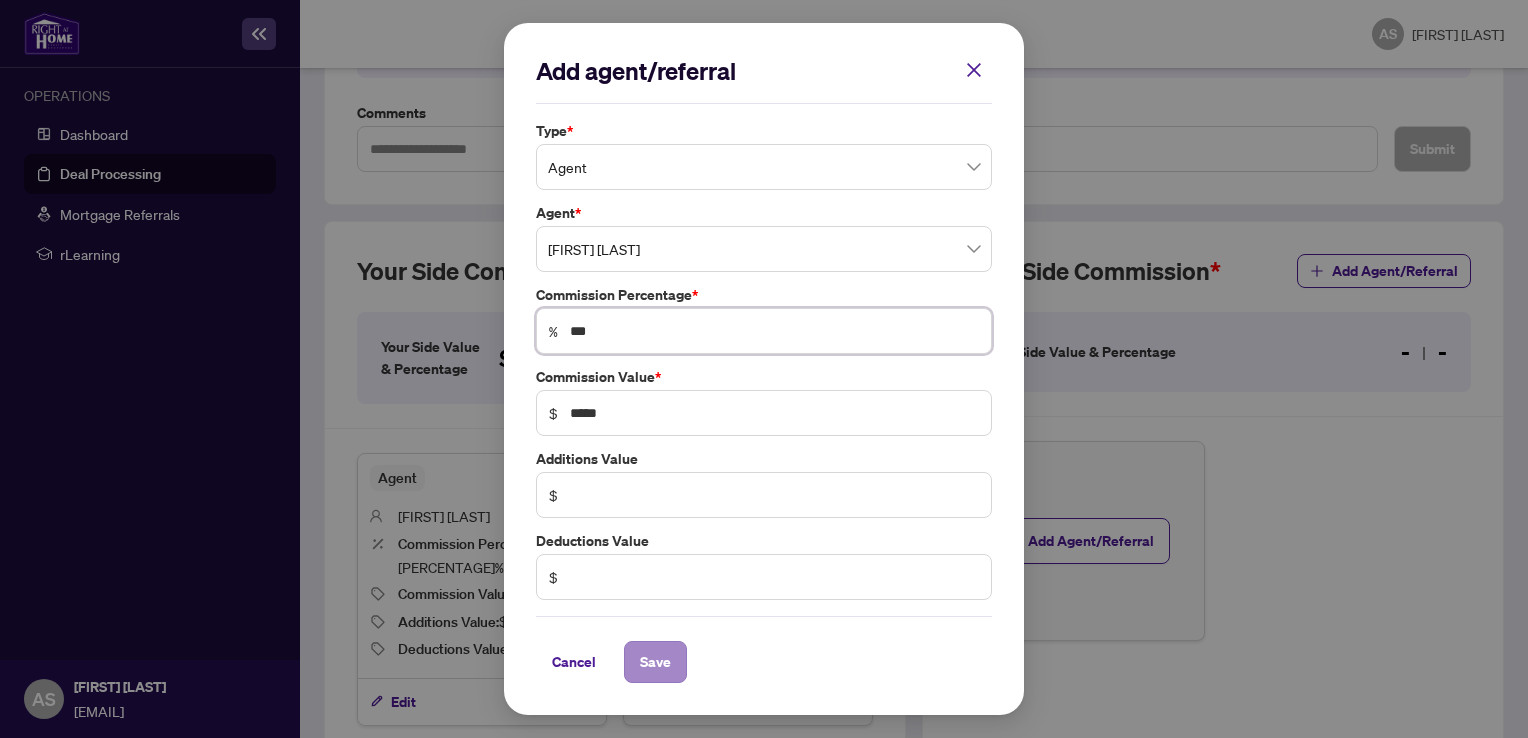 type on "***" 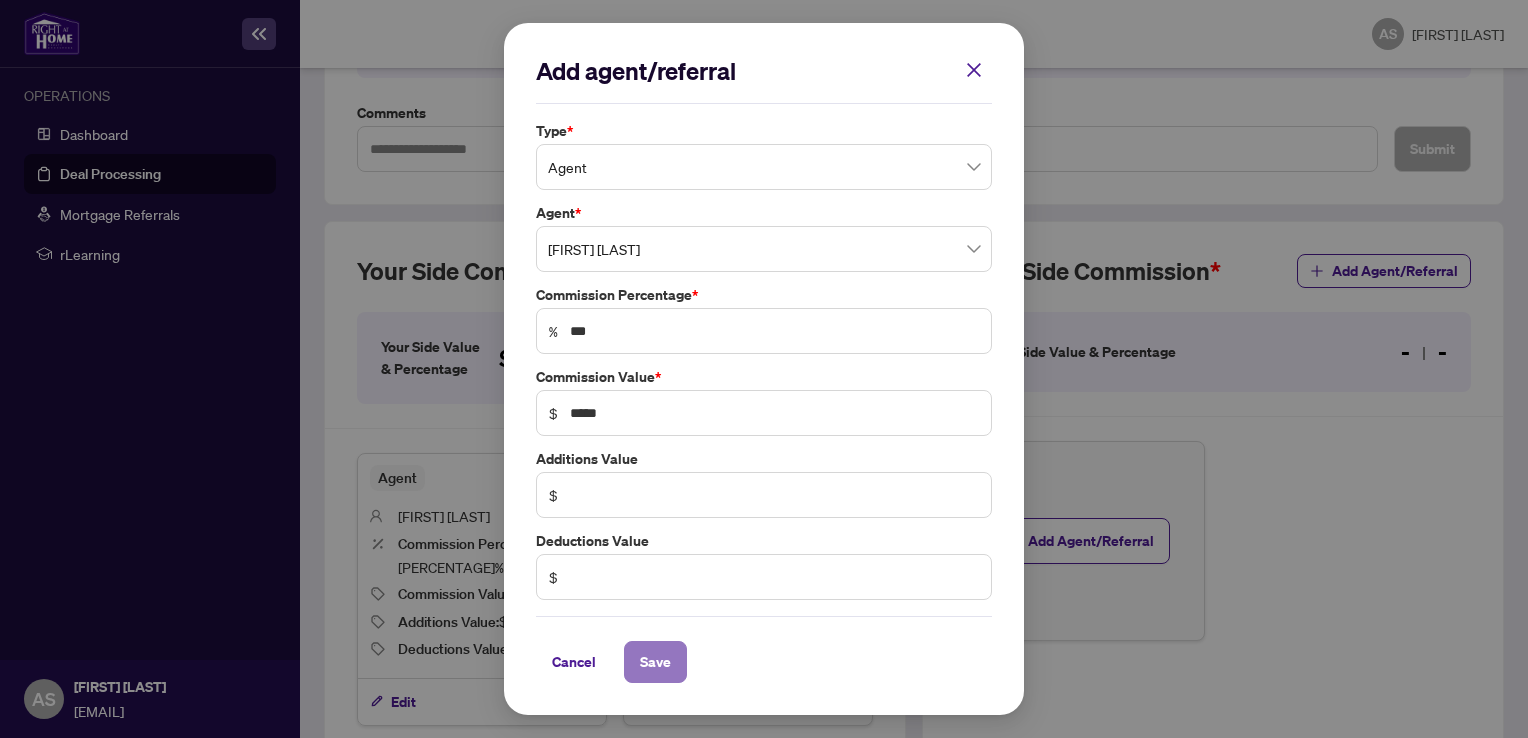 click on "Save" at bounding box center [655, 662] 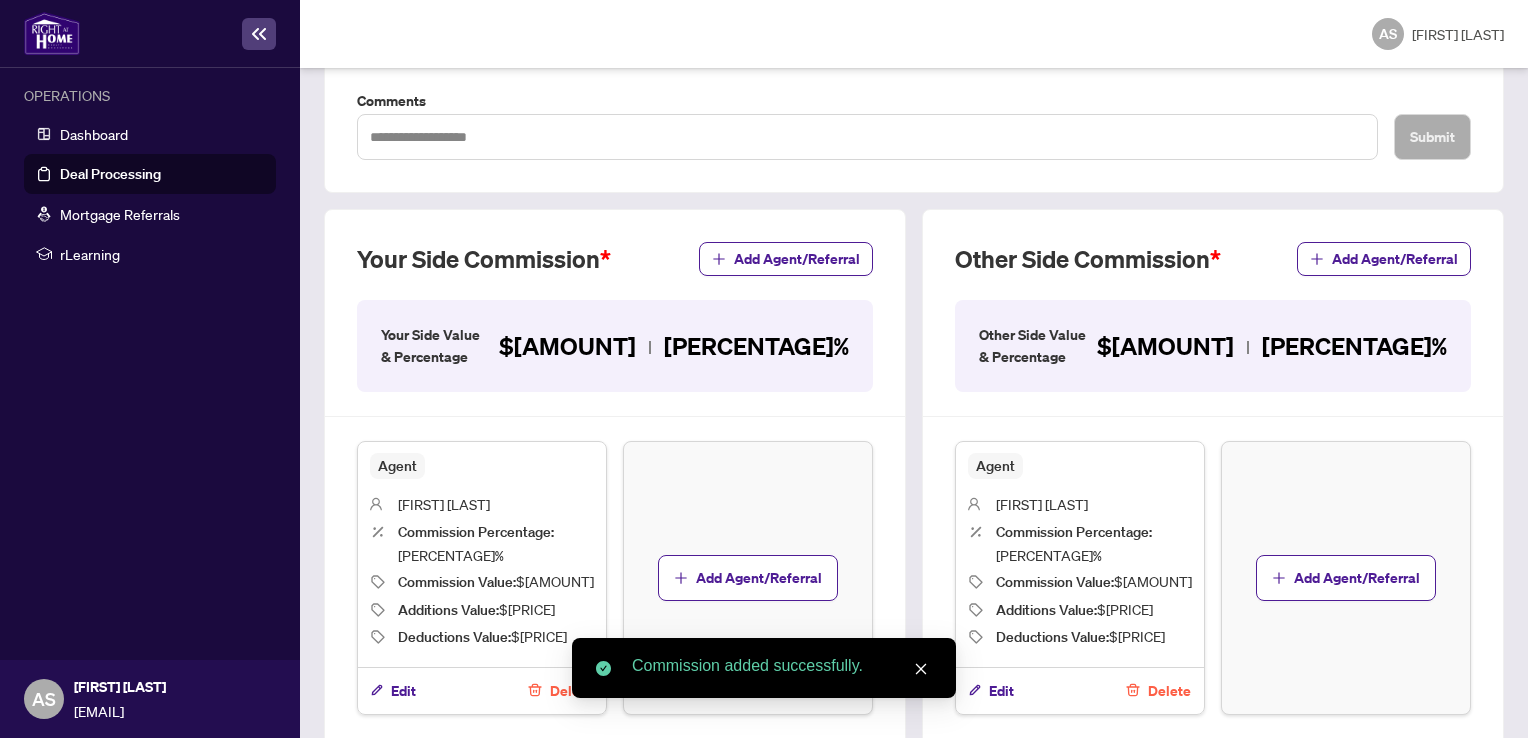 scroll, scrollTop: 782, scrollLeft: 0, axis: vertical 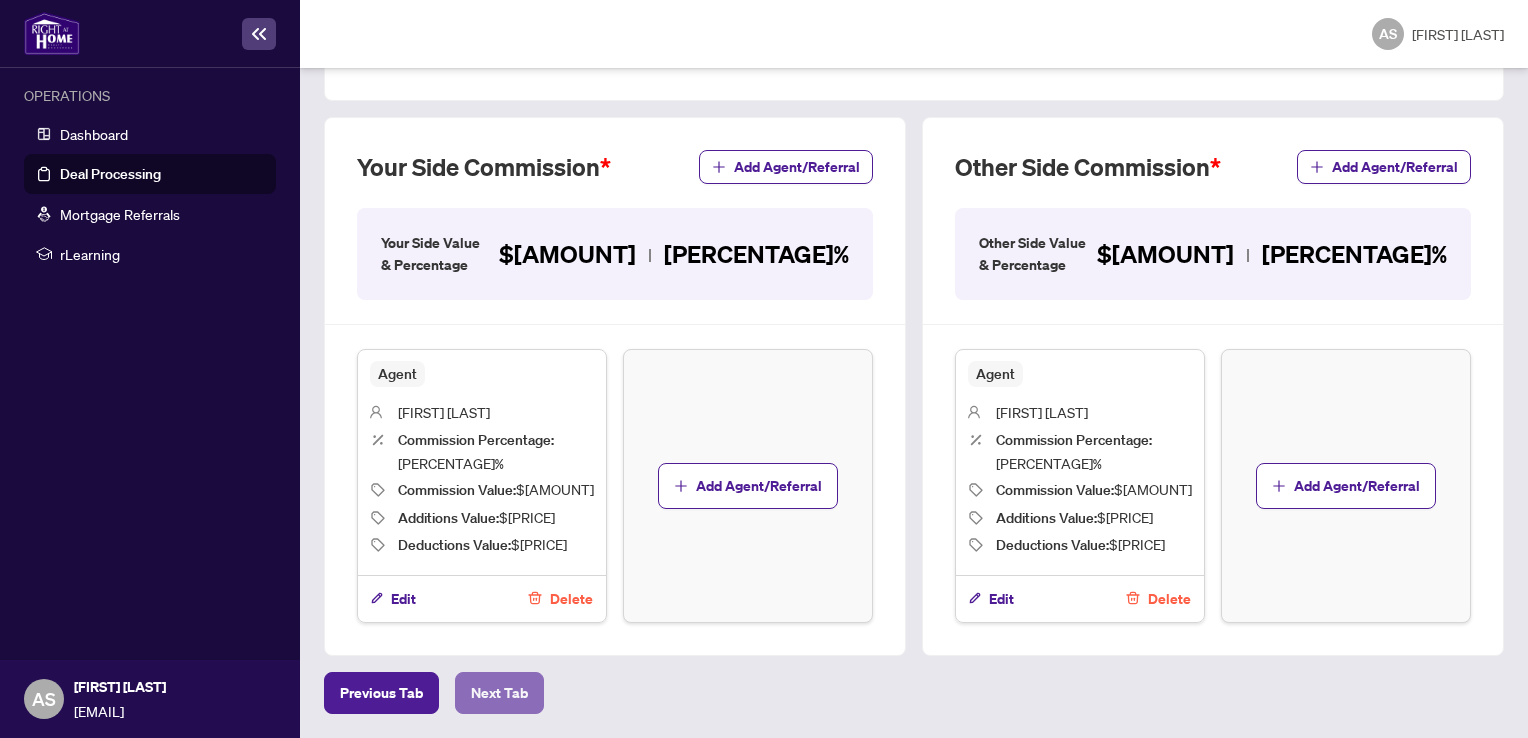 click on "Next Tab" at bounding box center (381, 693) 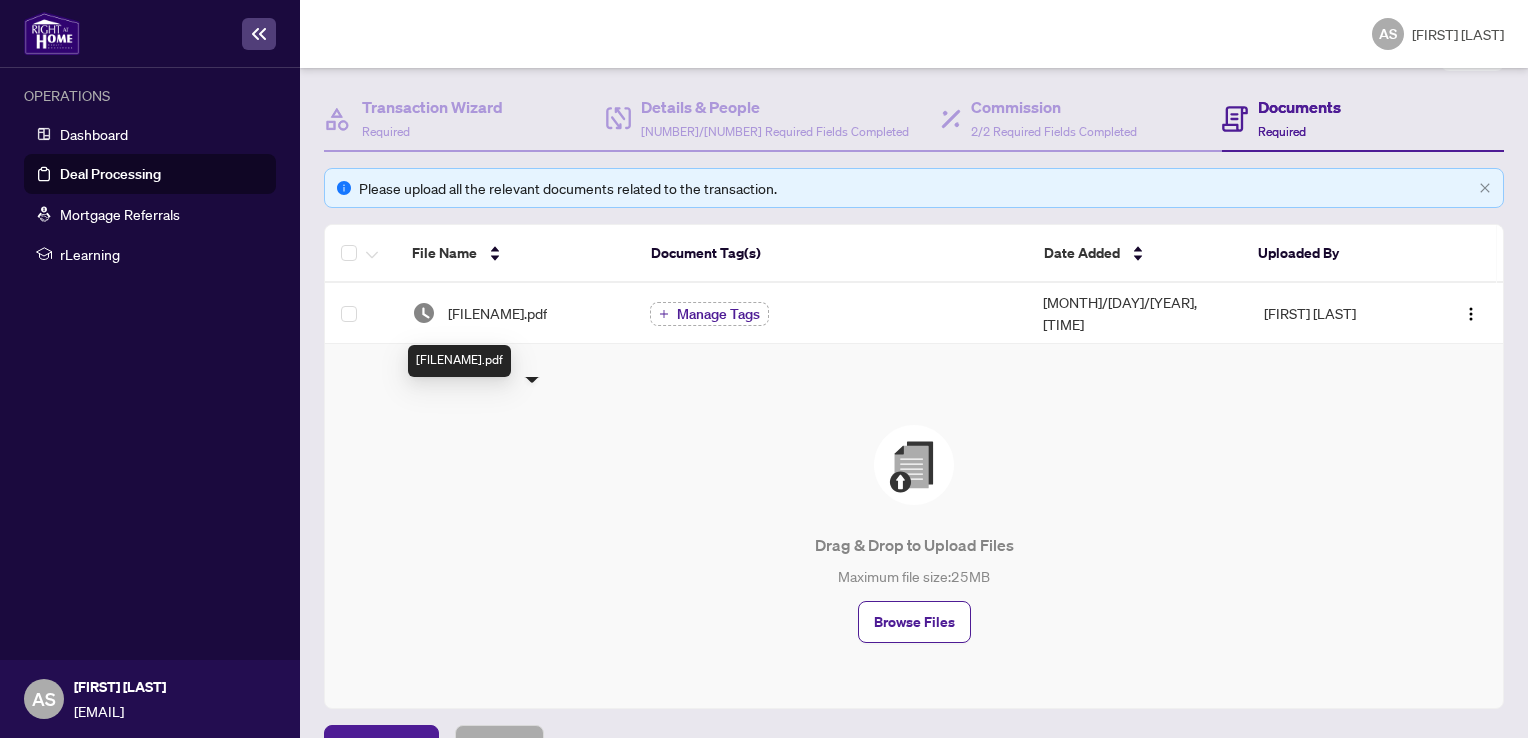 scroll, scrollTop: 200, scrollLeft: 0, axis: vertical 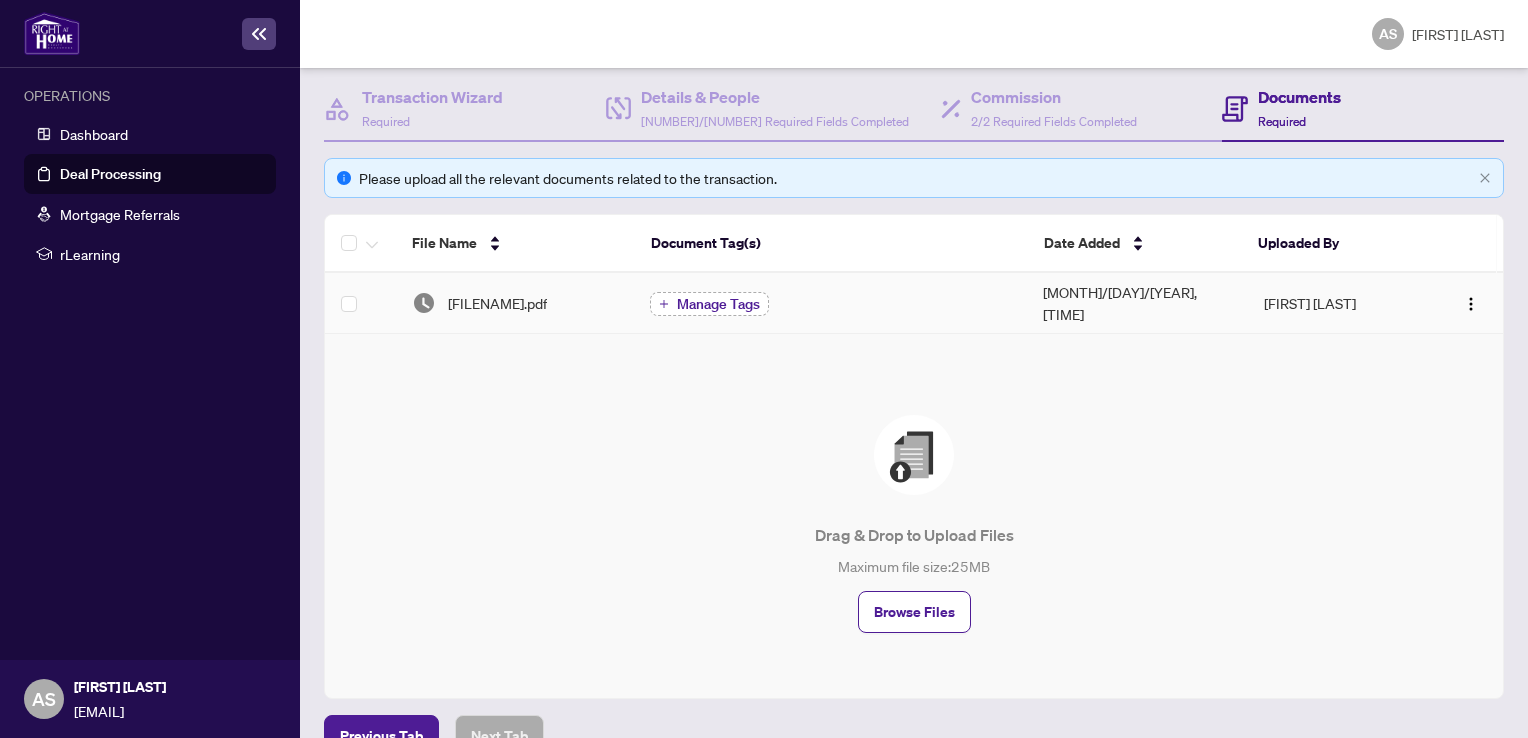 click on "Manage Tags" at bounding box center [718, 304] 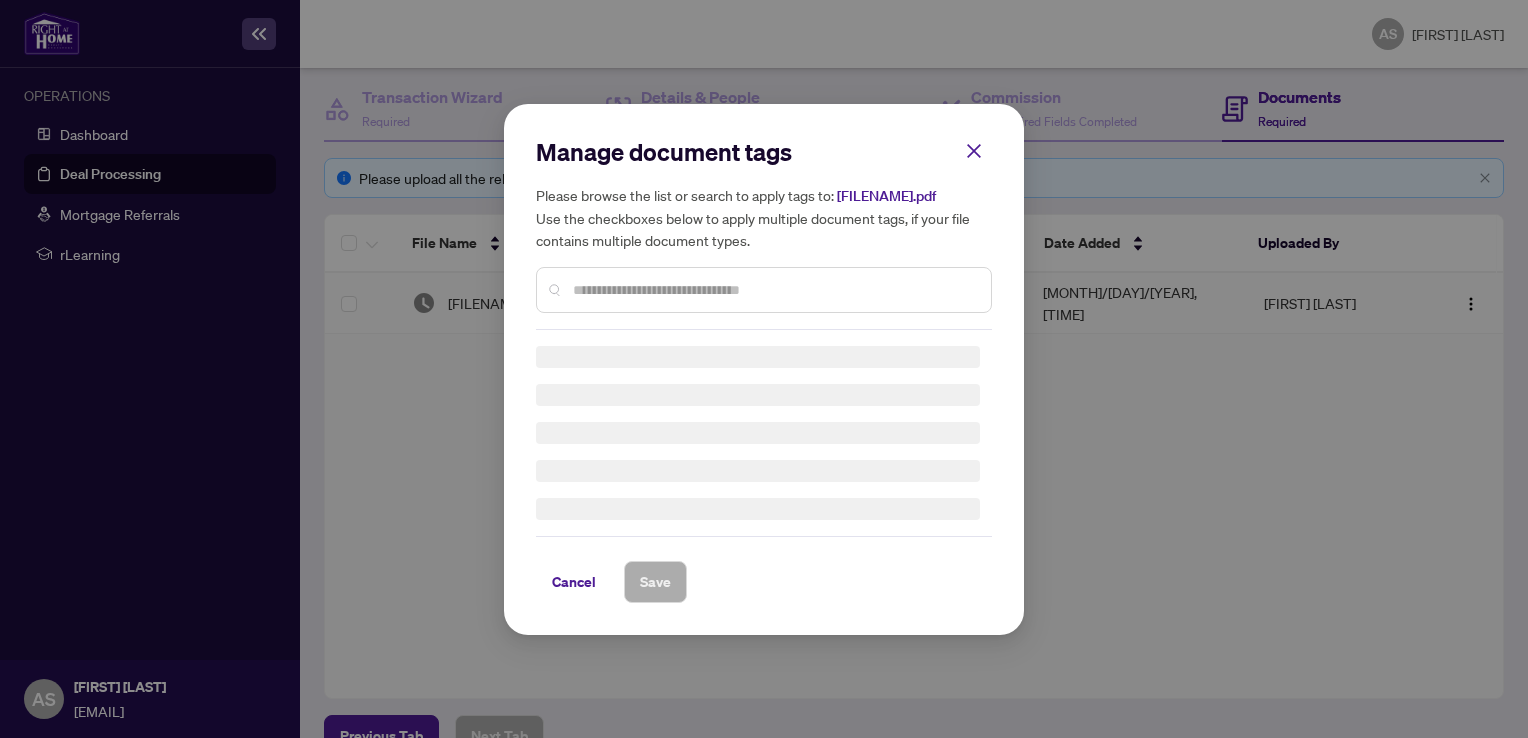 click at bounding box center [764, 290] 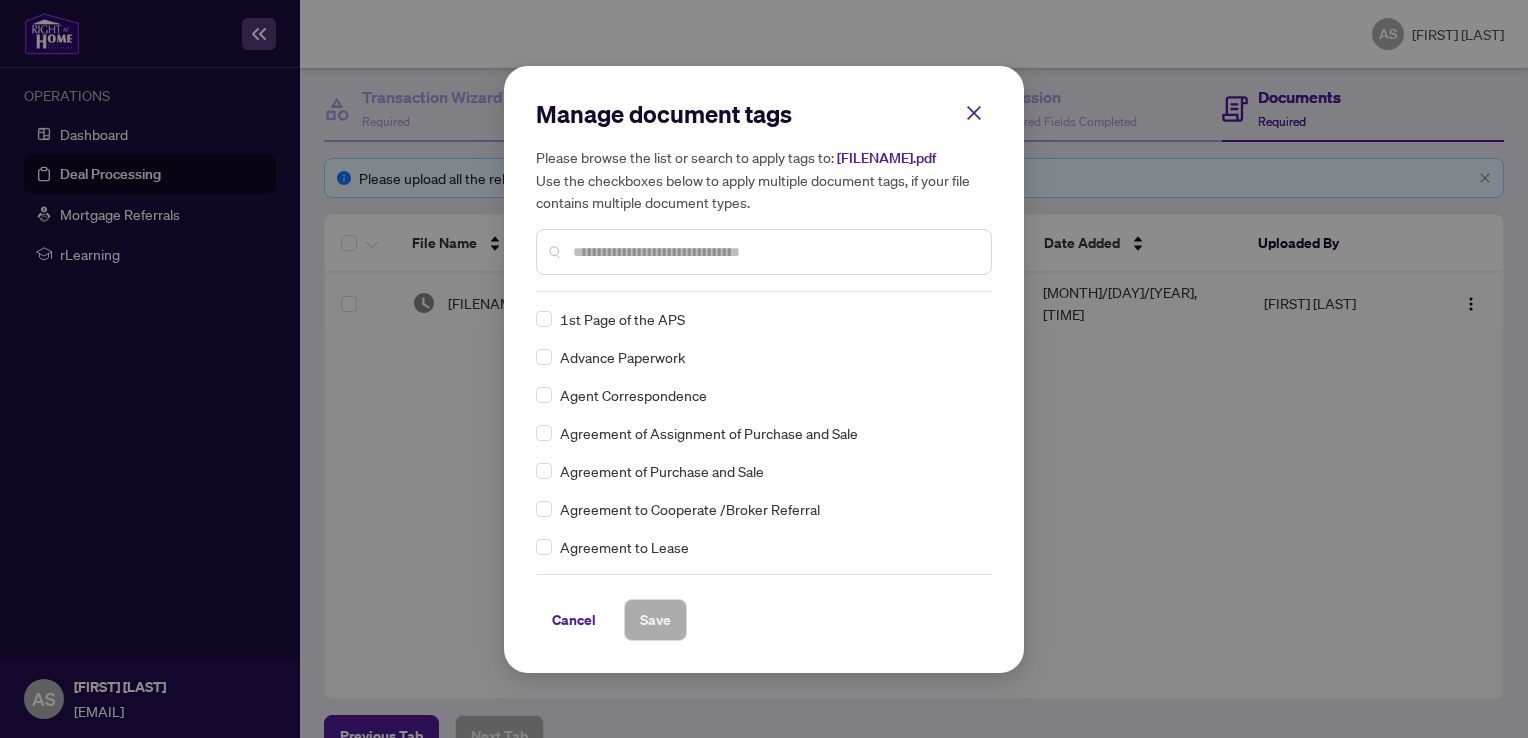 click at bounding box center (774, 252) 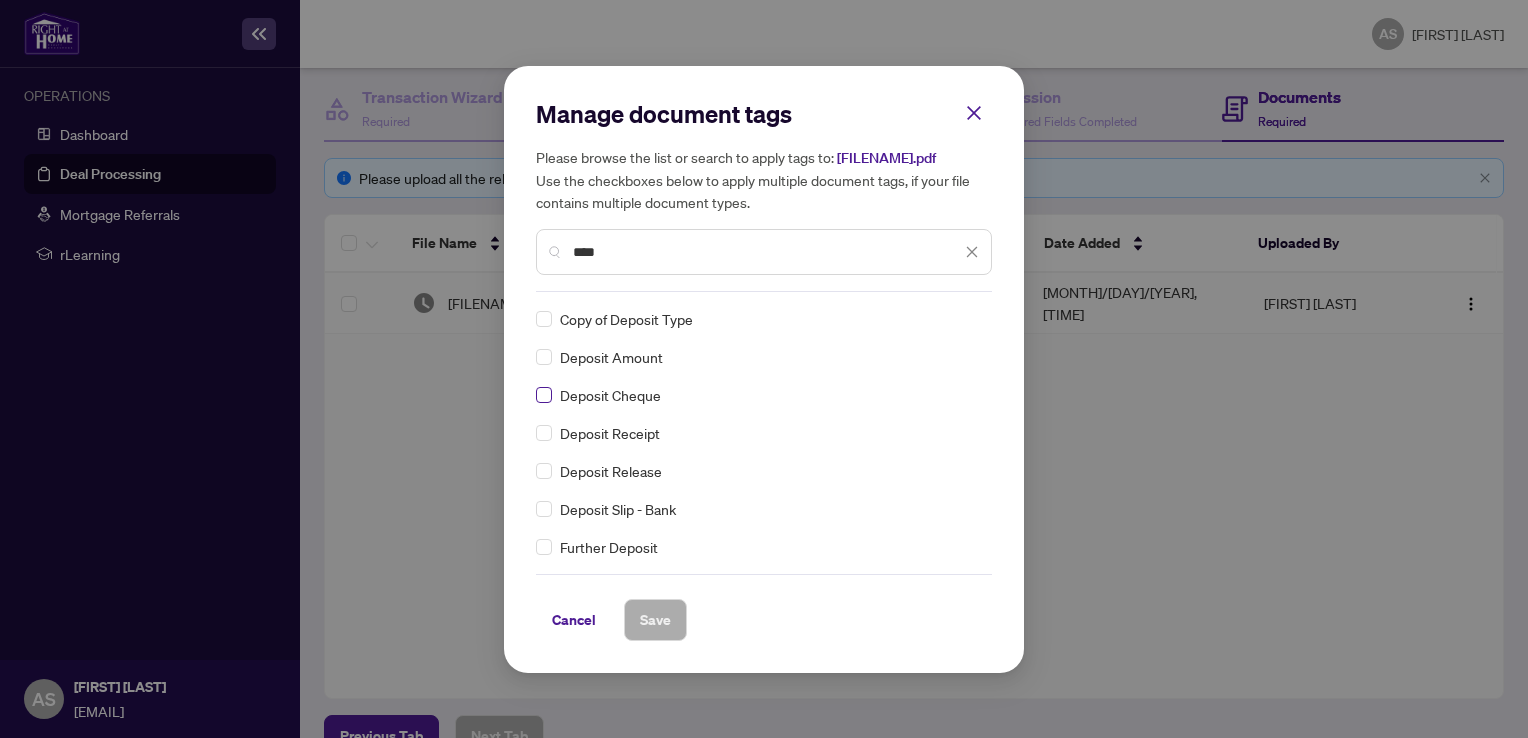 type on "****" 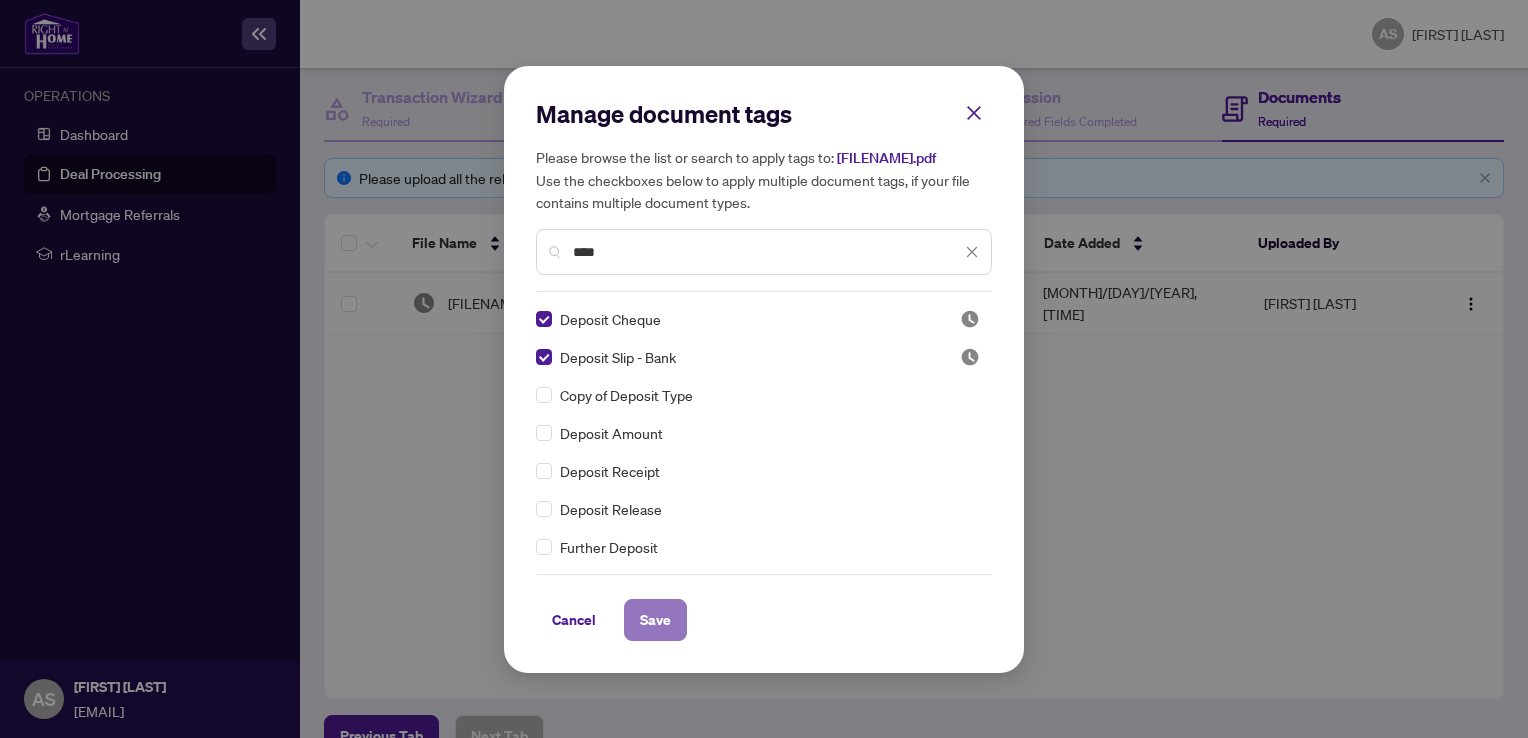 click on "Save" at bounding box center [655, 620] 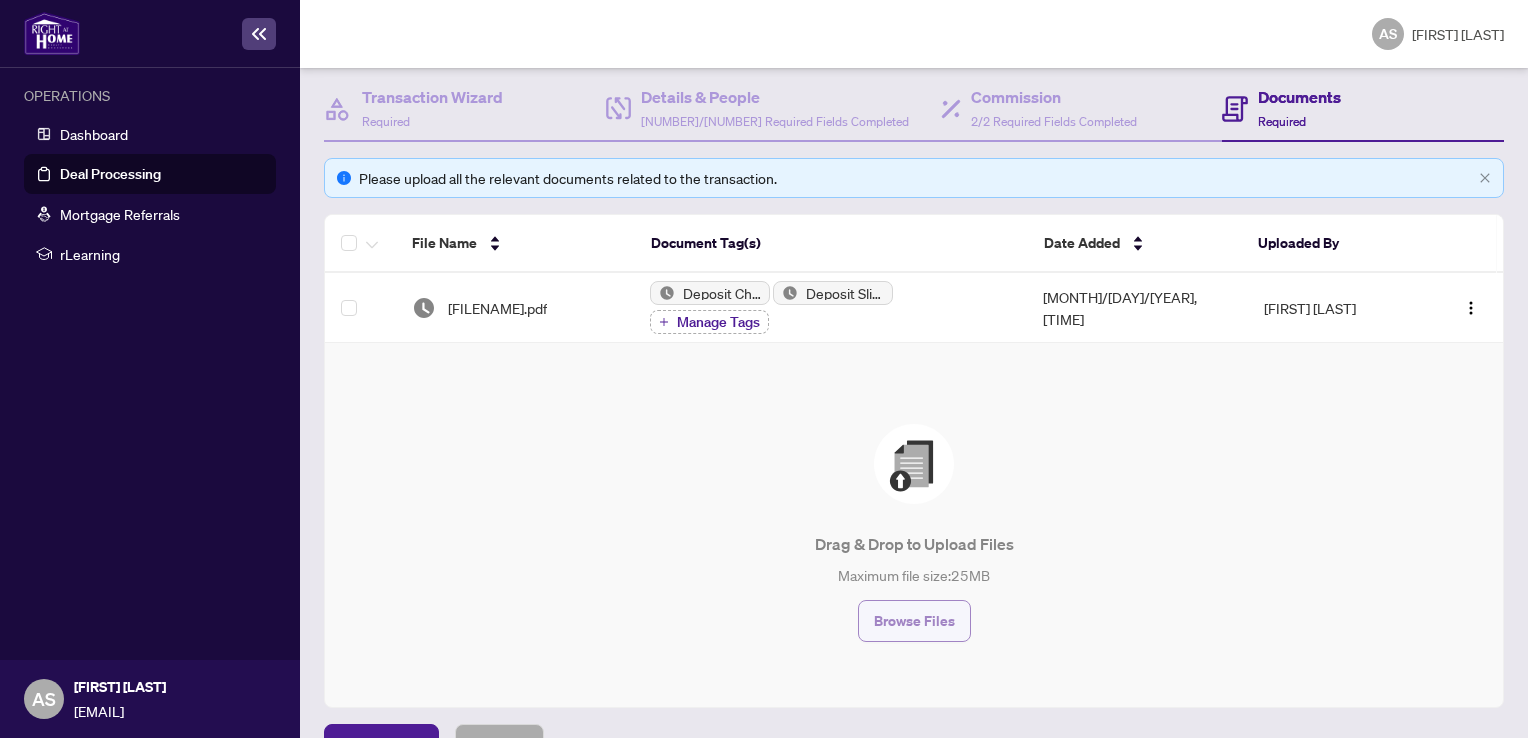 click on "Browse Files" at bounding box center (914, 621) 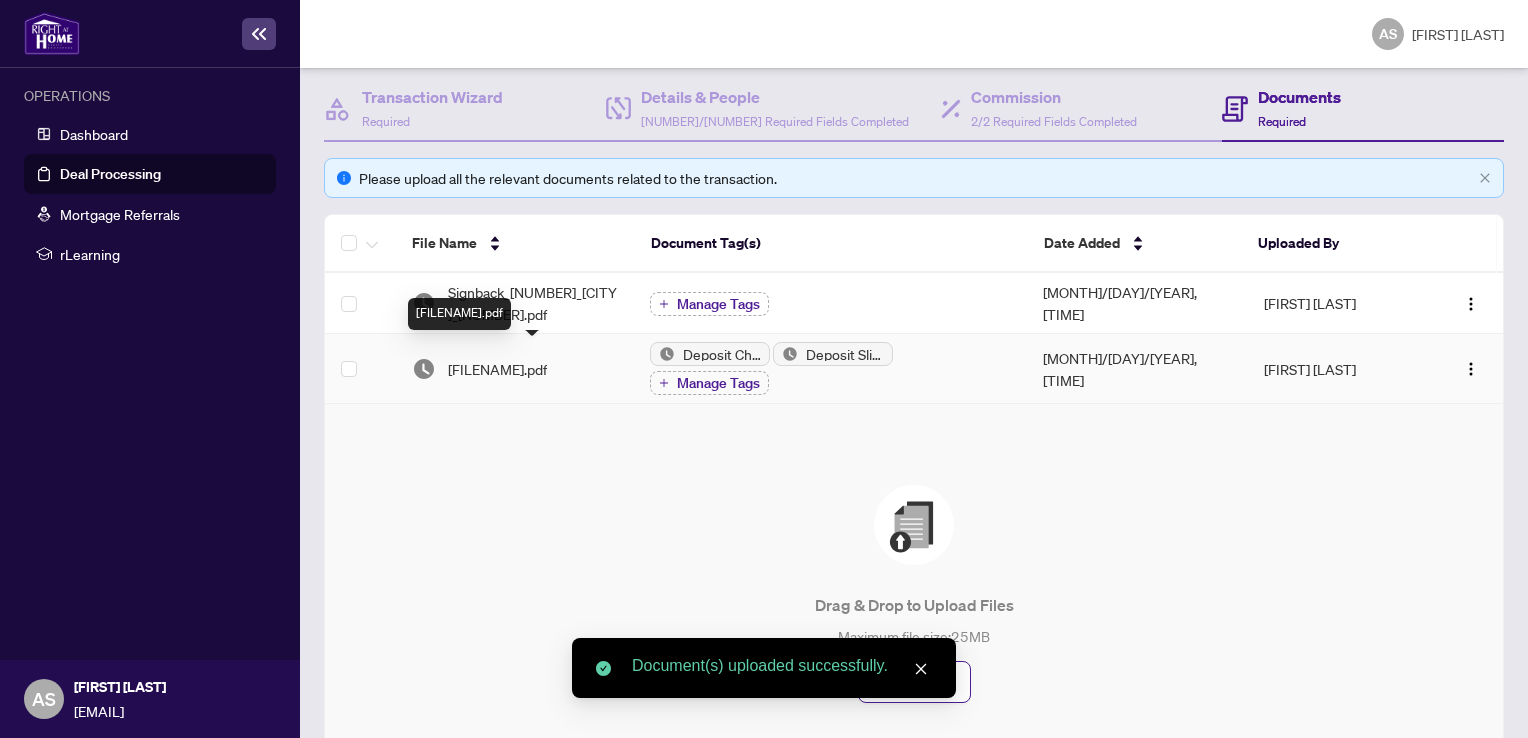 click on "[FILENAME].pdf" at bounding box center (497, 369) 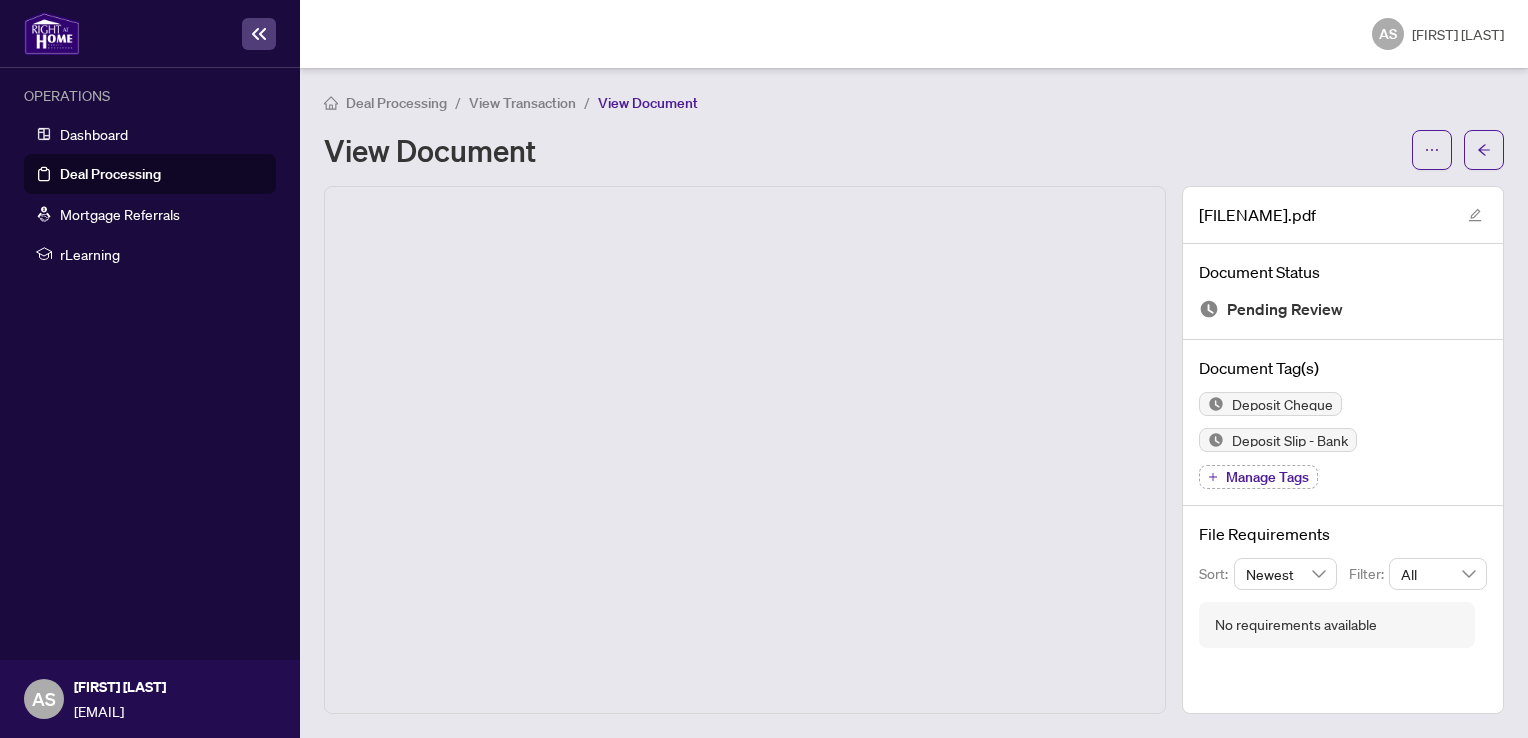 scroll, scrollTop: 0, scrollLeft: 0, axis: both 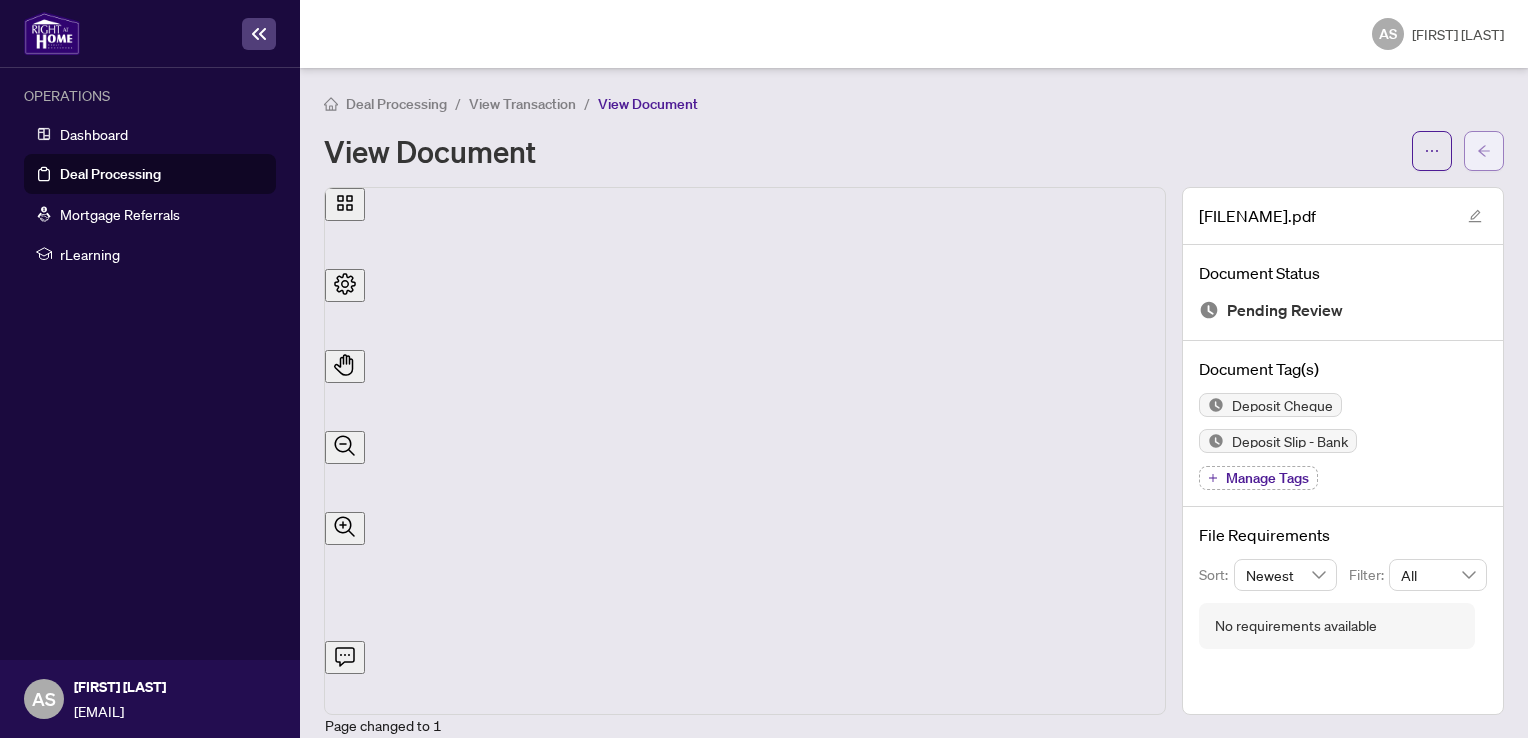 click at bounding box center [1484, 151] 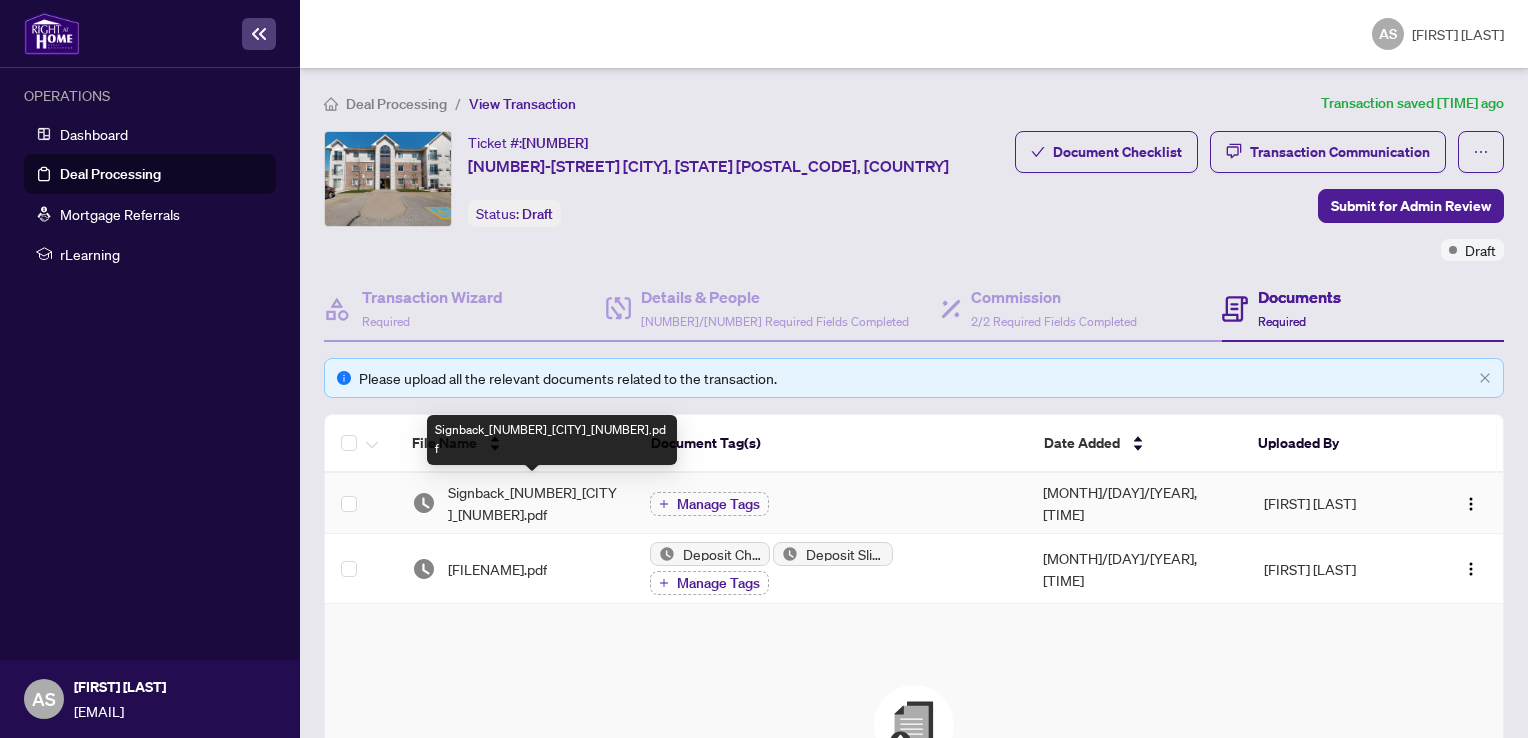 click on "Signback_[NUMBER]_[CITY]_[NUMBER].pdf" at bounding box center [533, 503] 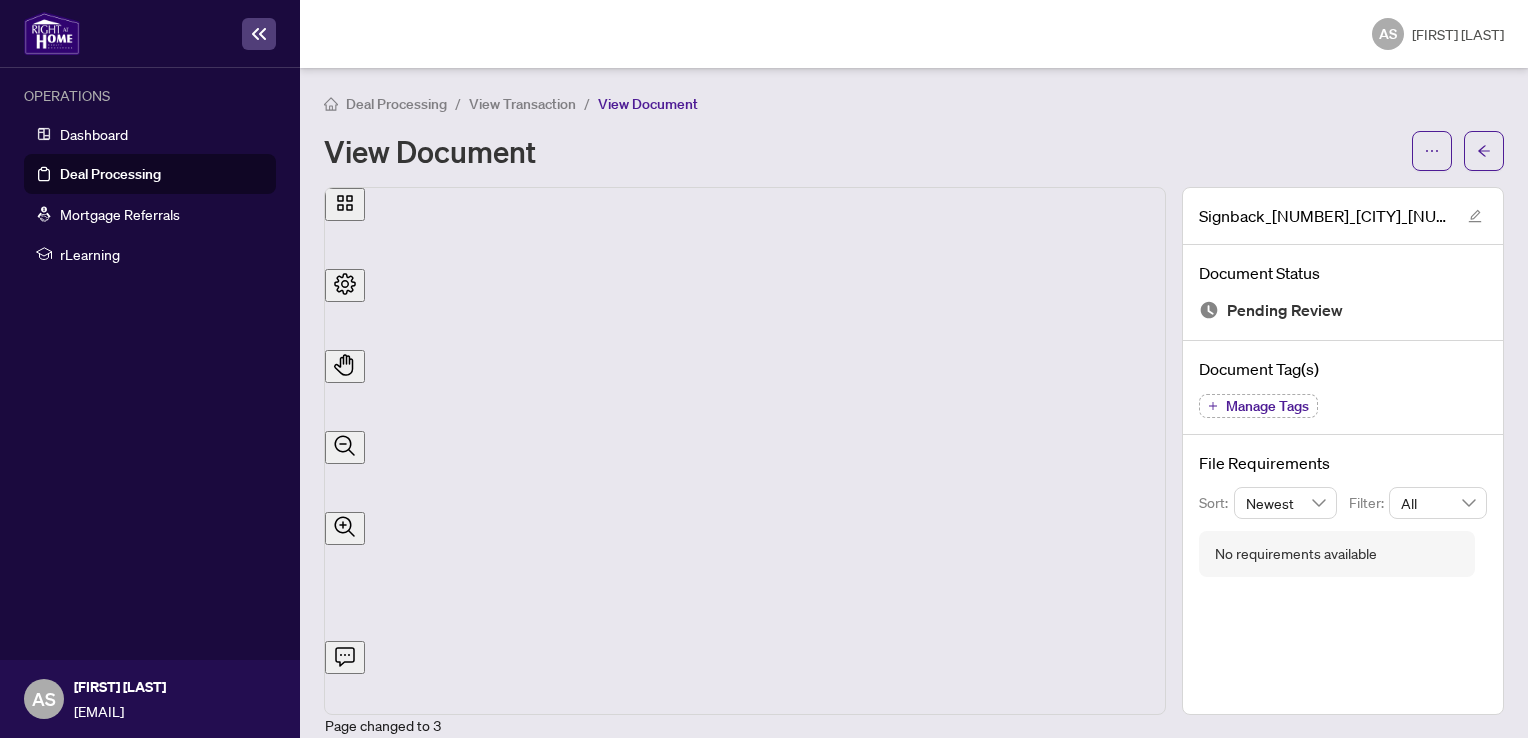 scroll, scrollTop: 2300, scrollLeft: 0, axis: vertical 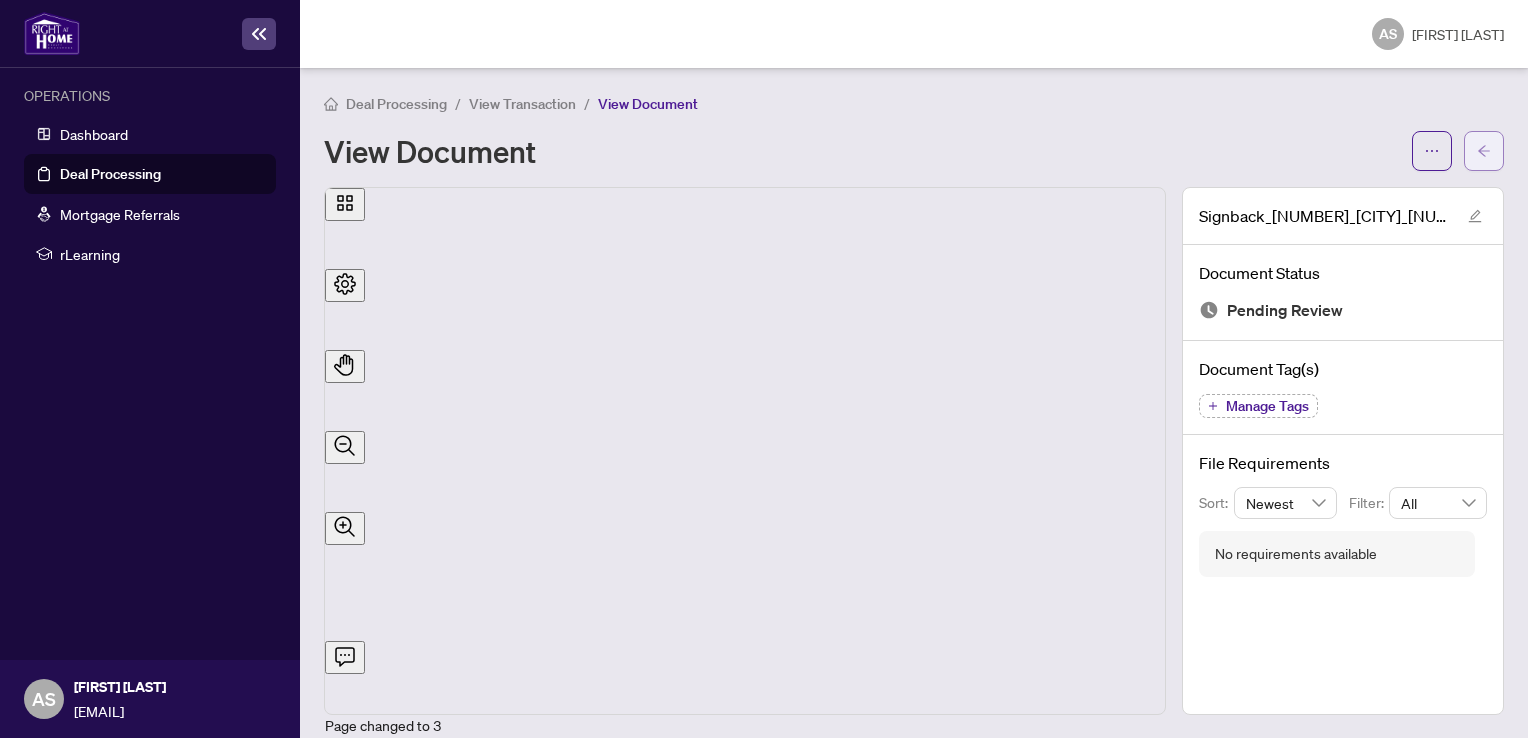 click at bounding box center [1484, 151] 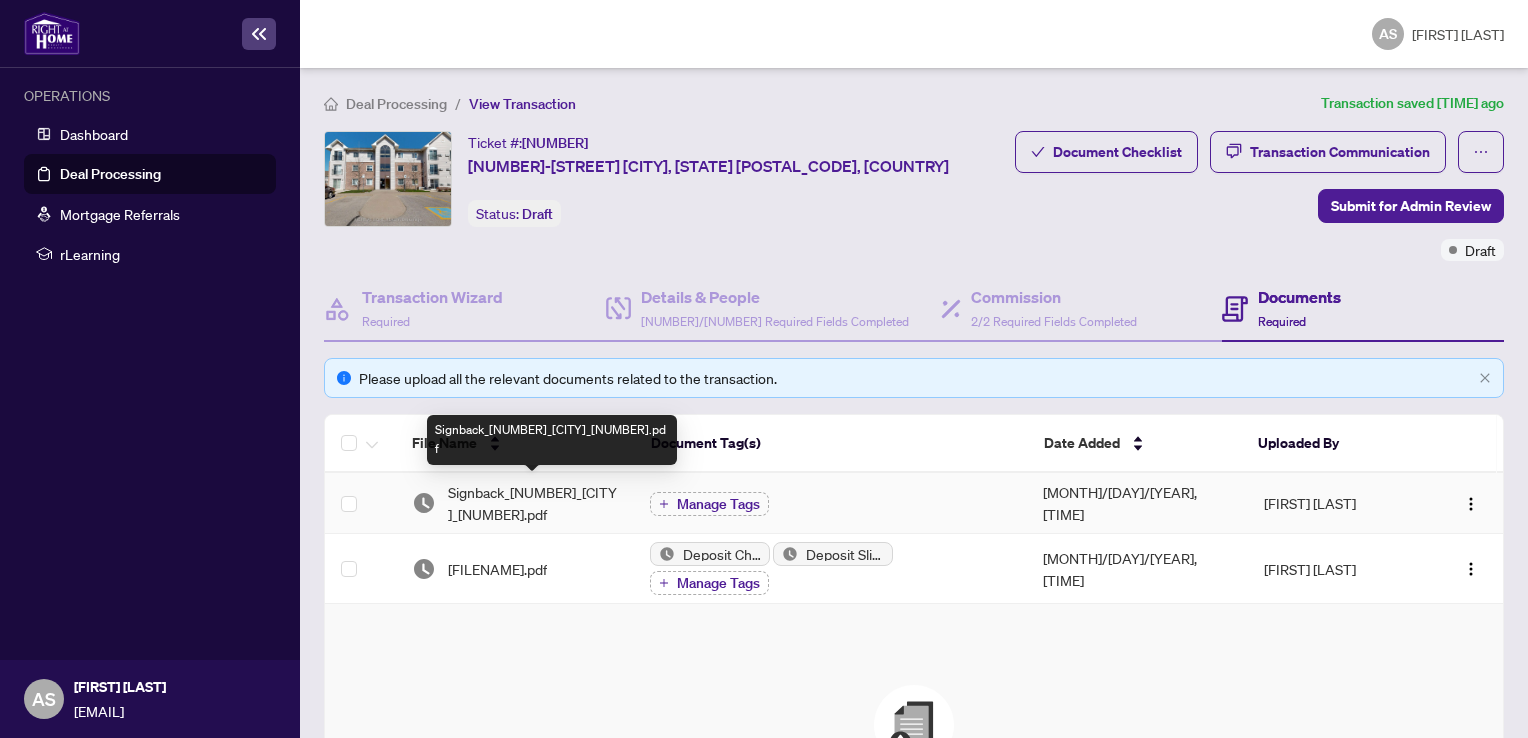 click on "Signback_[NUMBER]_[CITY]_[NUMBER].pdf" at bounding box center (533, 503) 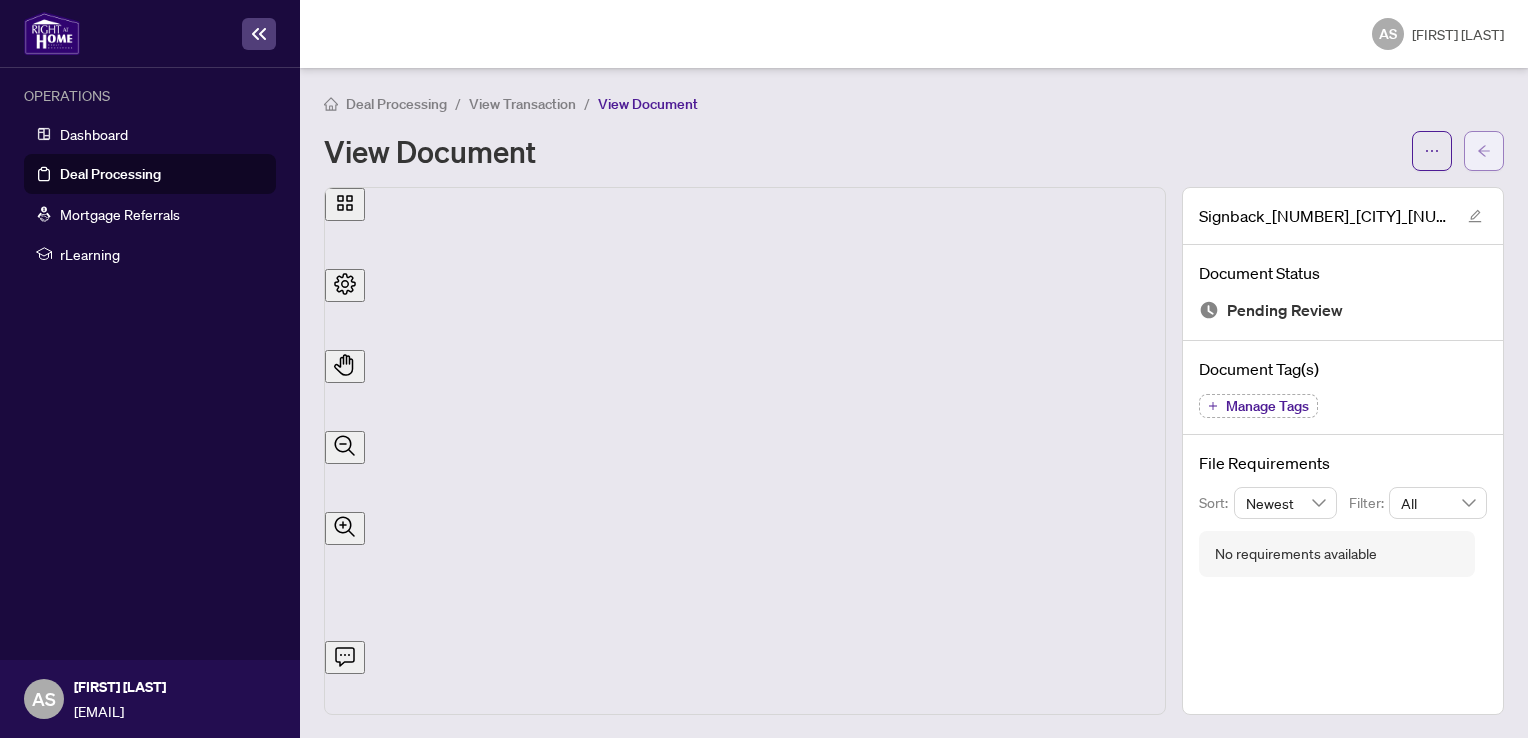 click at bounding box center (1484, 151) 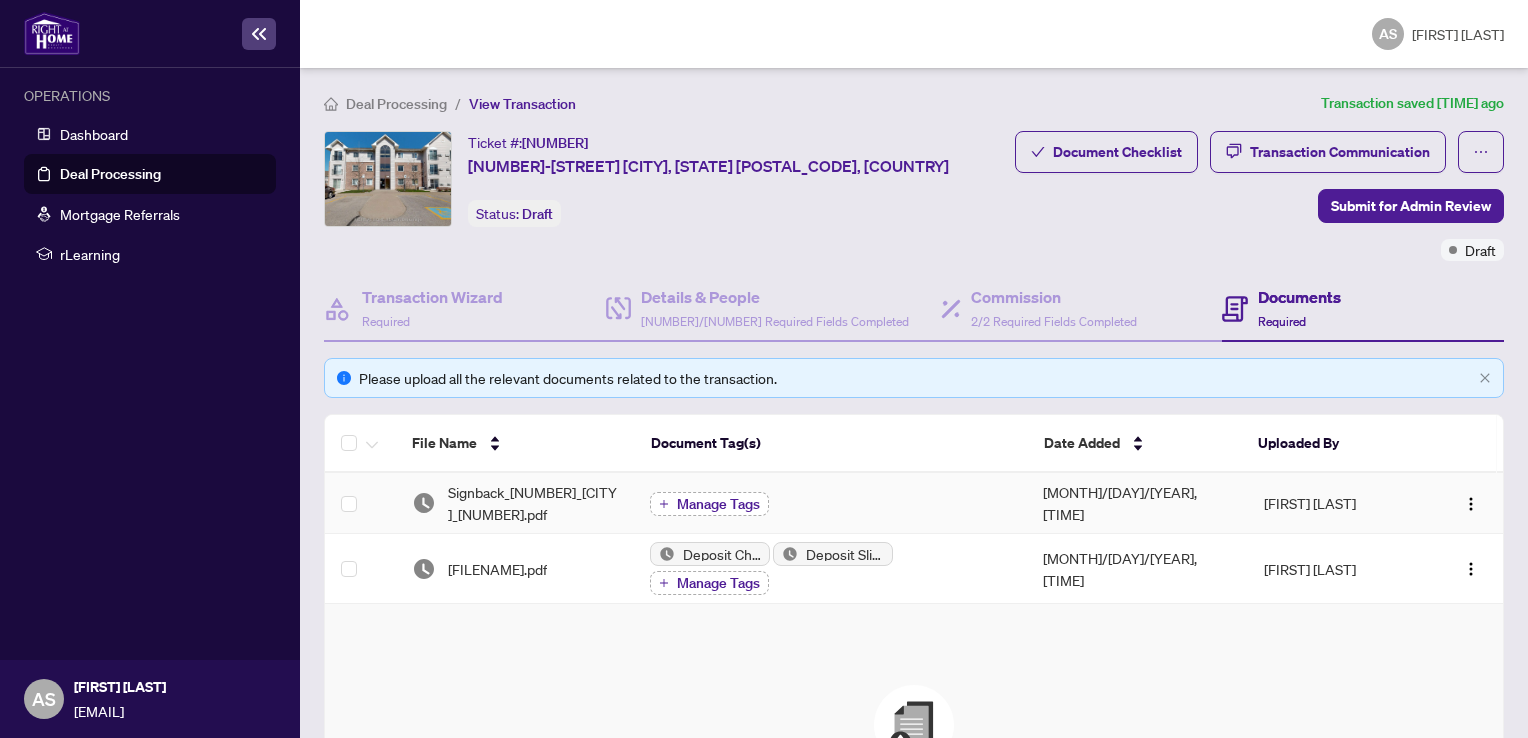 click on "Manage Tags" at bounding box center (718, 504) 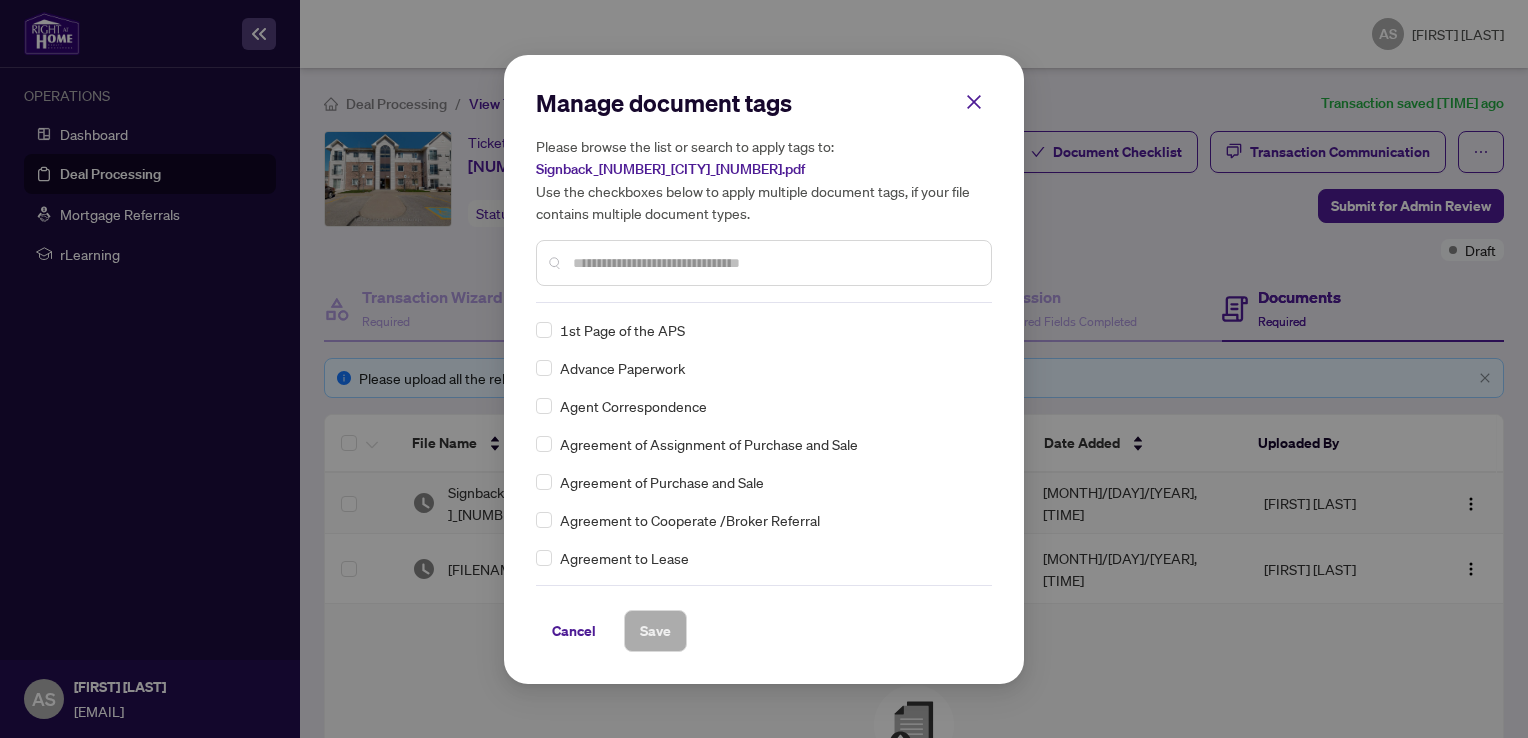 click at bounding box center [774, 263] 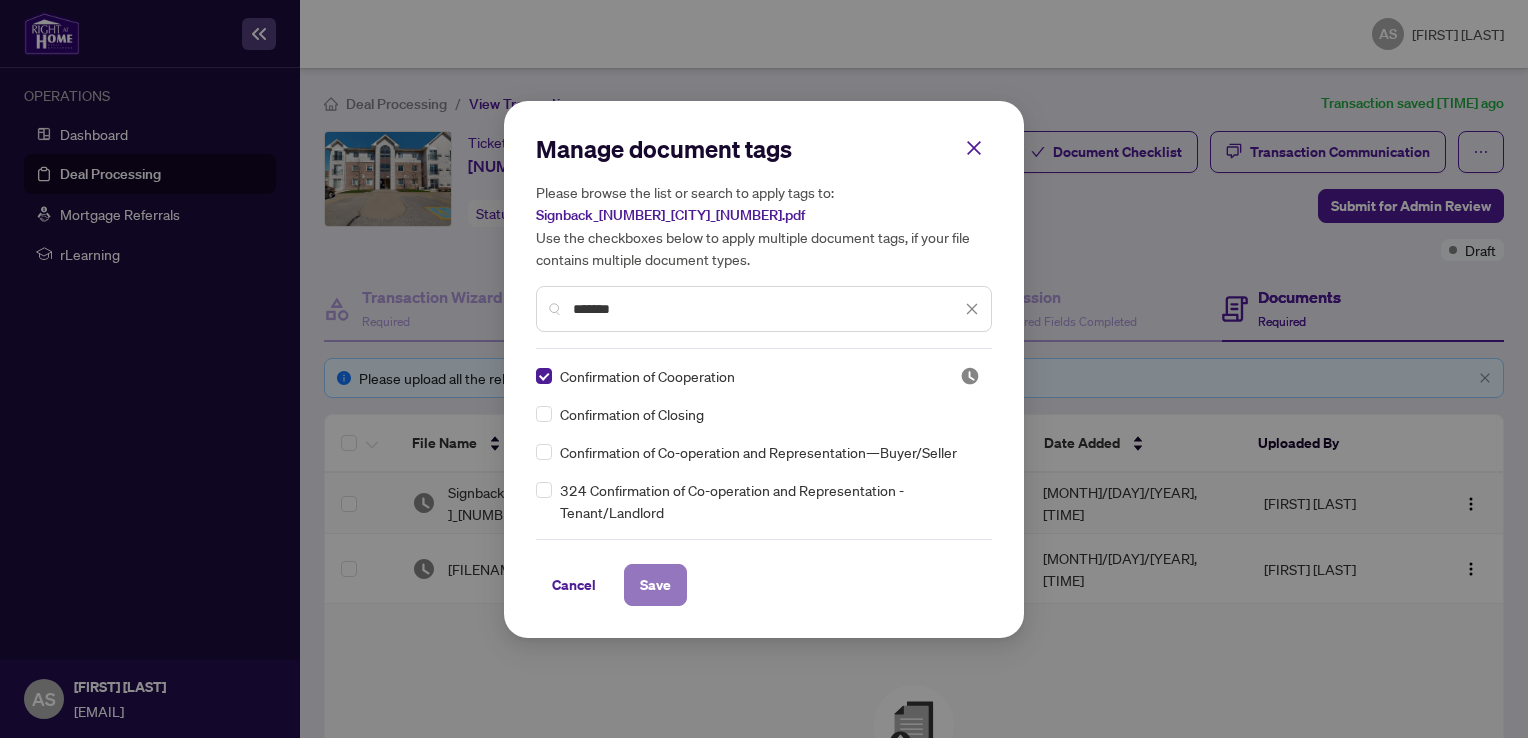 click on "Save" at bounding box center [655, 585] 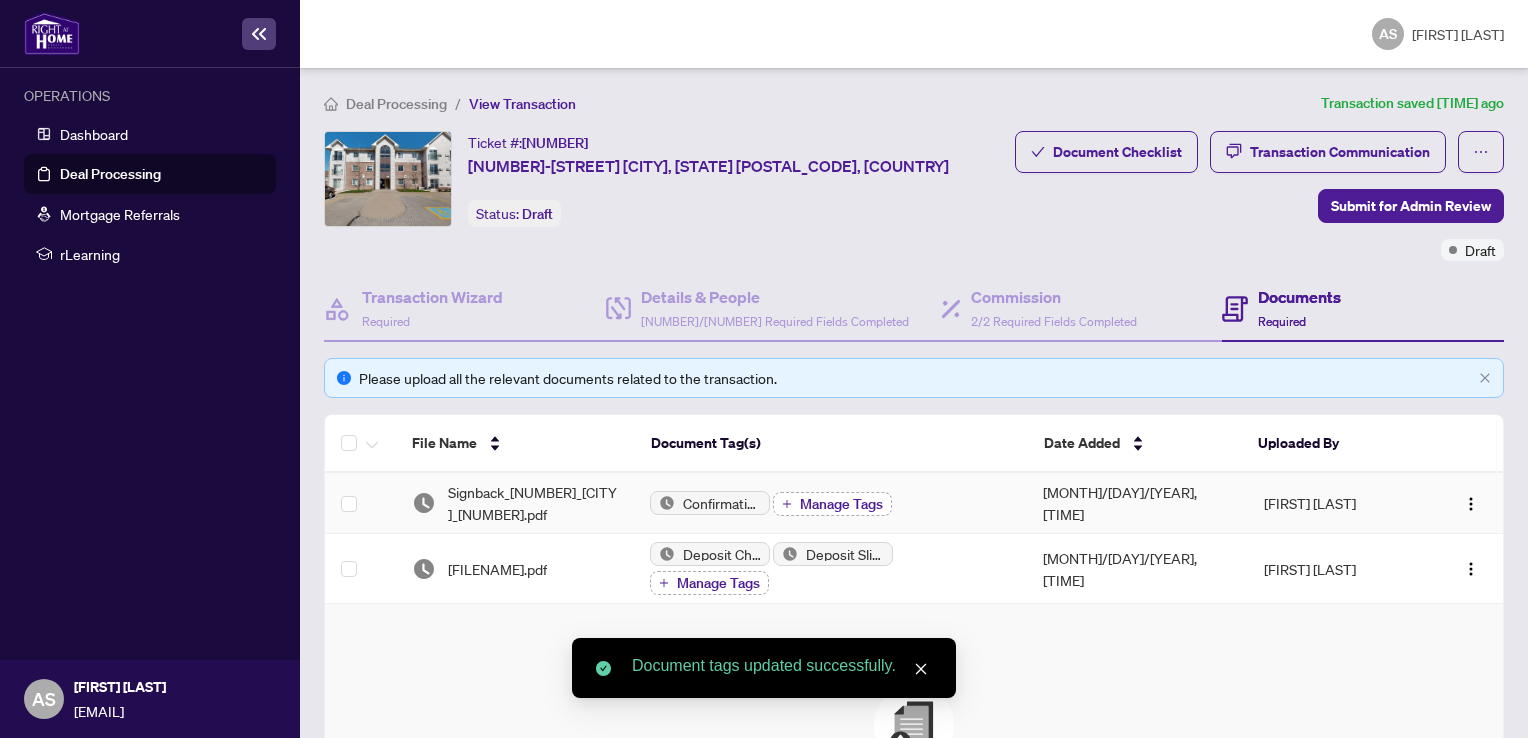 click on "Manage Tags" at bounding box center [841, 504] 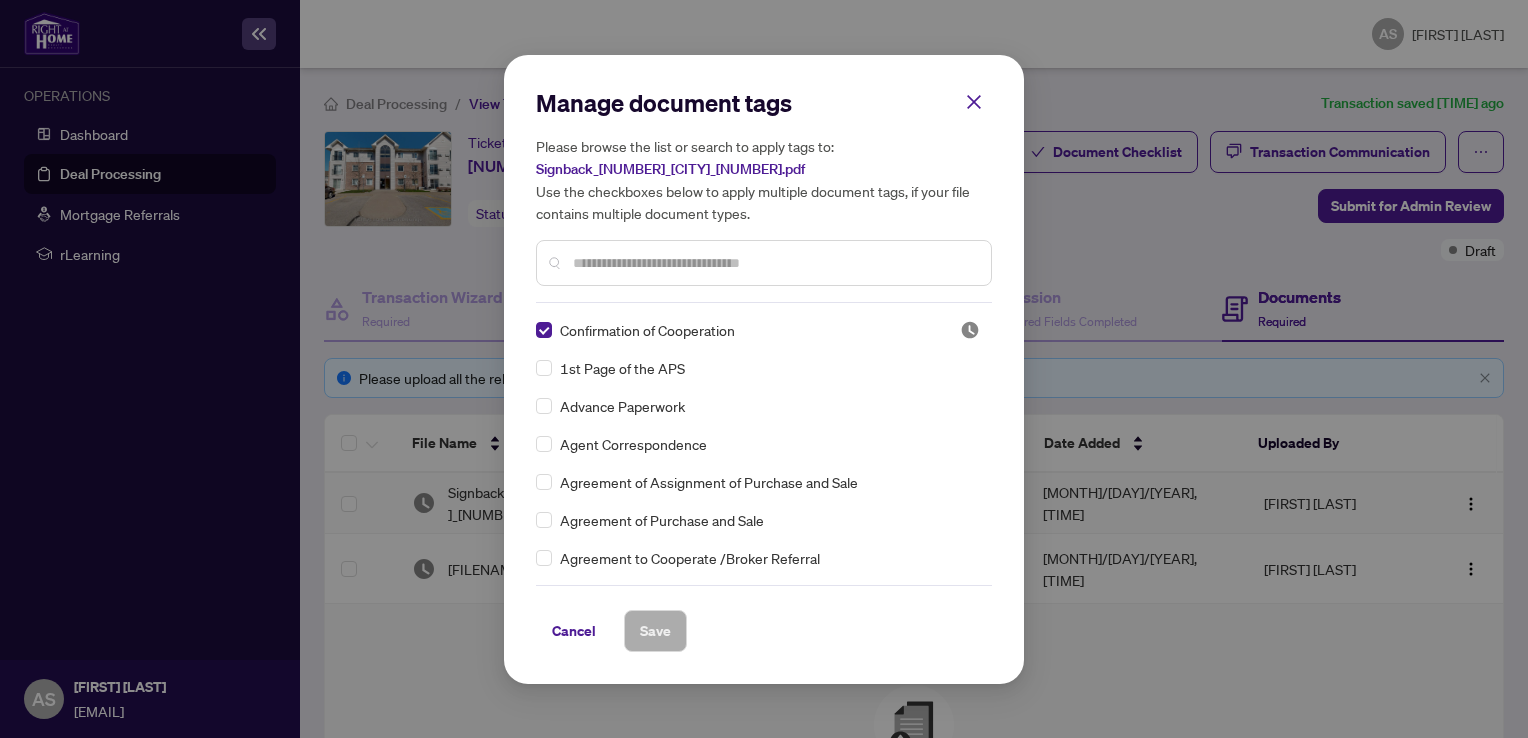 click at bounding box center (774, 263) 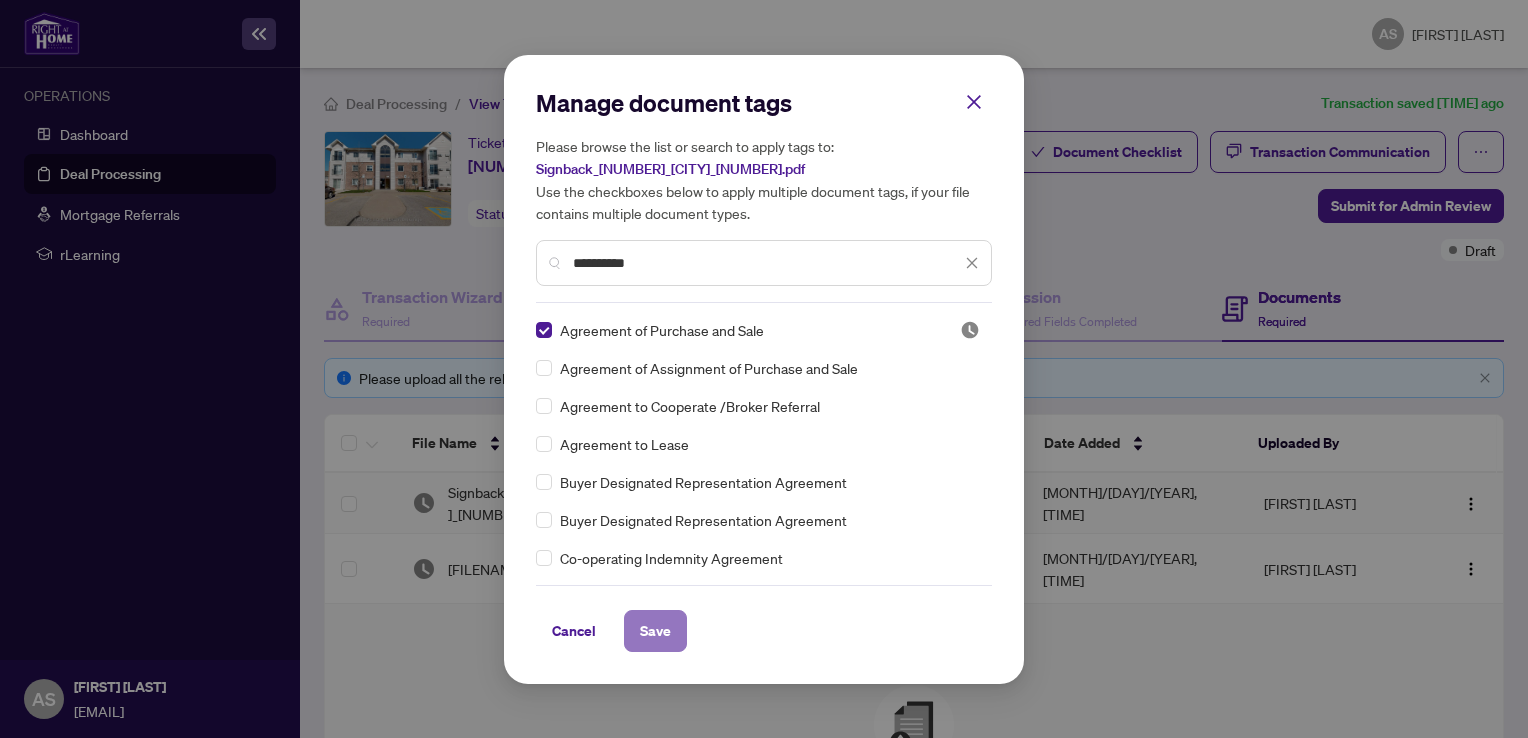 click on "Save" at bounding box center [655, 631] 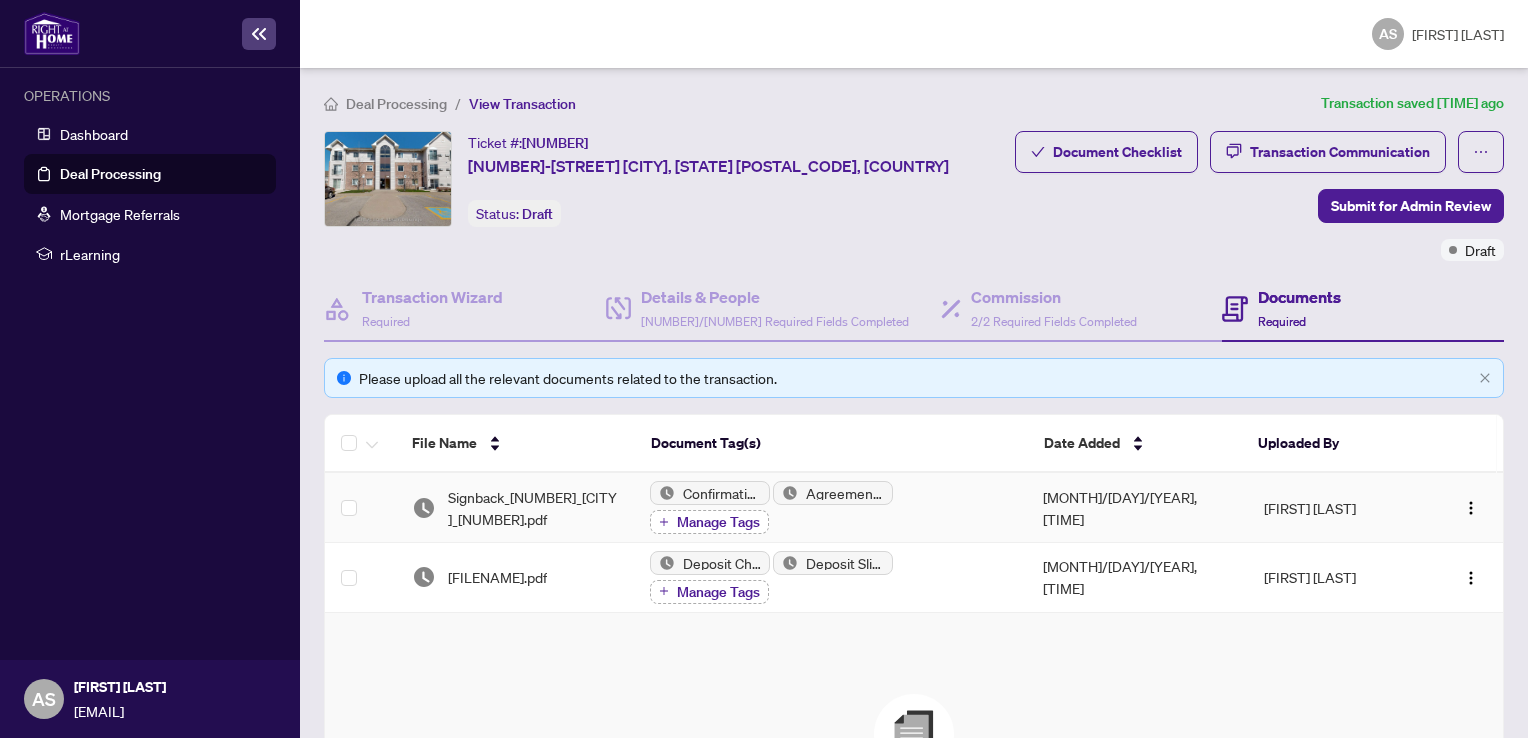 click on "Manage Tags" at bounding box center [718, 522] 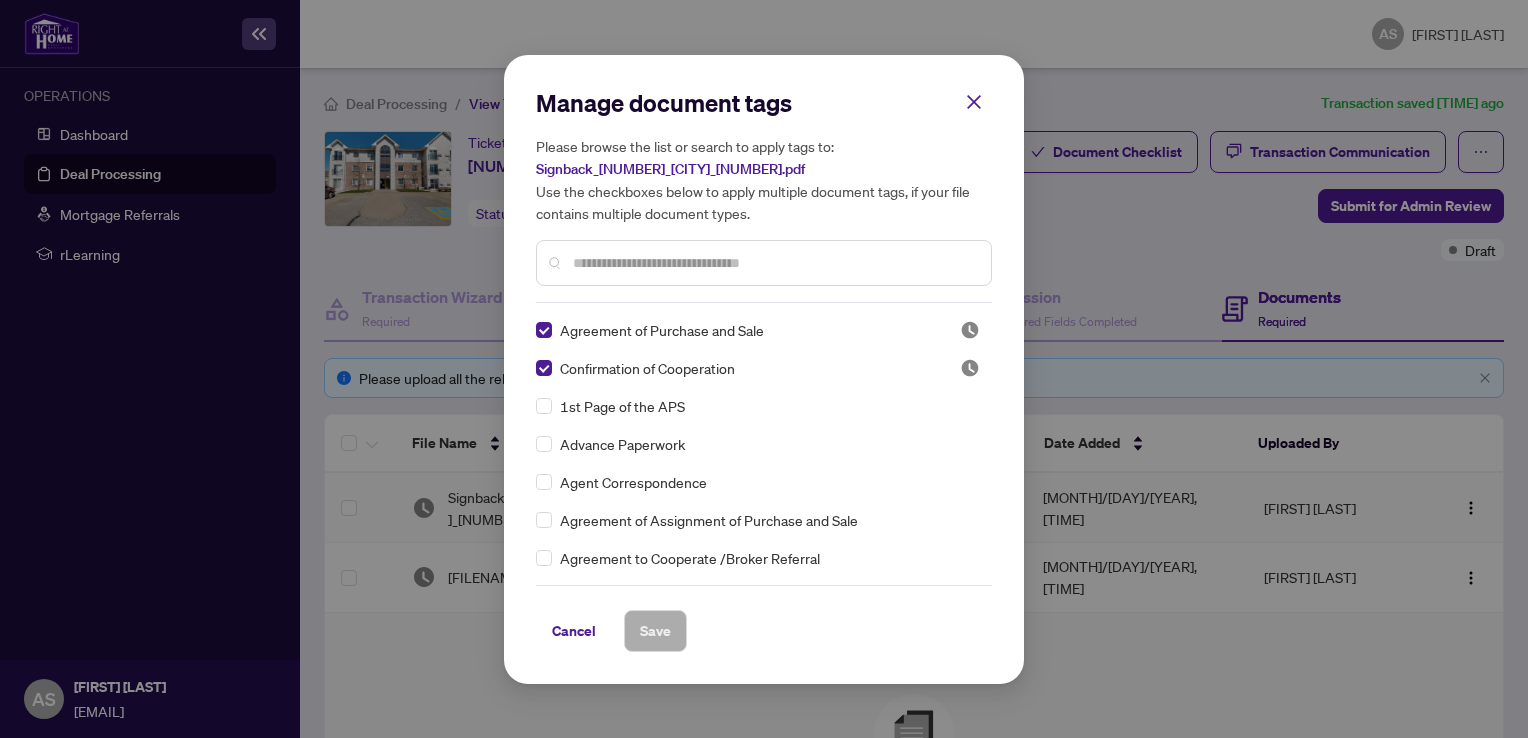 click at bounding box center [774, 263] 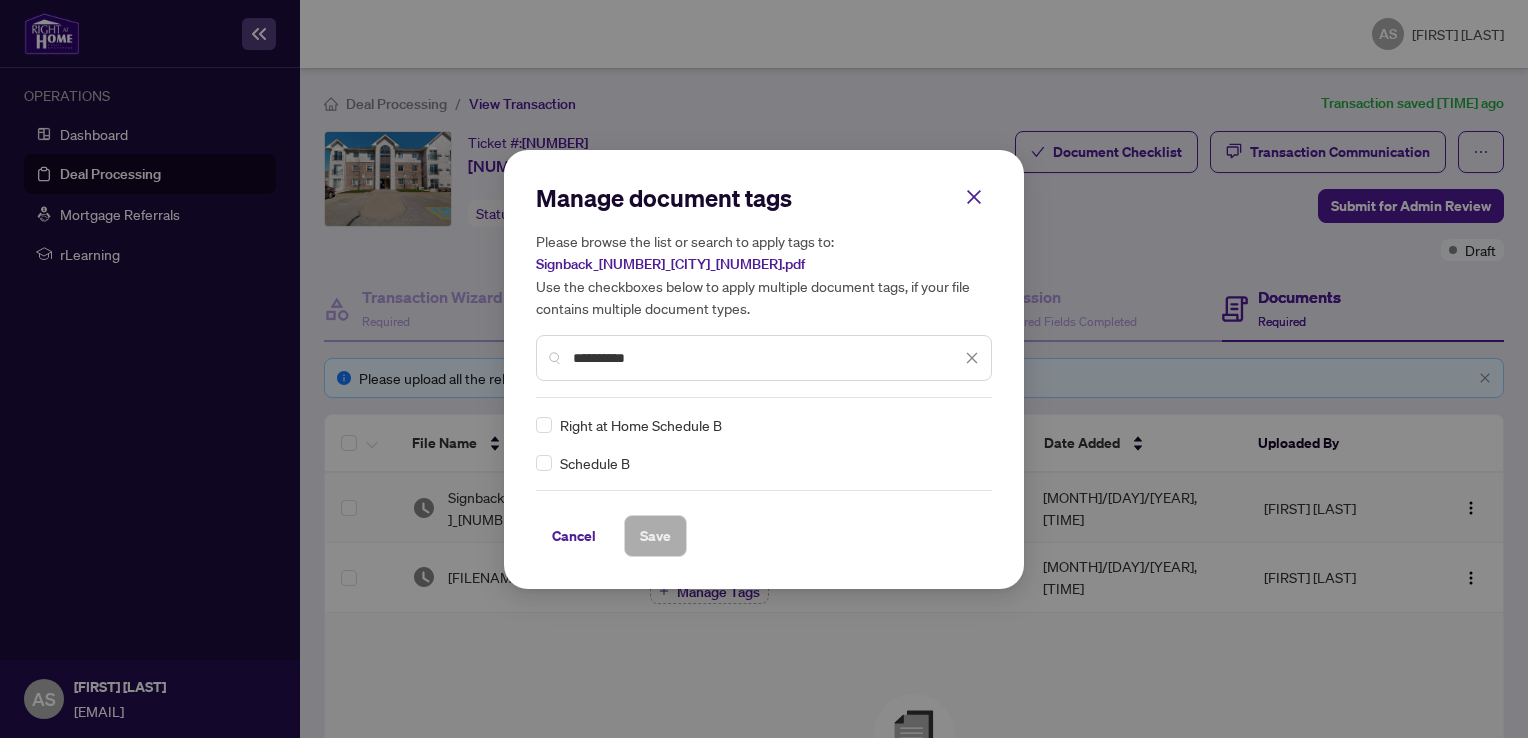 type on "**********" 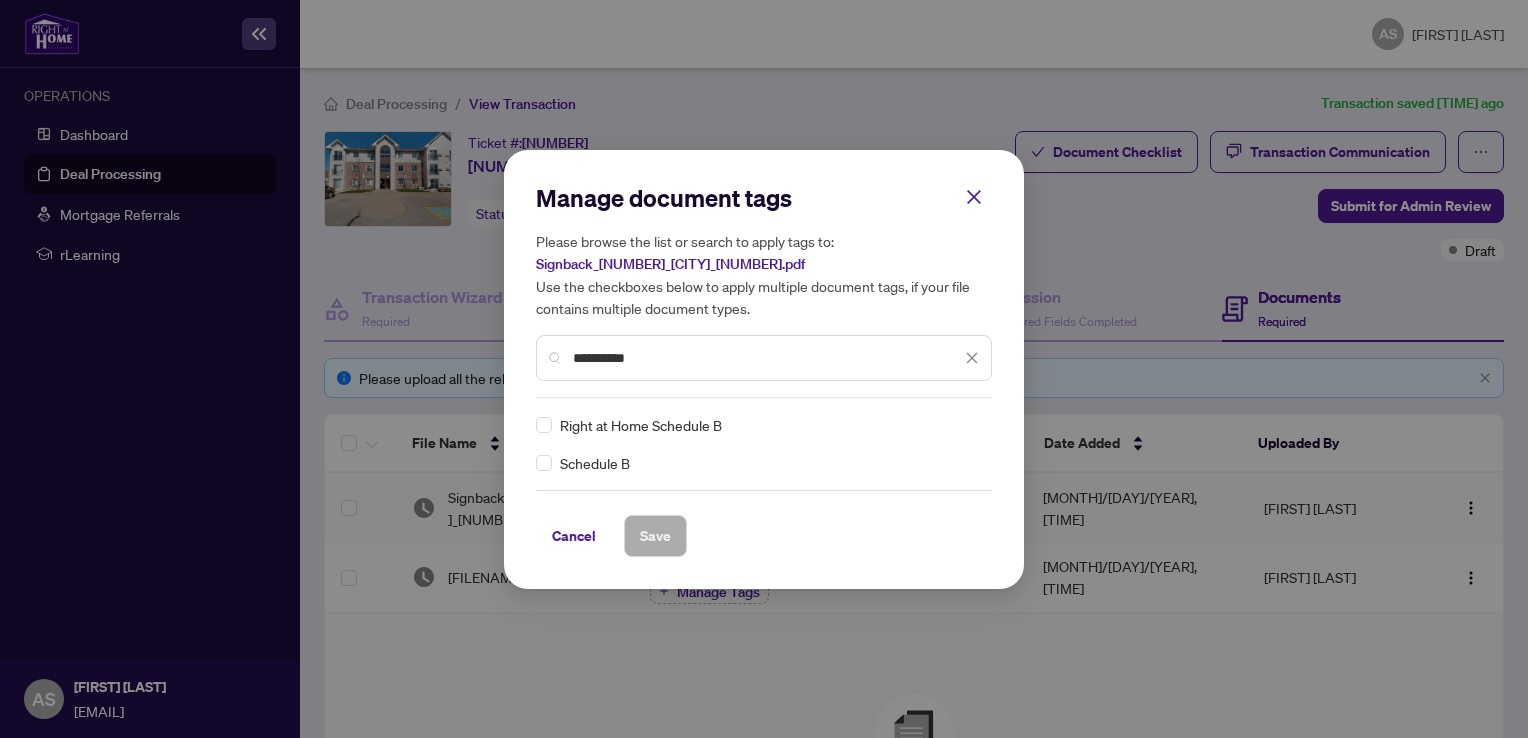 click on "Right at Home Schedule B" at bounding box center [641, 425] 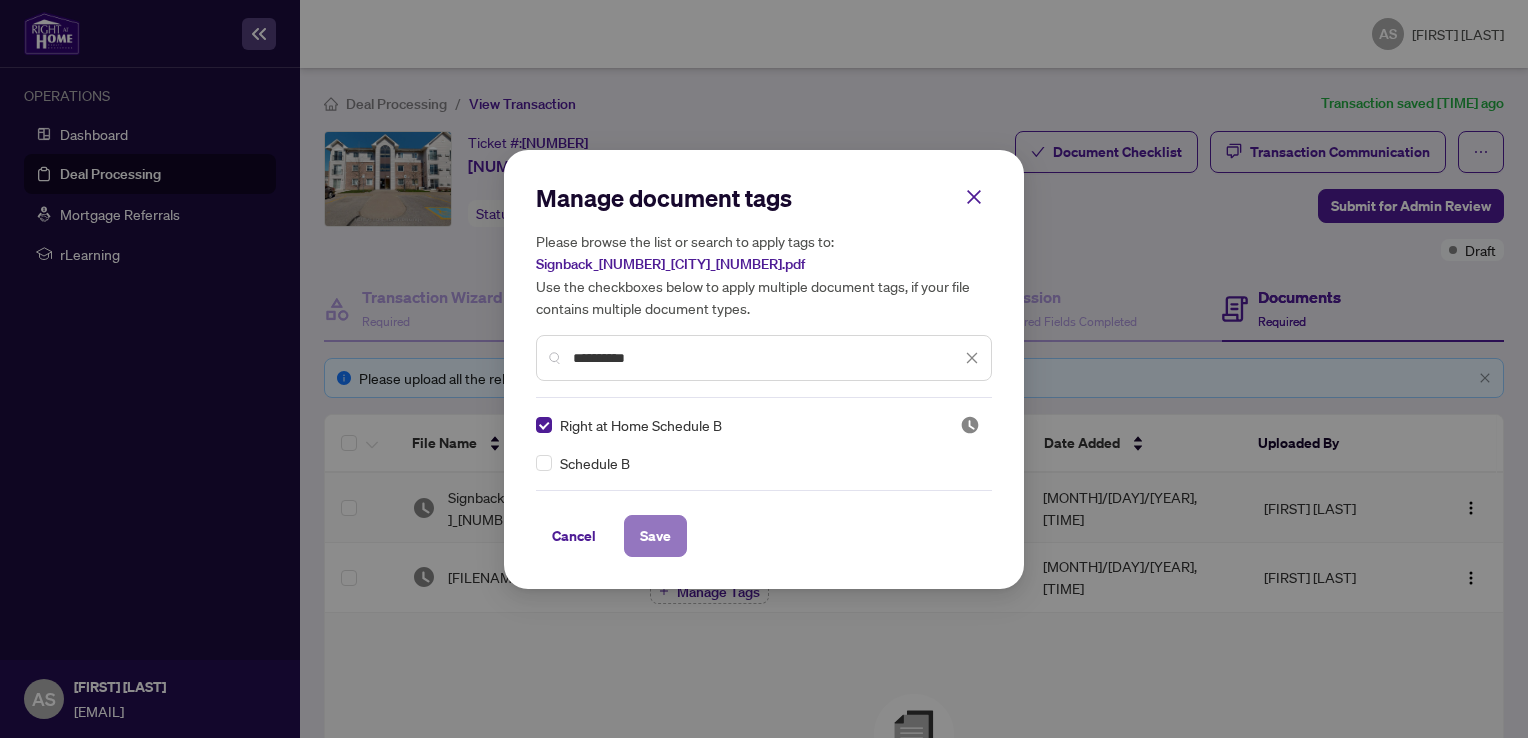 click on "Save" at bounding box center [655, 536] 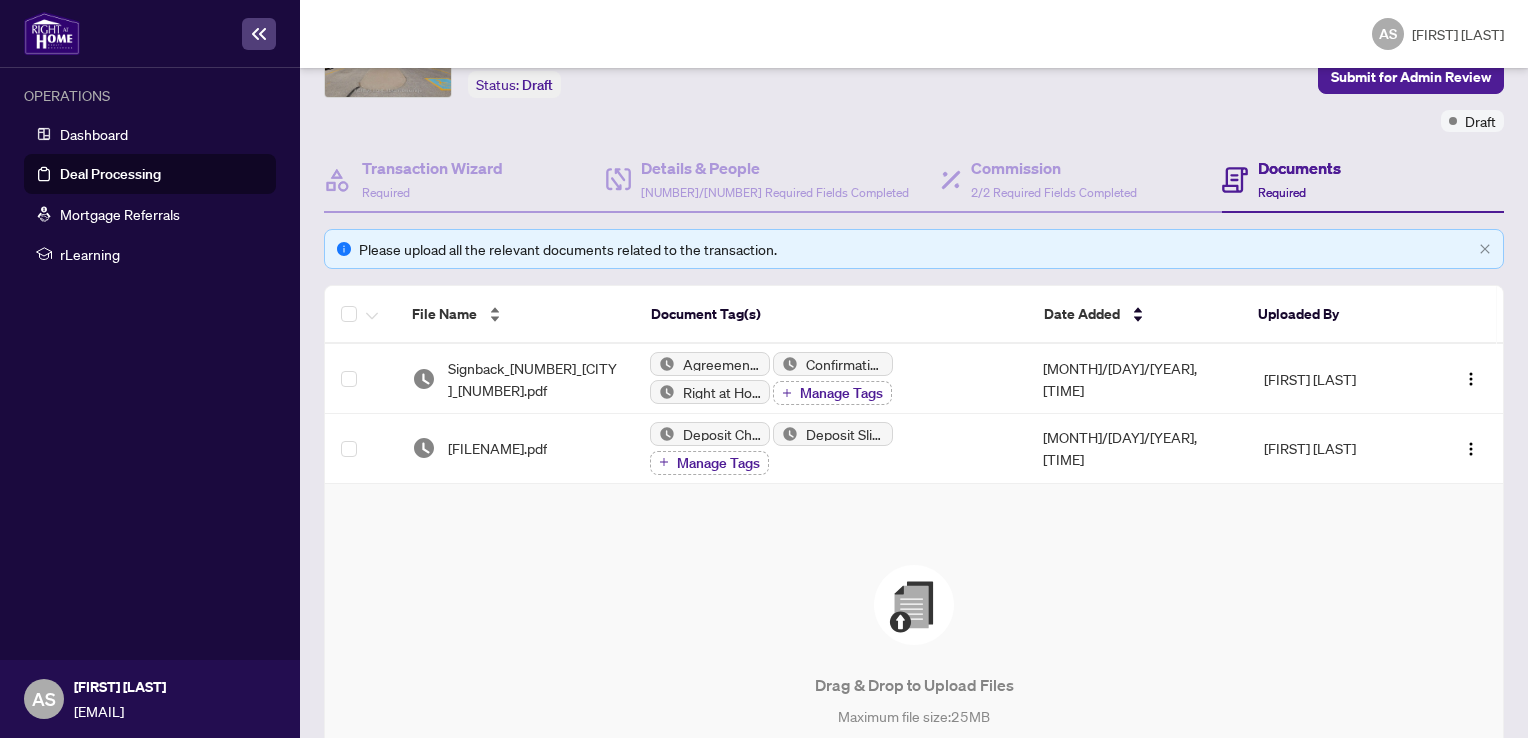 scroll, scrollTop: 0, scrollLeft: 0, axis: both 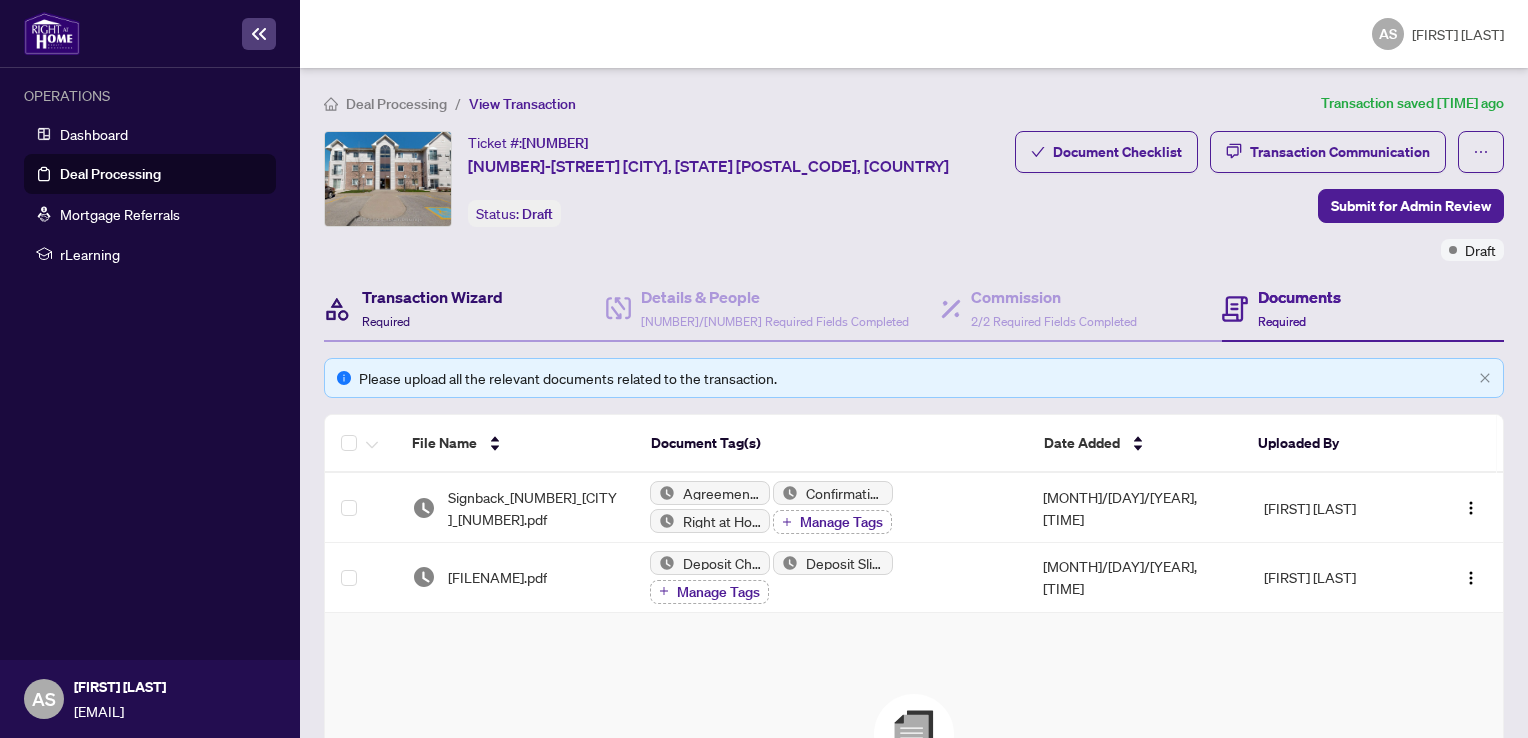 click on "Transaction Wizard" at bounding box center [432, 297] 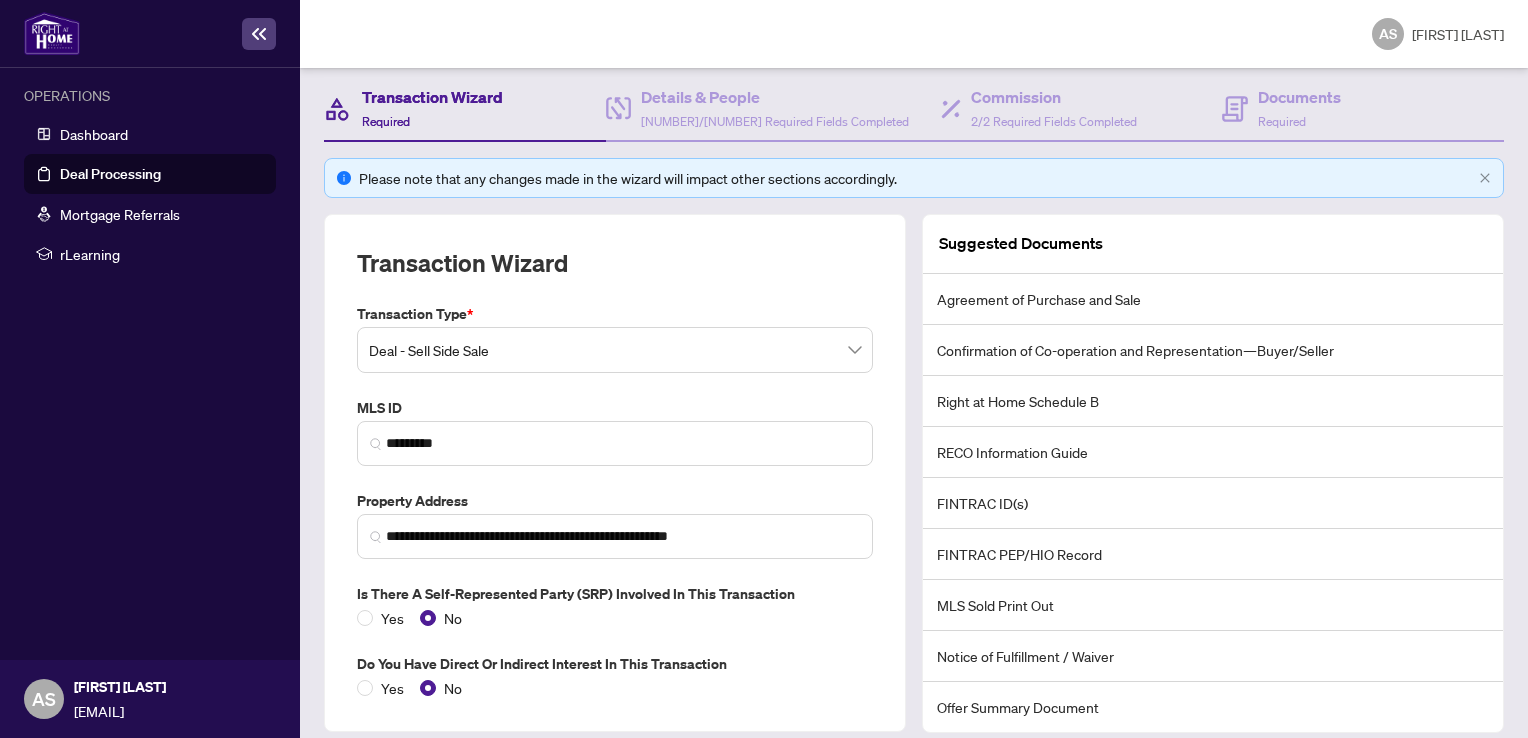 scroll, scrollTop: 271, scrollLeft: 0, axis: vertical 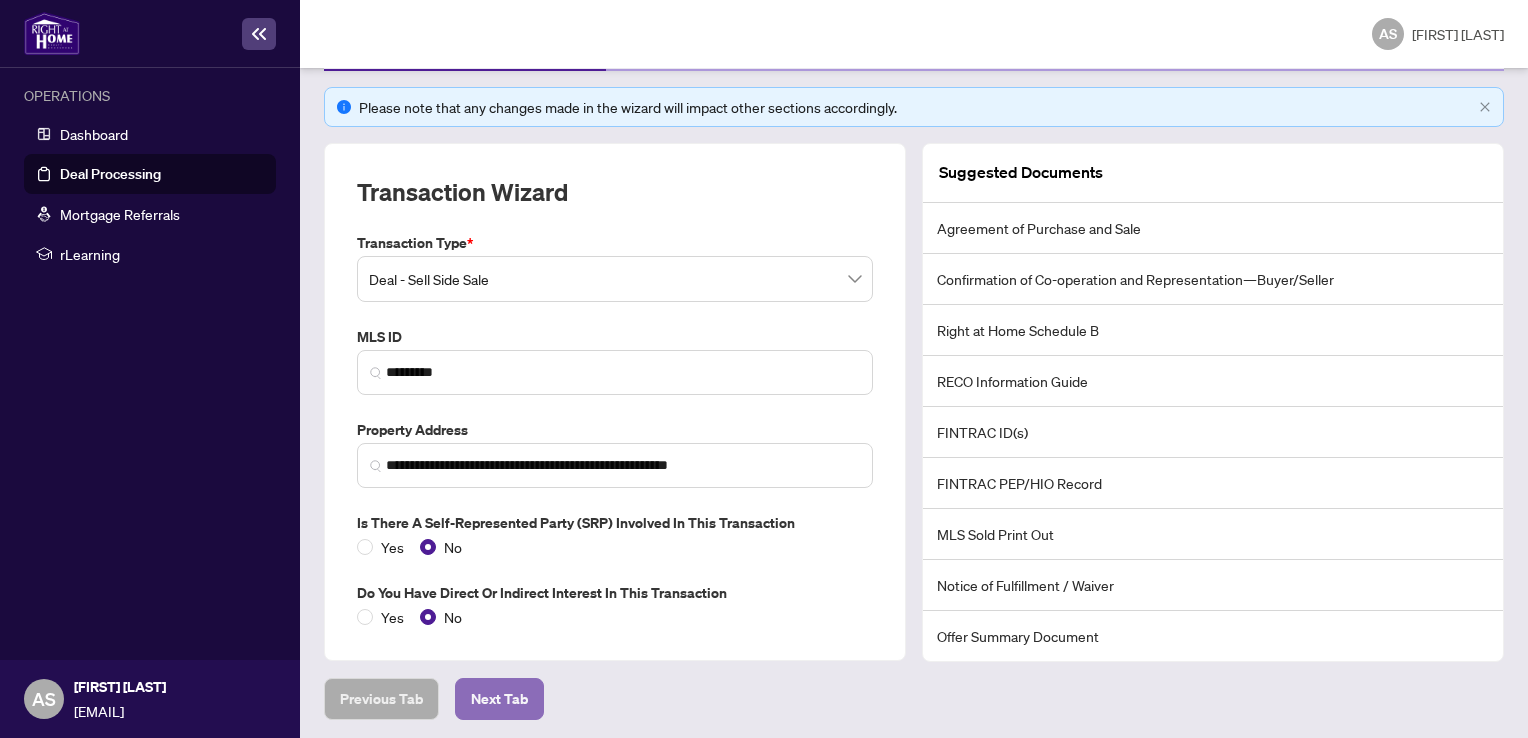 click on "Next Tab" at bounding box center [381, 699] 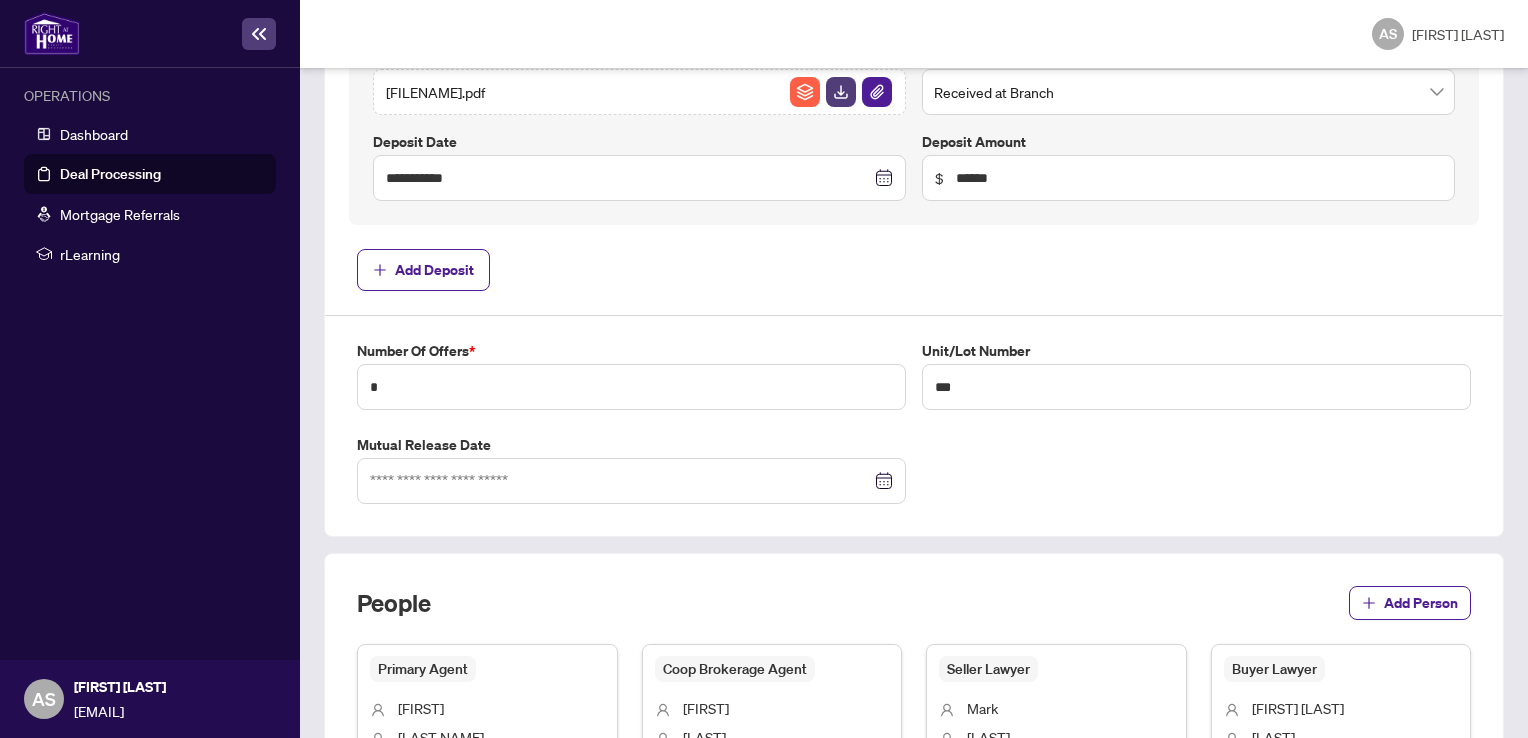 scroll, scrollTop: 1271, scrollLeft: 0, axis: vertical 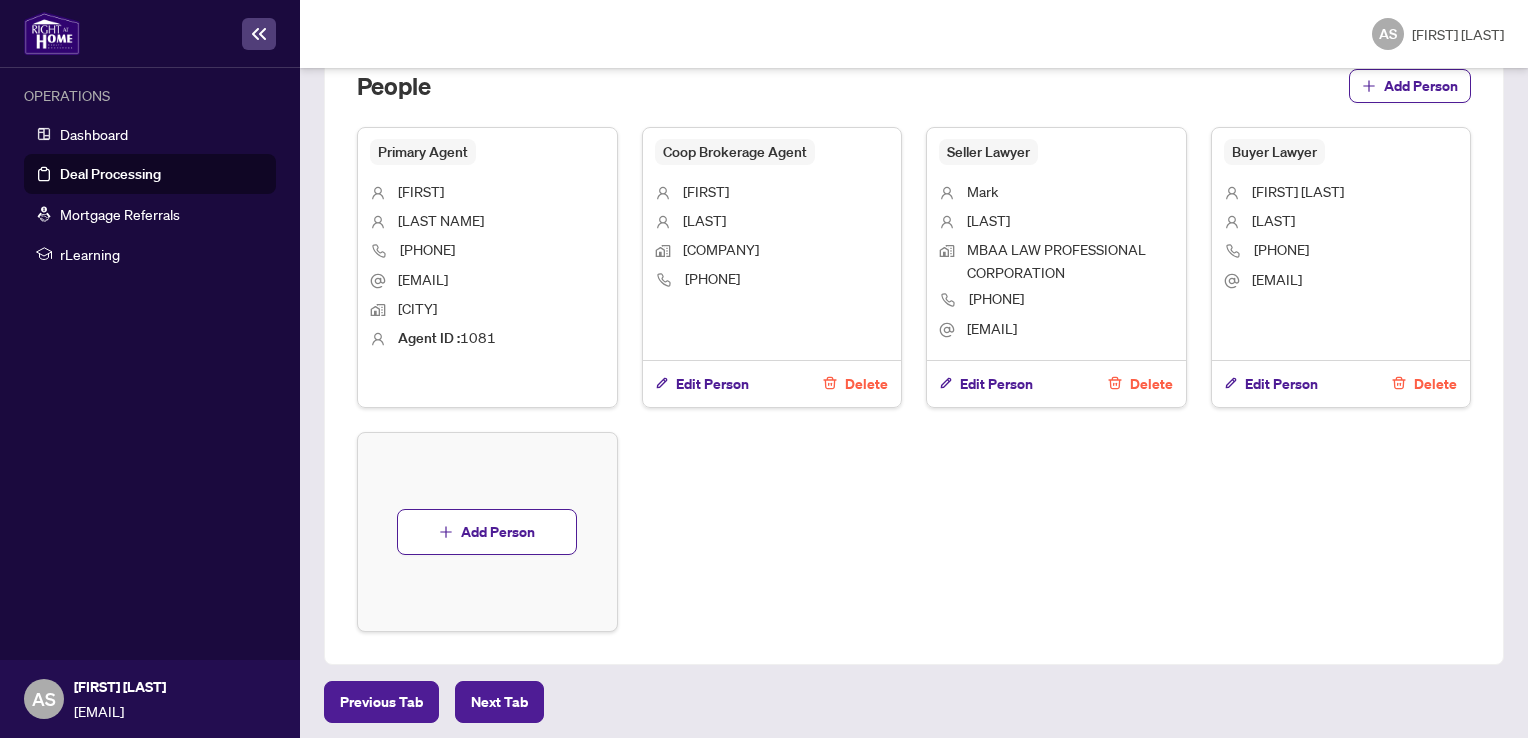 drag, startPoint x: 509, startPoint y: 700, endPoint x: 644, endPoint y: 675, distance: 137.2953 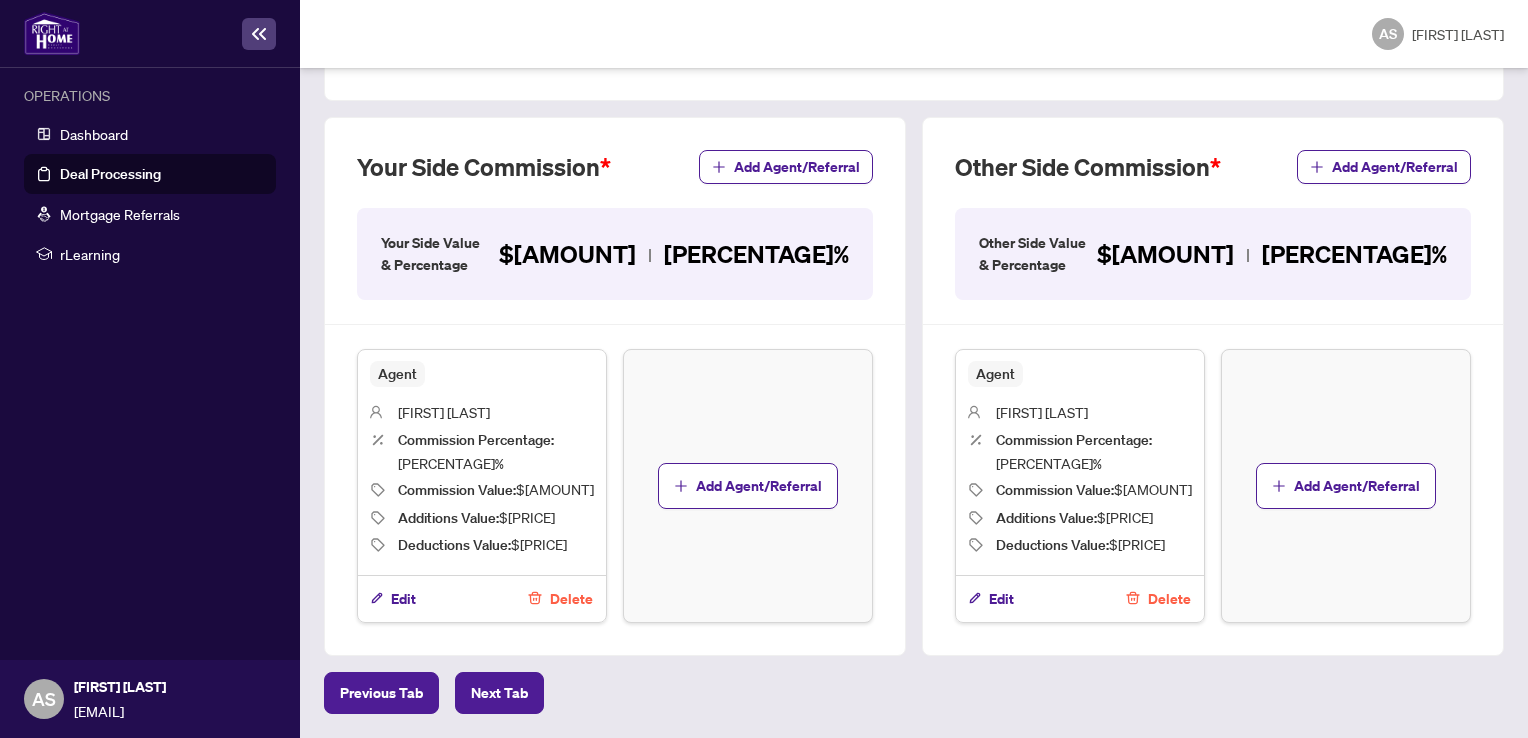 scroll, scrollTop: 782, scrollLeft: 0, axis: vertical 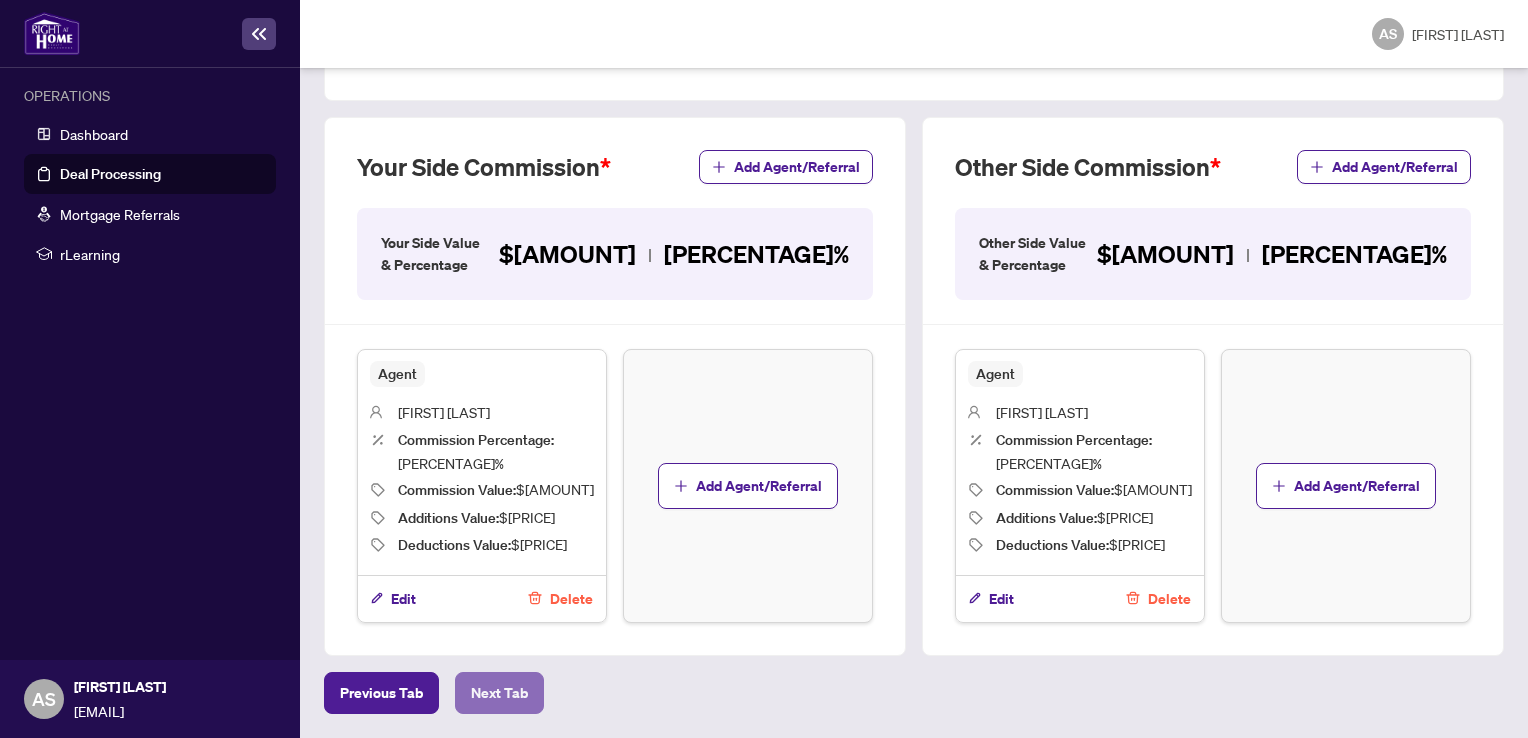 click on "Next Tab" at bounding box center (381, 693) 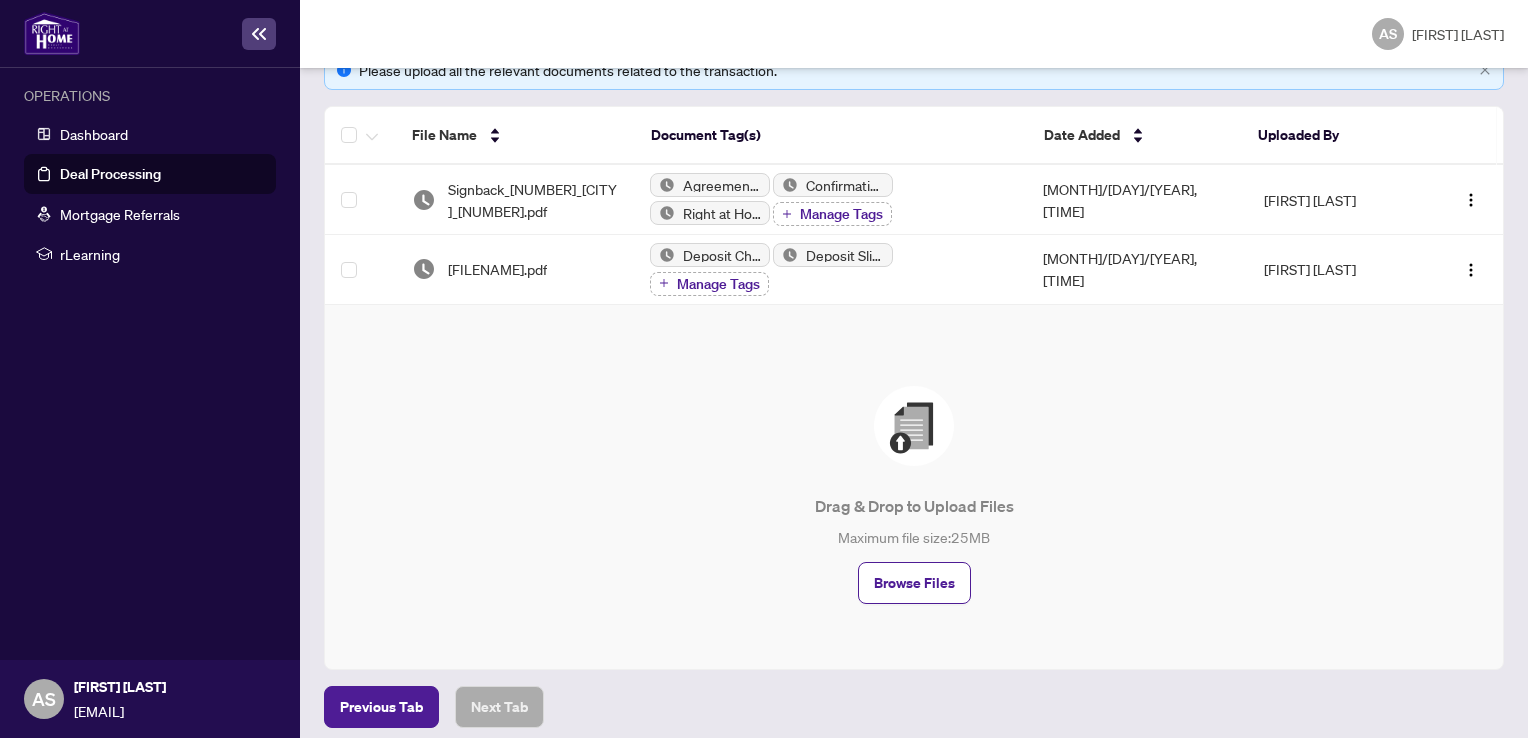 scroll, scrollTop: 314, scrollLeft: 0, axis: vertical 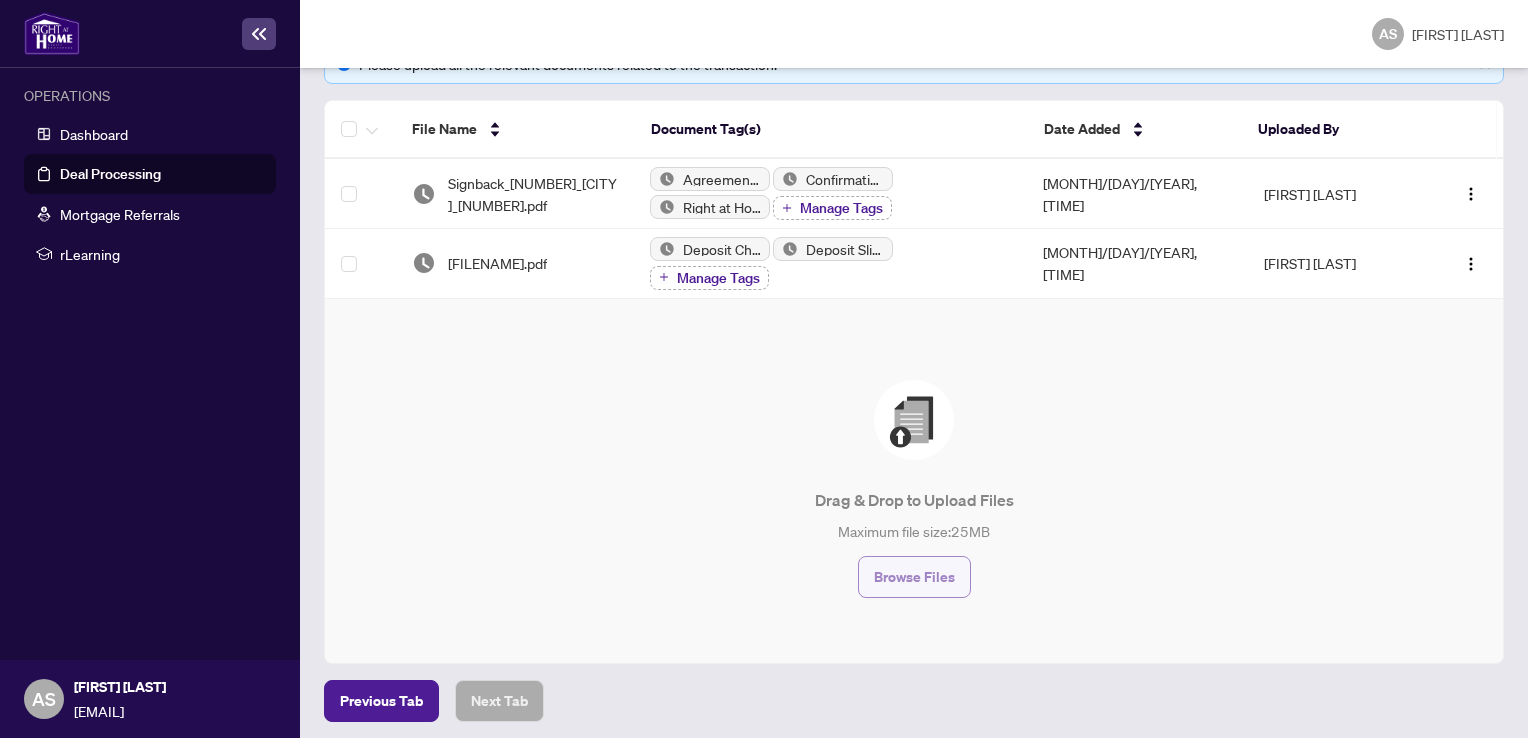 click on "Browse Files" at bounding box center (914, 577) 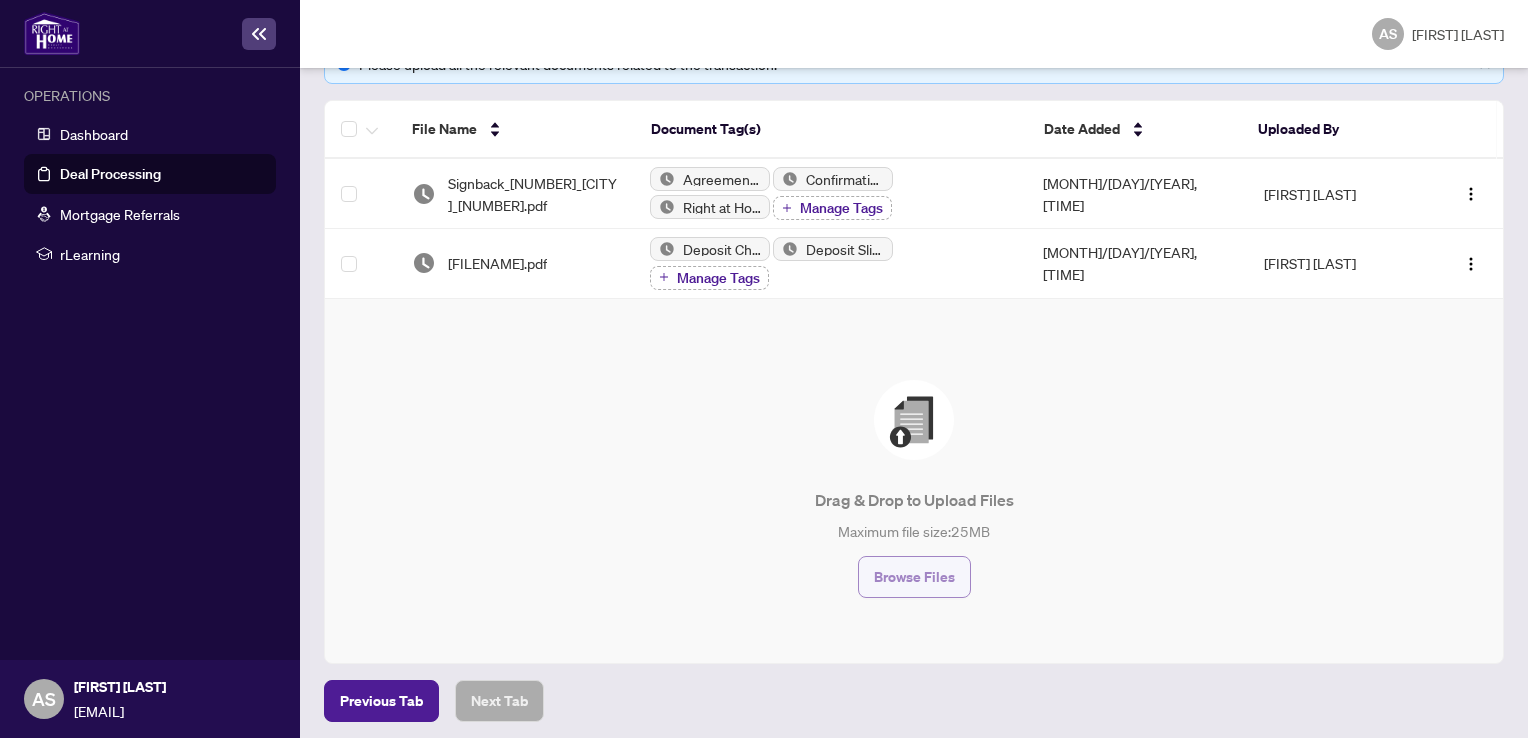 click on "Browse Files" at bounding box center (914, 577) 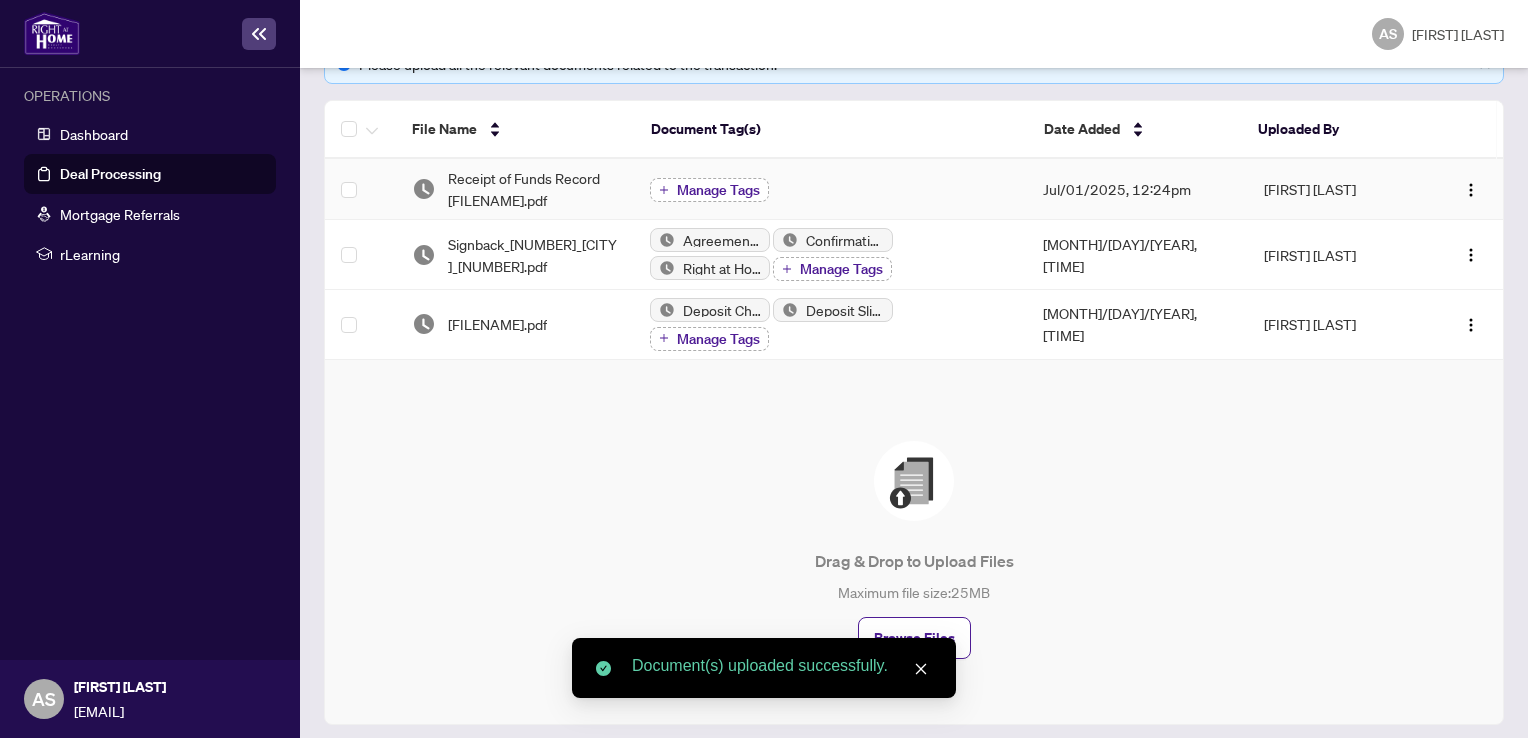 click on "Manage Tags" at bounding box center [718, 190] 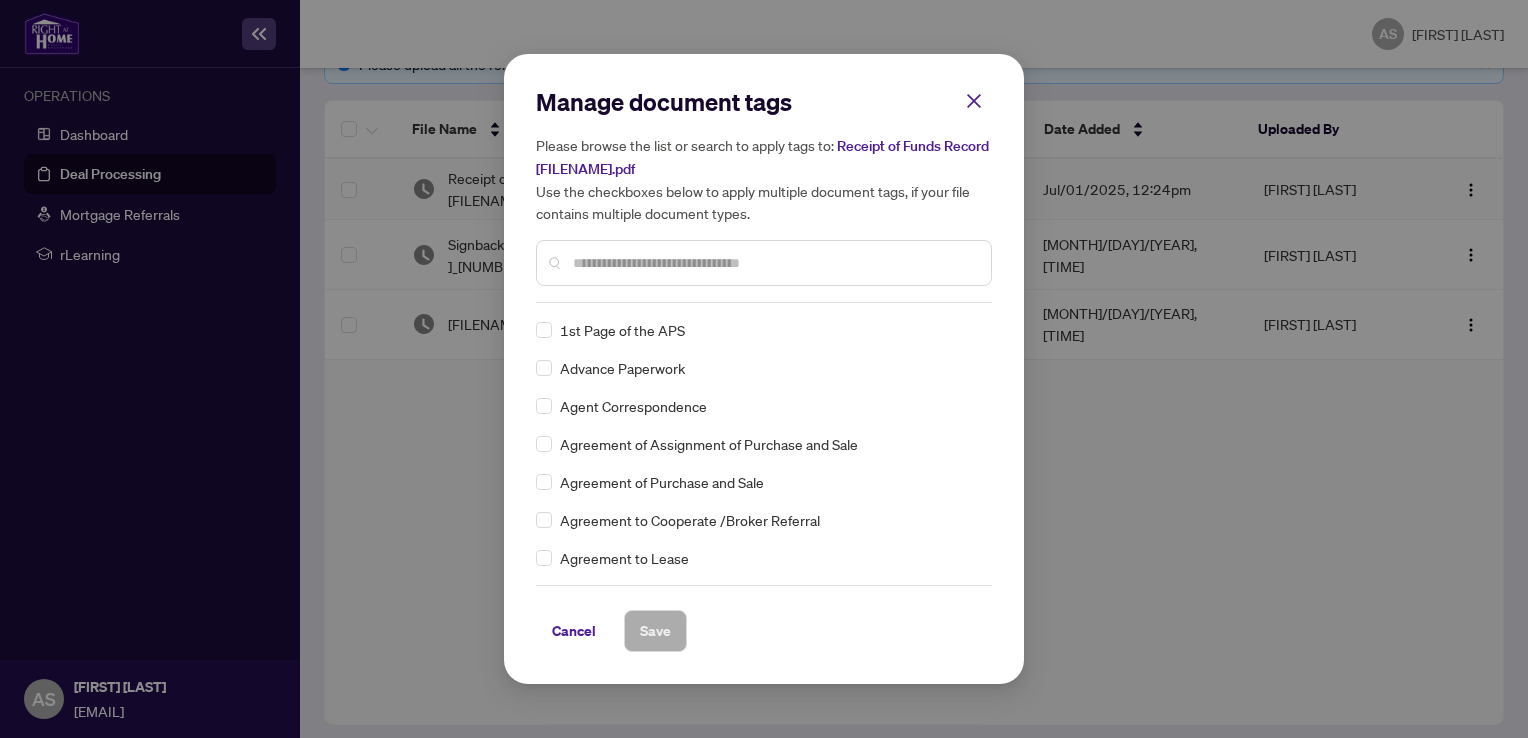 click at bounding box center (774, 263) 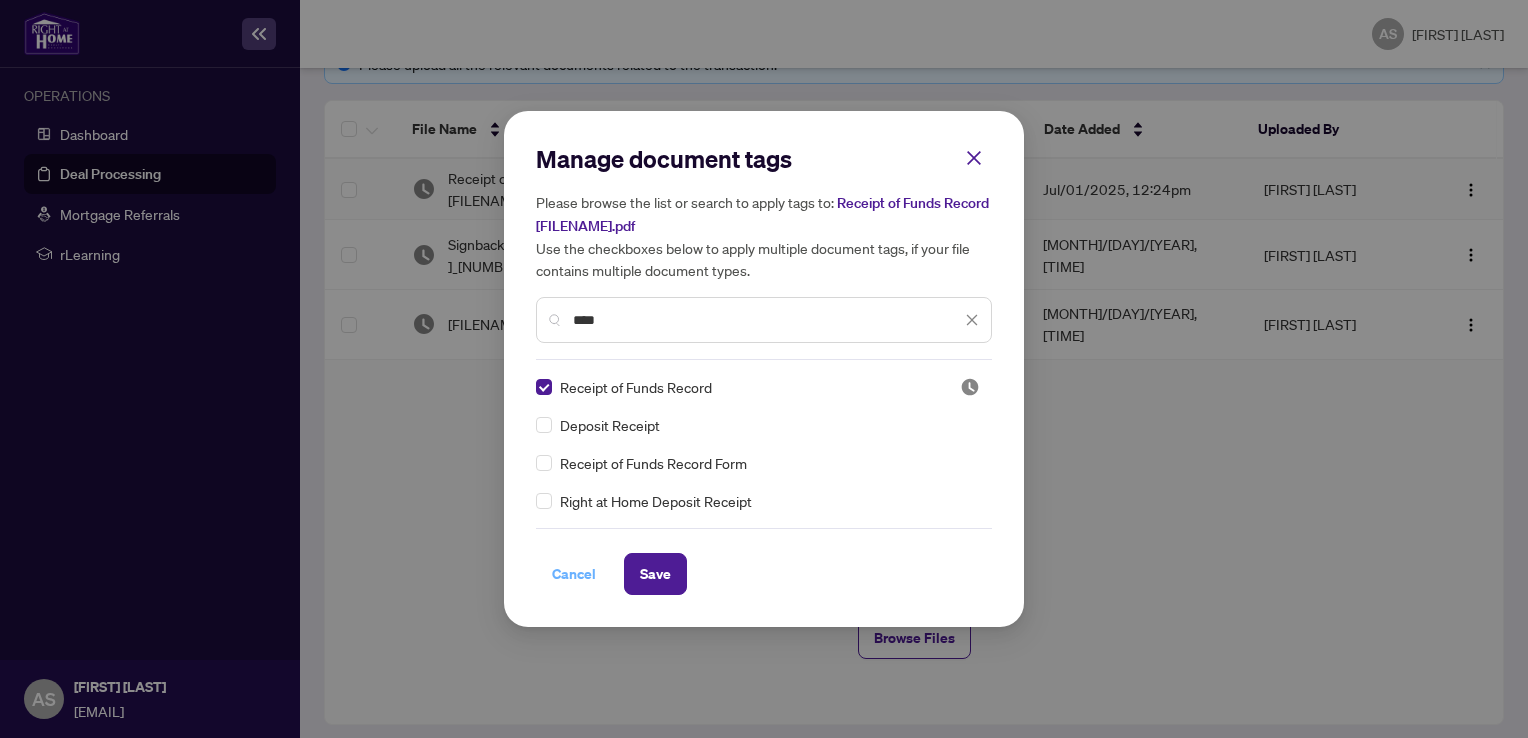 click on "Cancel" at bounding box center [574, 574] 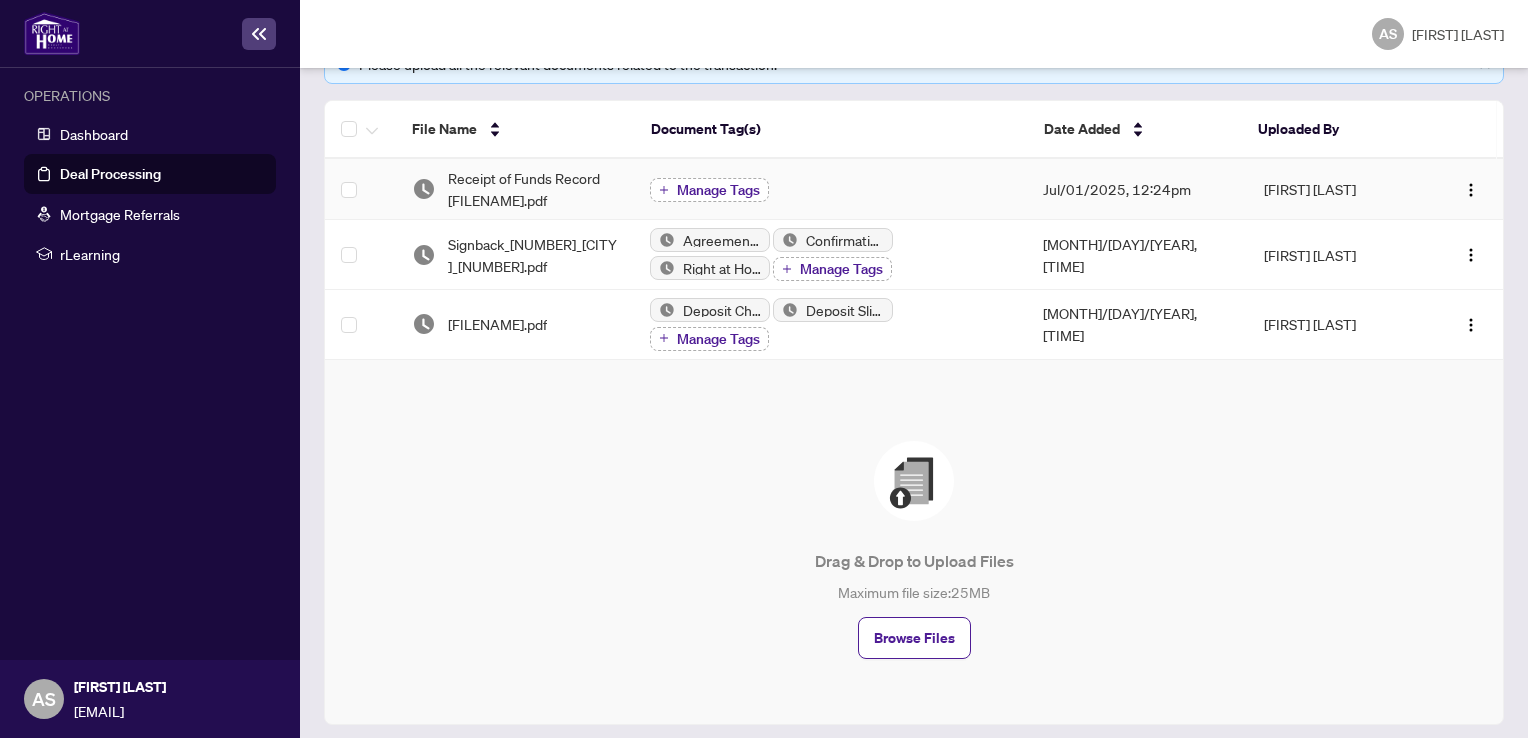 click on "Manage Tags" at bounding box center (718, 190) 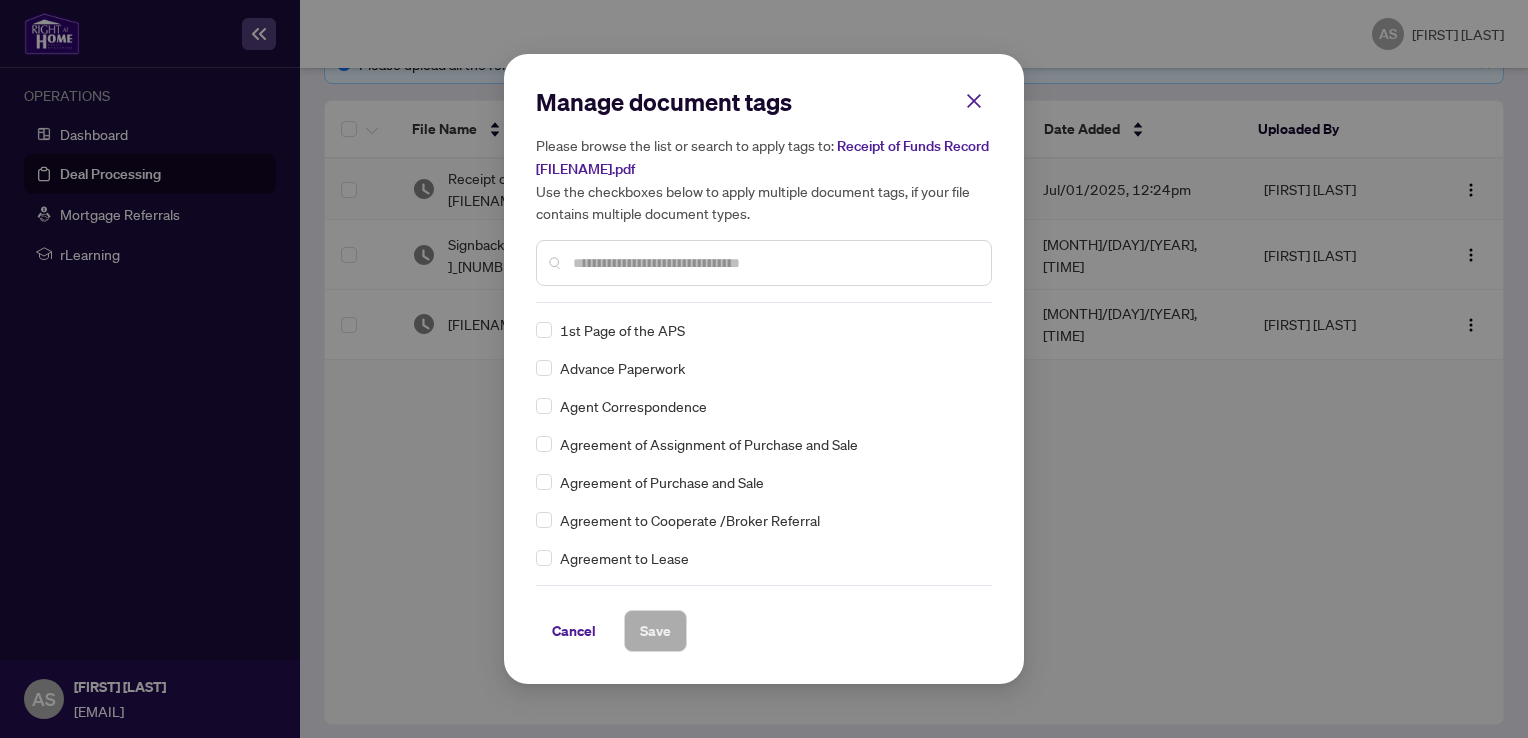 click at bounding box center [764, 263] 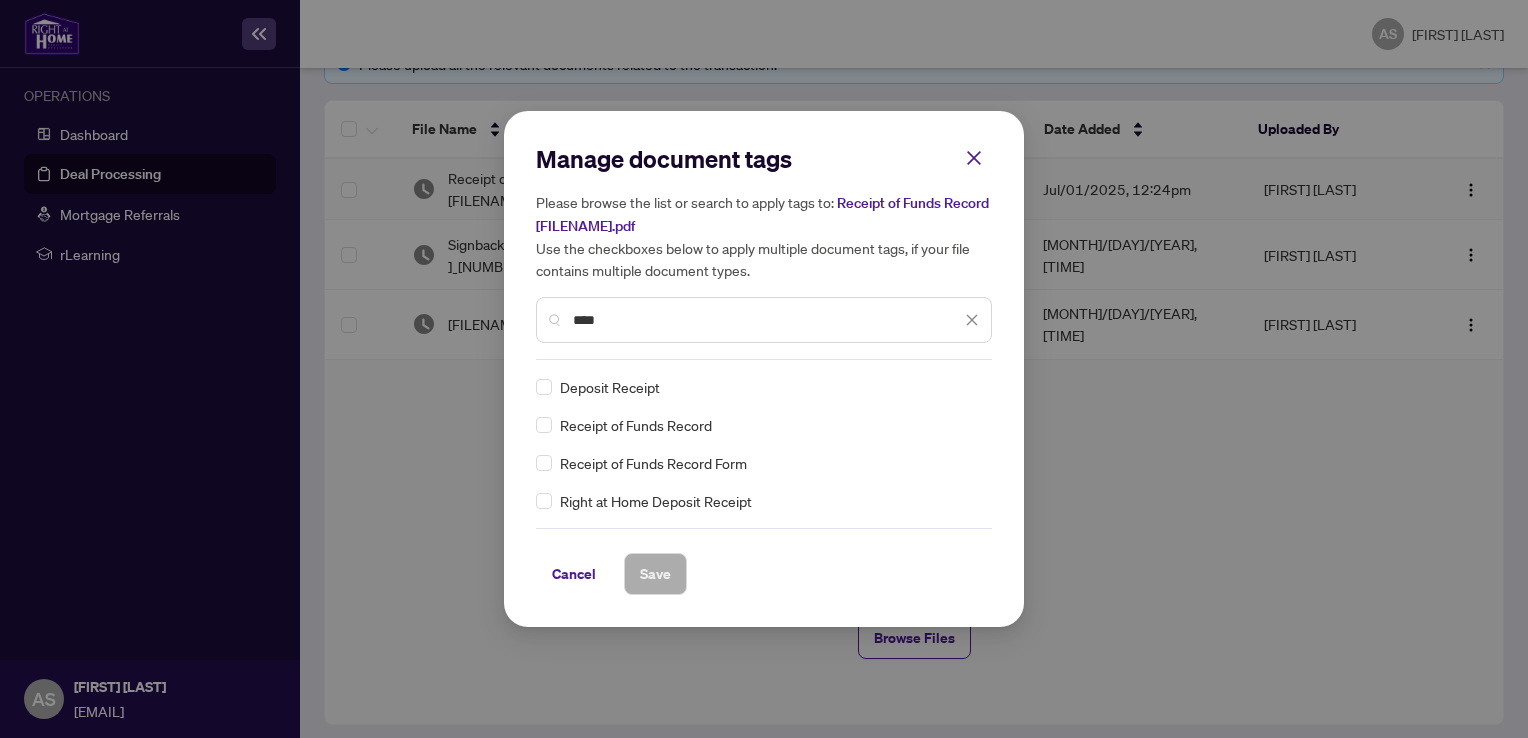 type on "****" 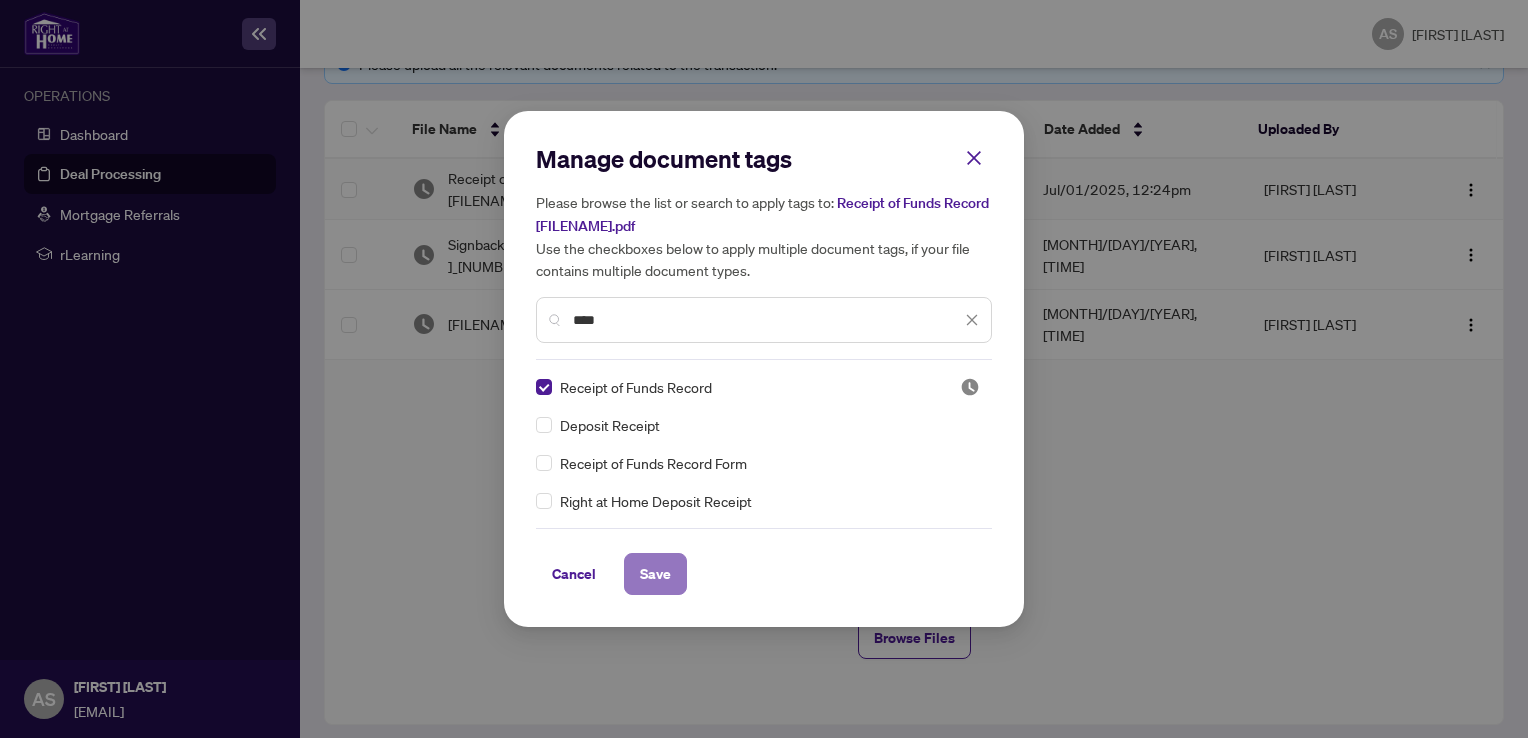 click on "Save" at bounding box center [655, 574] 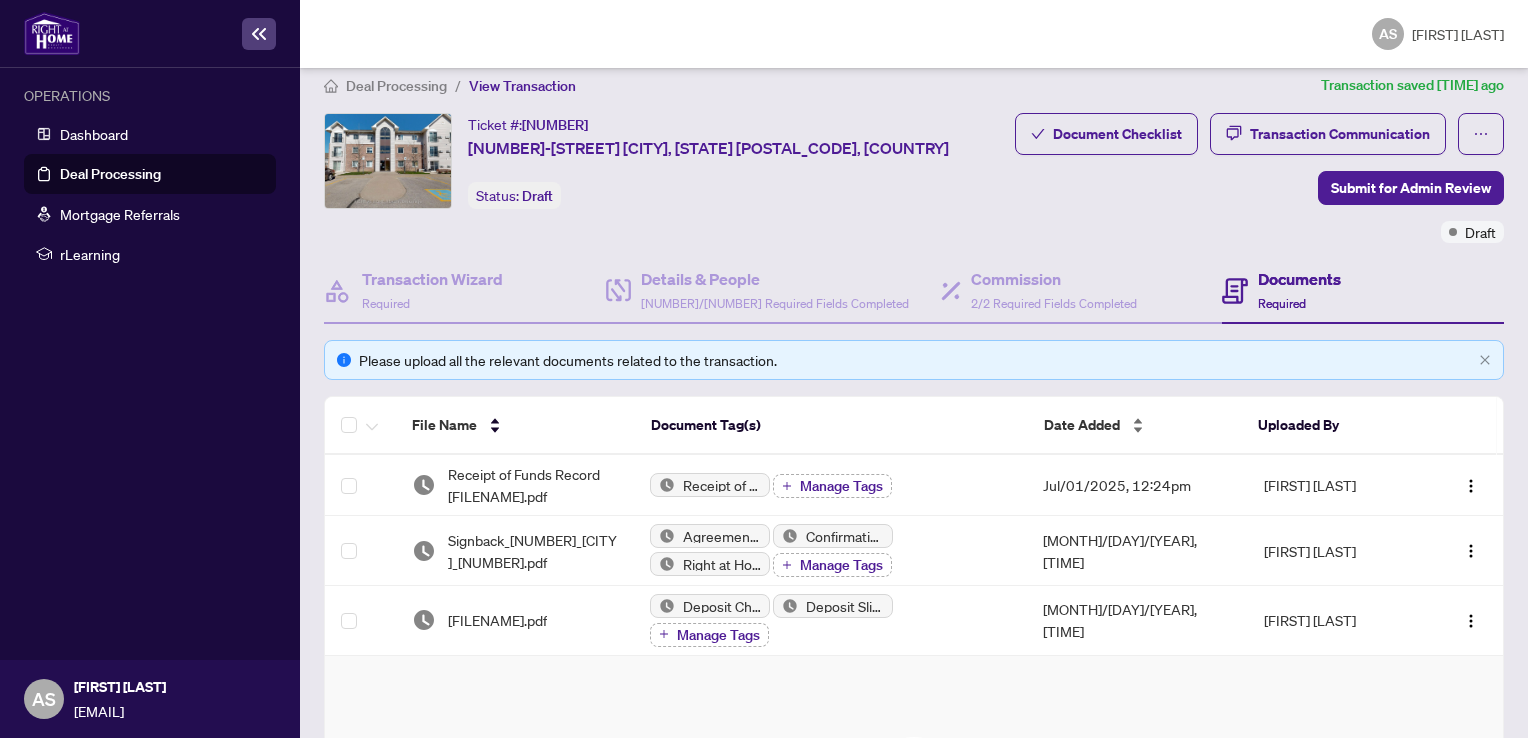 scroll, scrollTop: 0, scrollLeft: 0, axis: both 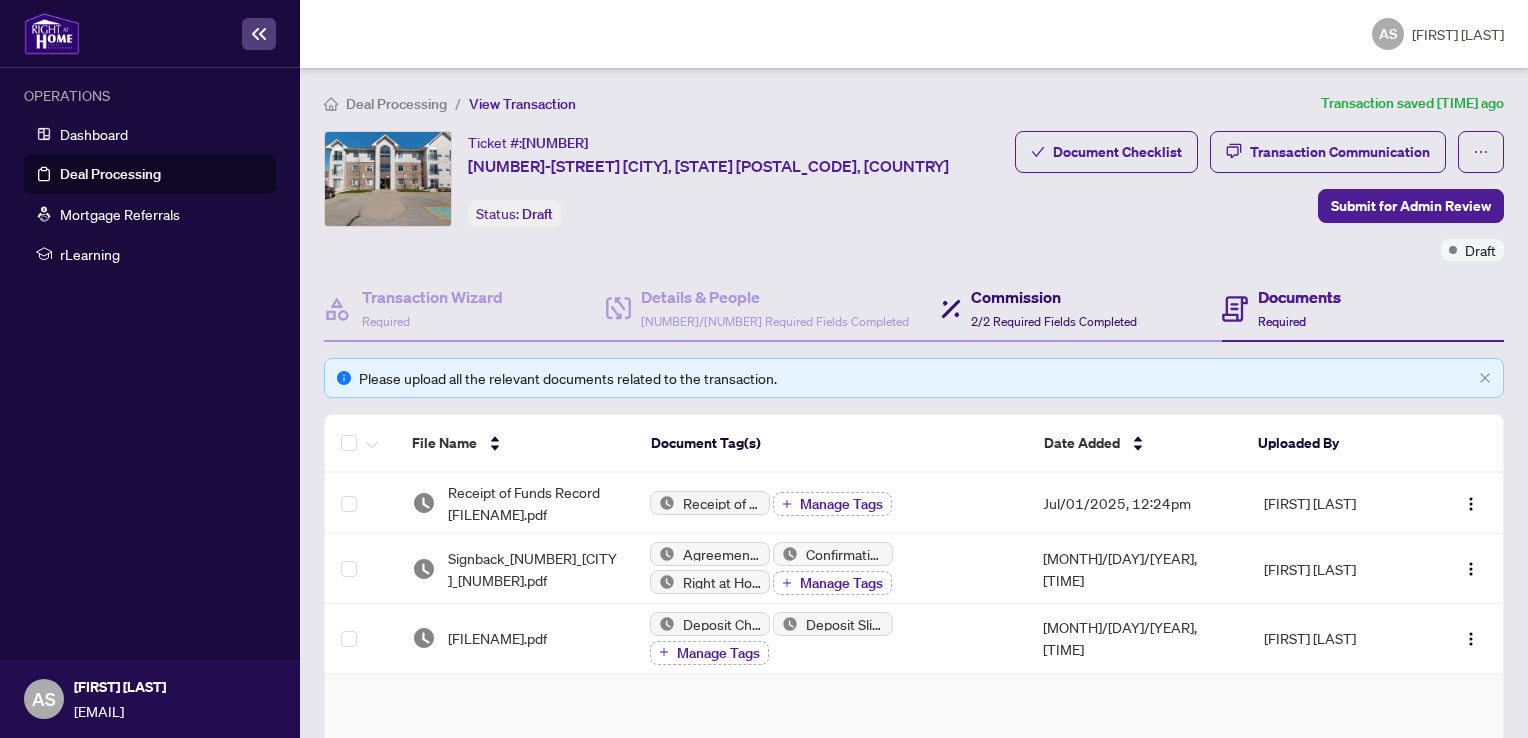 click on "Commission 2/2 Required Fields Completed" at bounding box center (1054, 308) 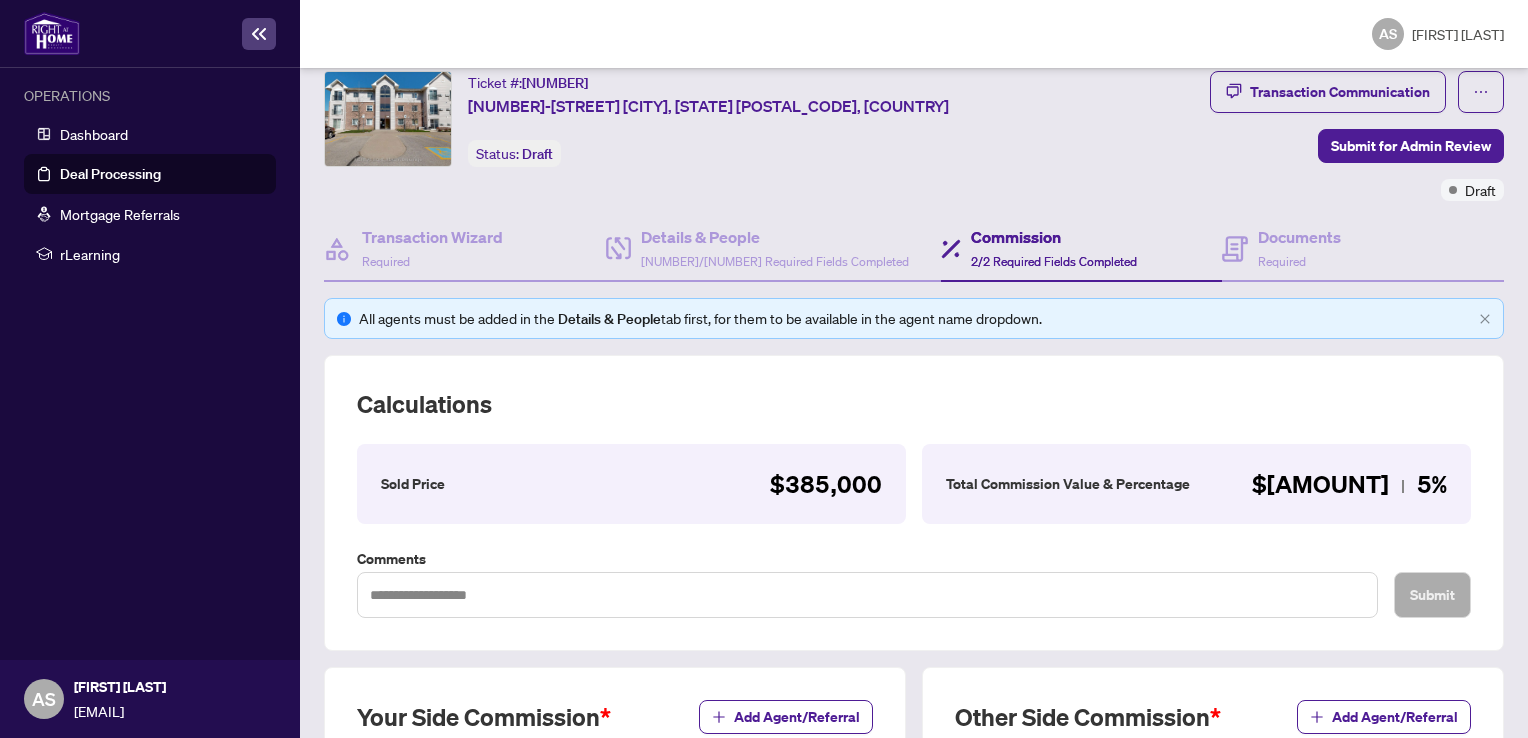 scroll, scrollTop: 0, scrollLeft: 0, axis: both 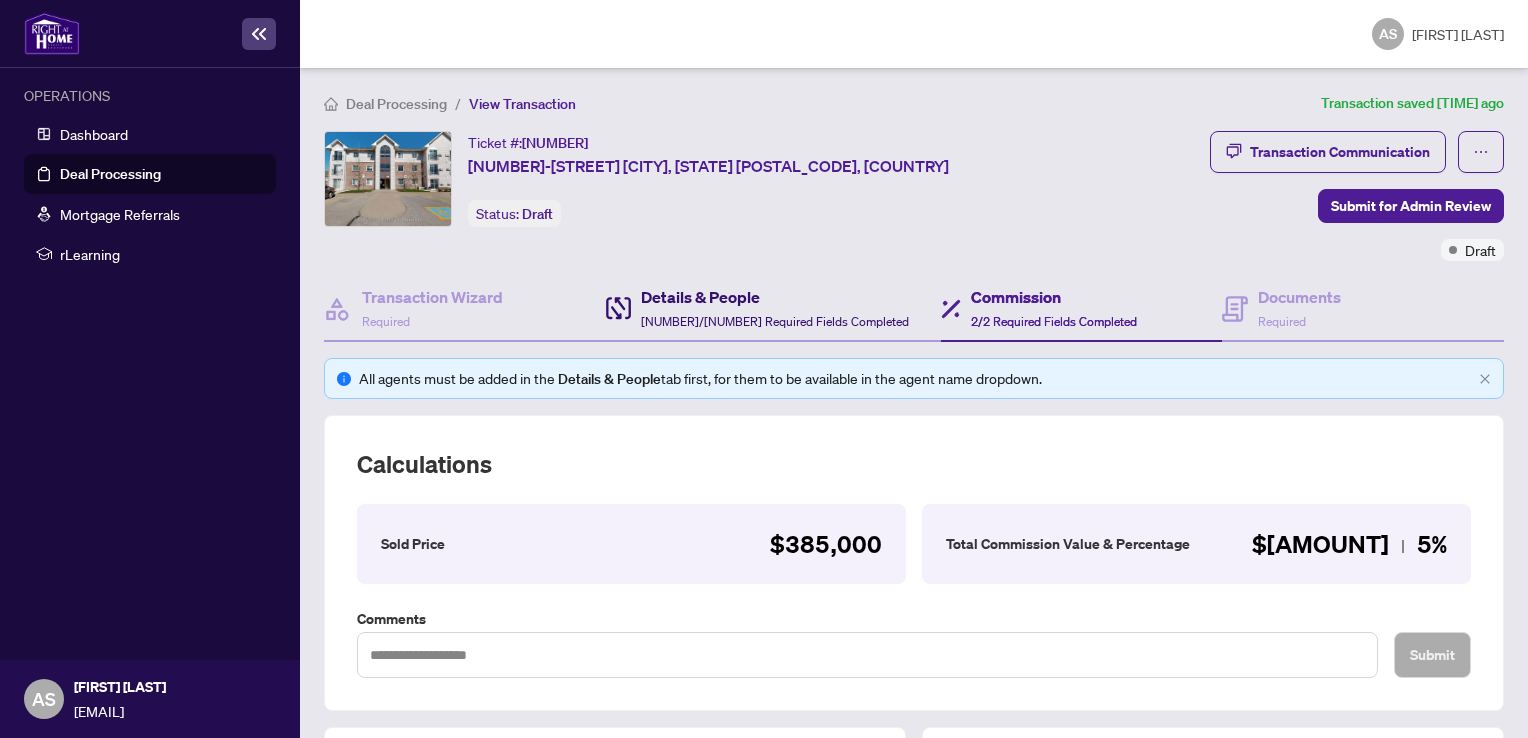 click on "Details & People" at bounding box center [775, 297] 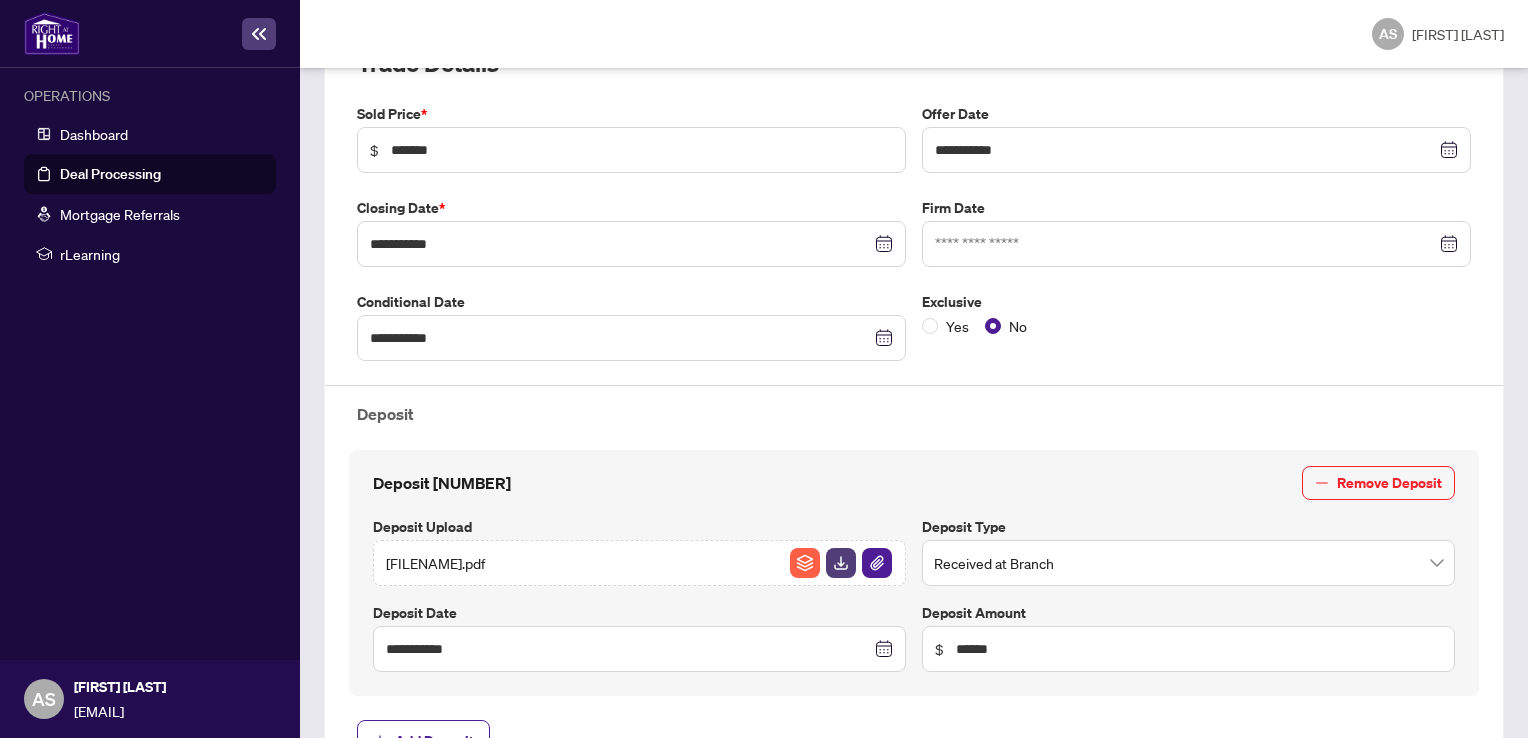 scroll, scrollTop: 0, scrollLeft: 0, axis: both 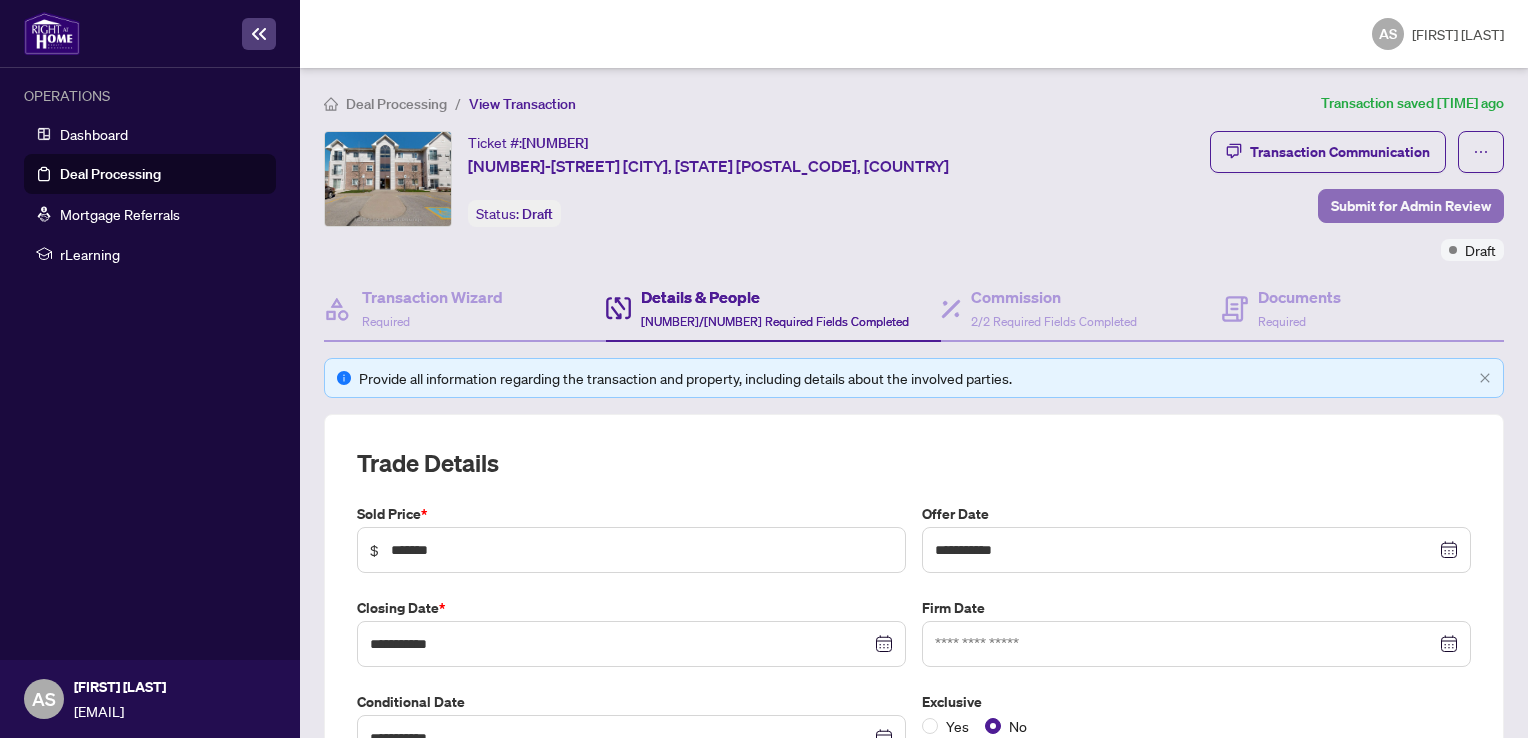 click on "Submit for Admin Review" at bounding box center [1411, 206] 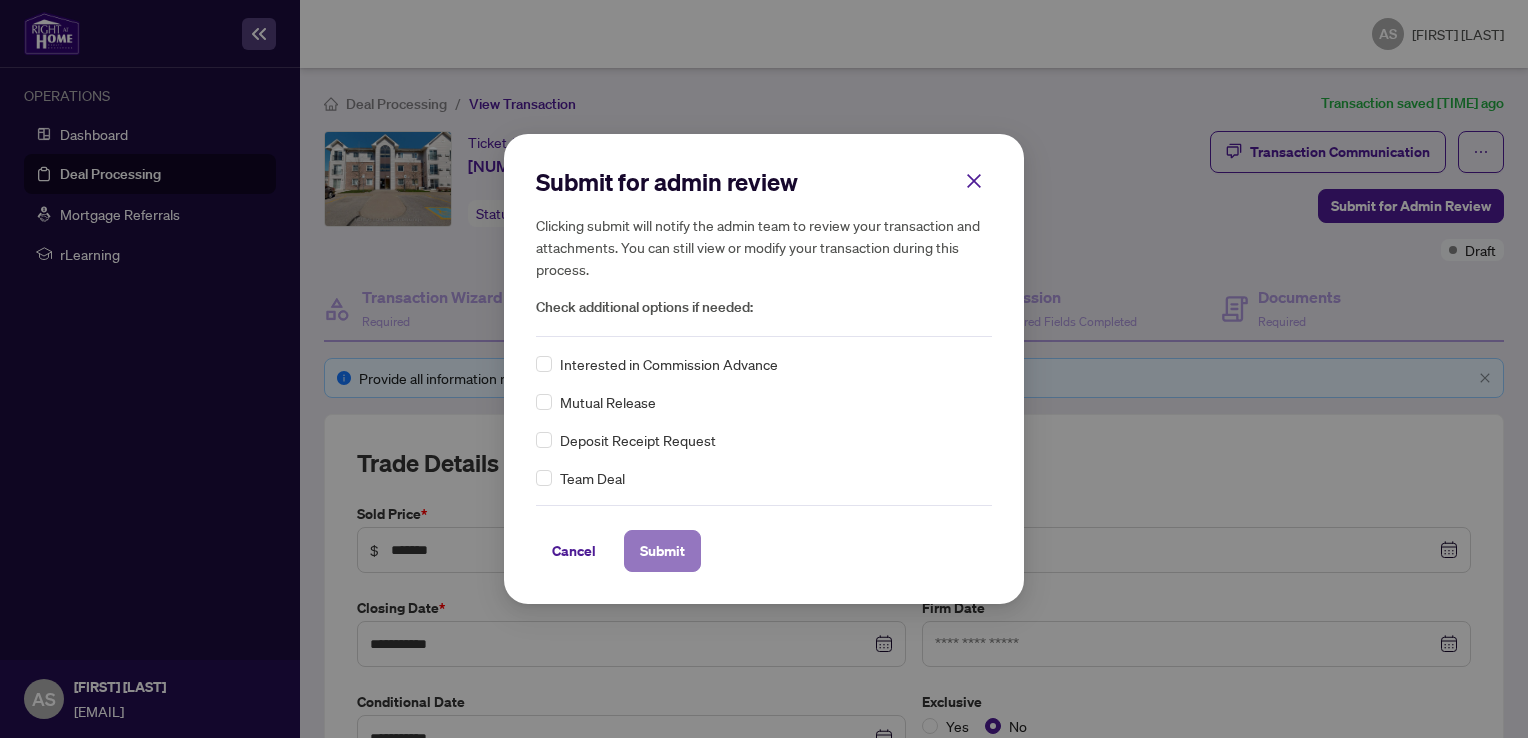 click on "Submit" at bounding box center (662, 551) 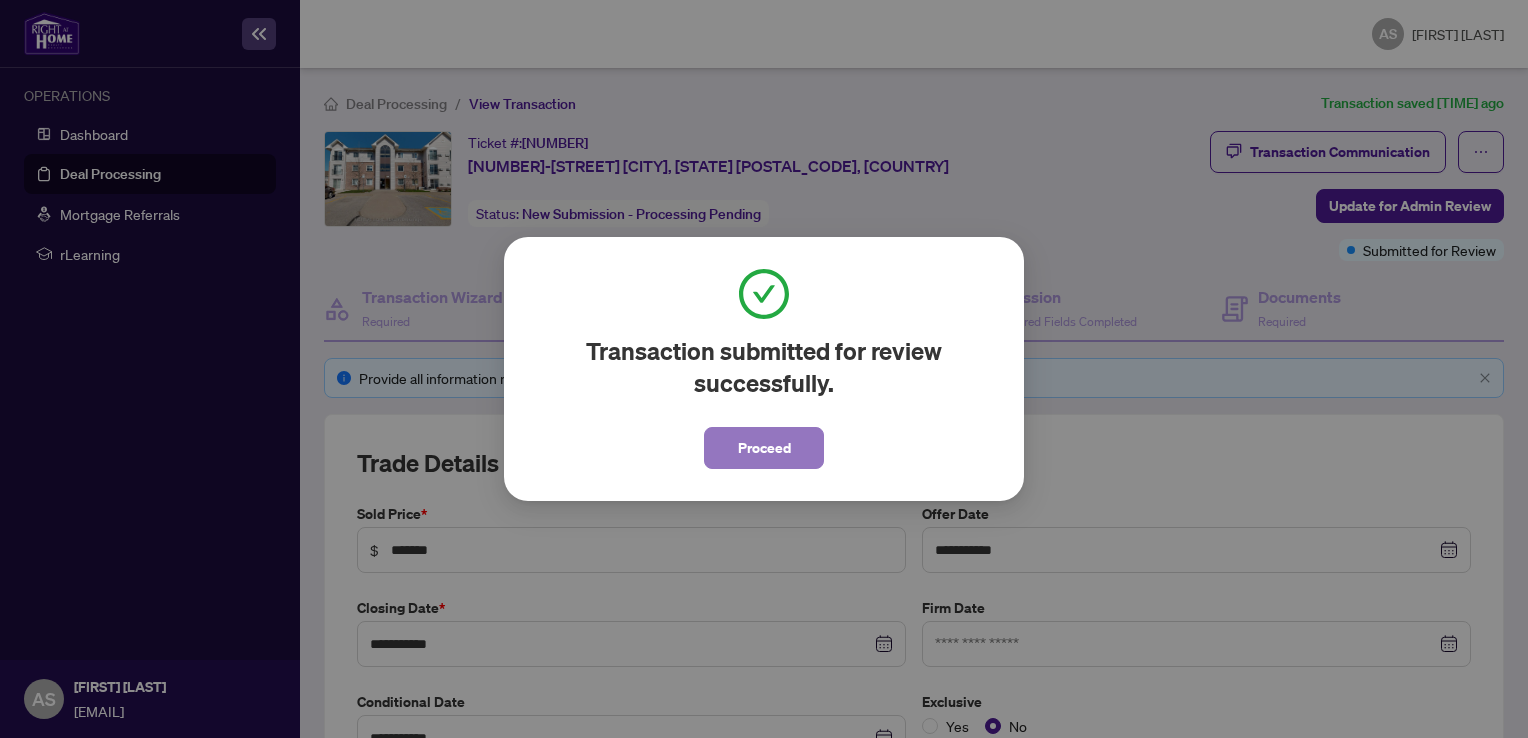 click on "Proceed" at bounding box center [764, 448] 